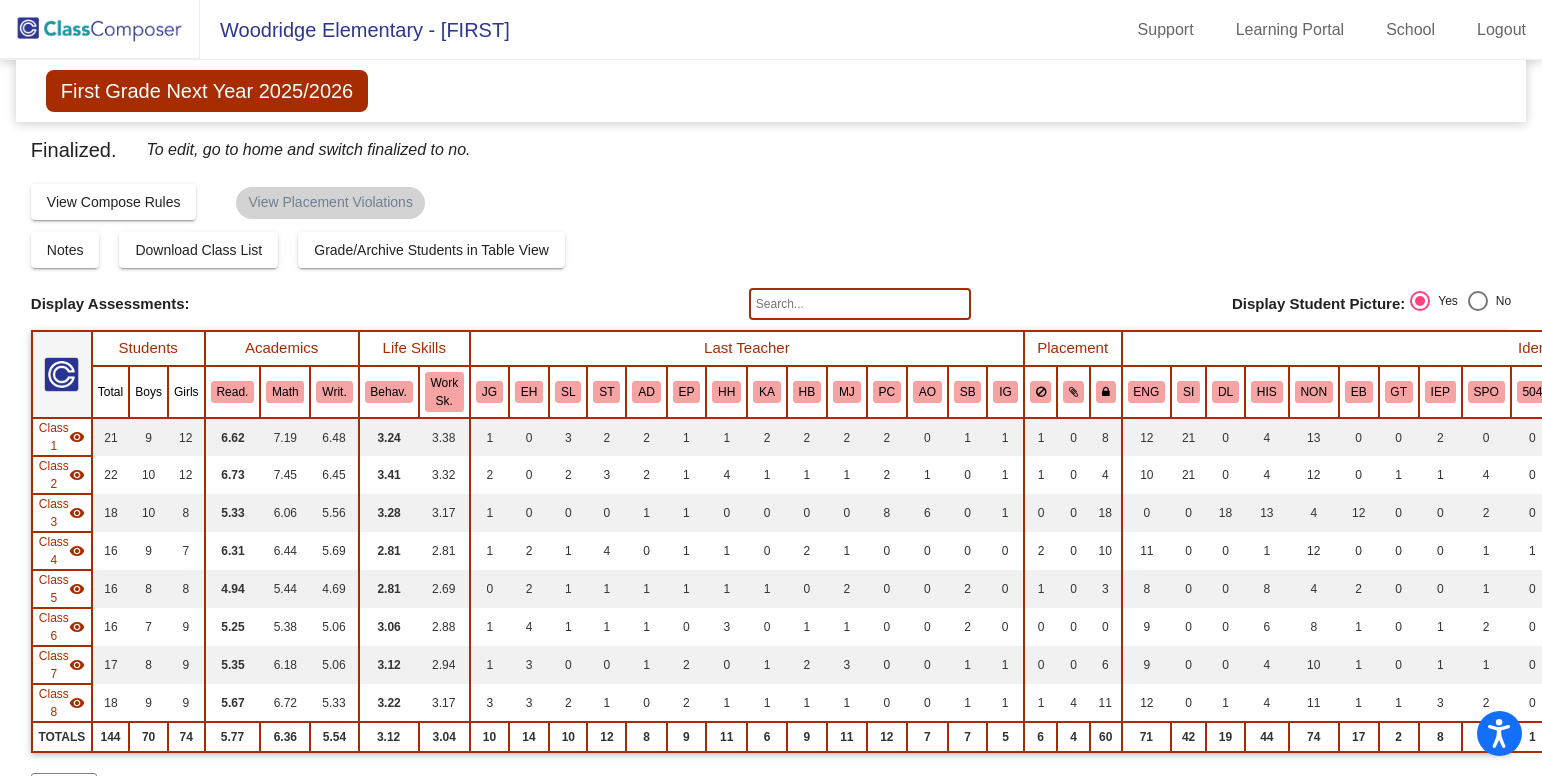 scroll, scrollTop: 0, scrollLeft: 0, axis: both 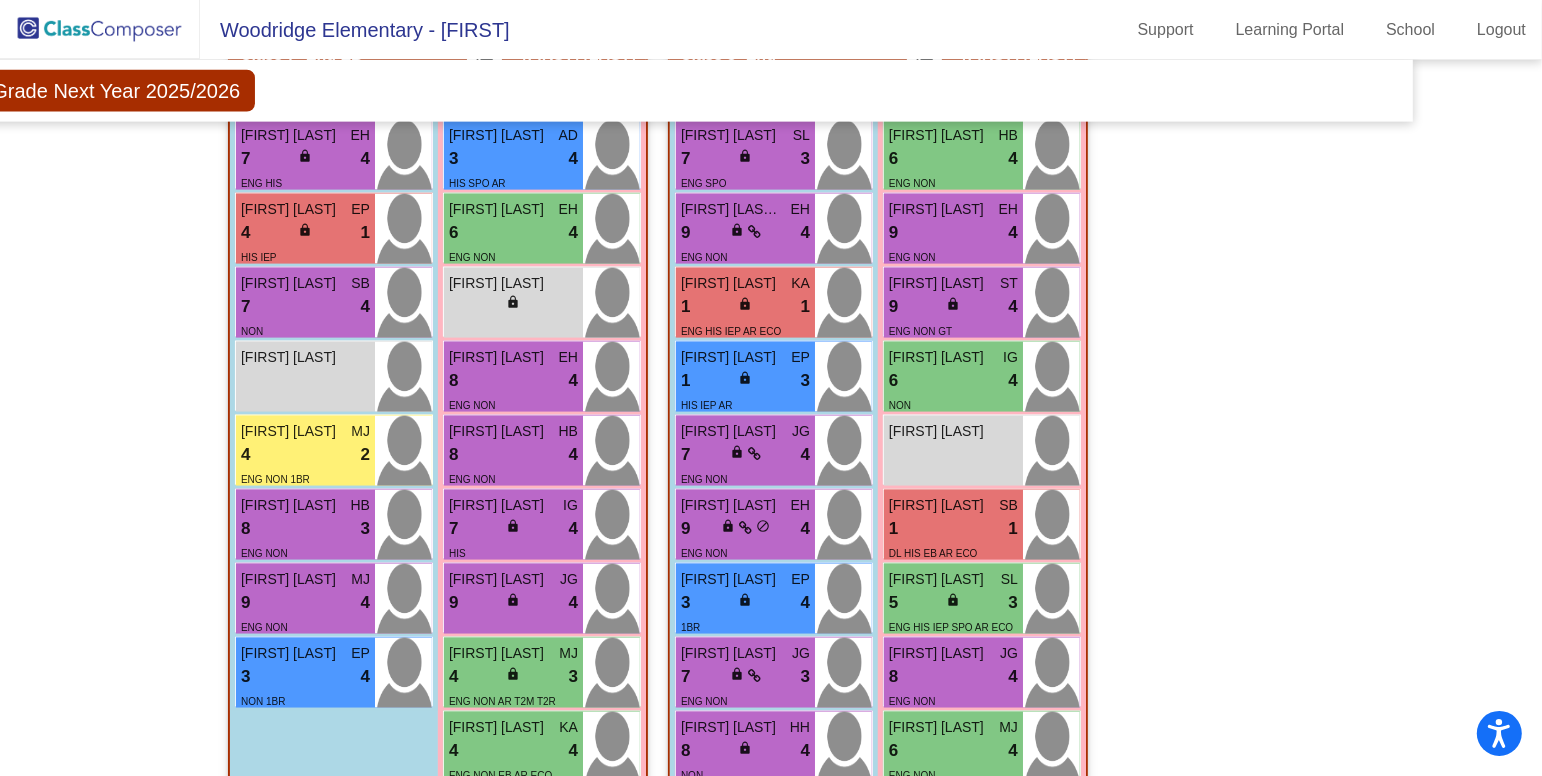 click 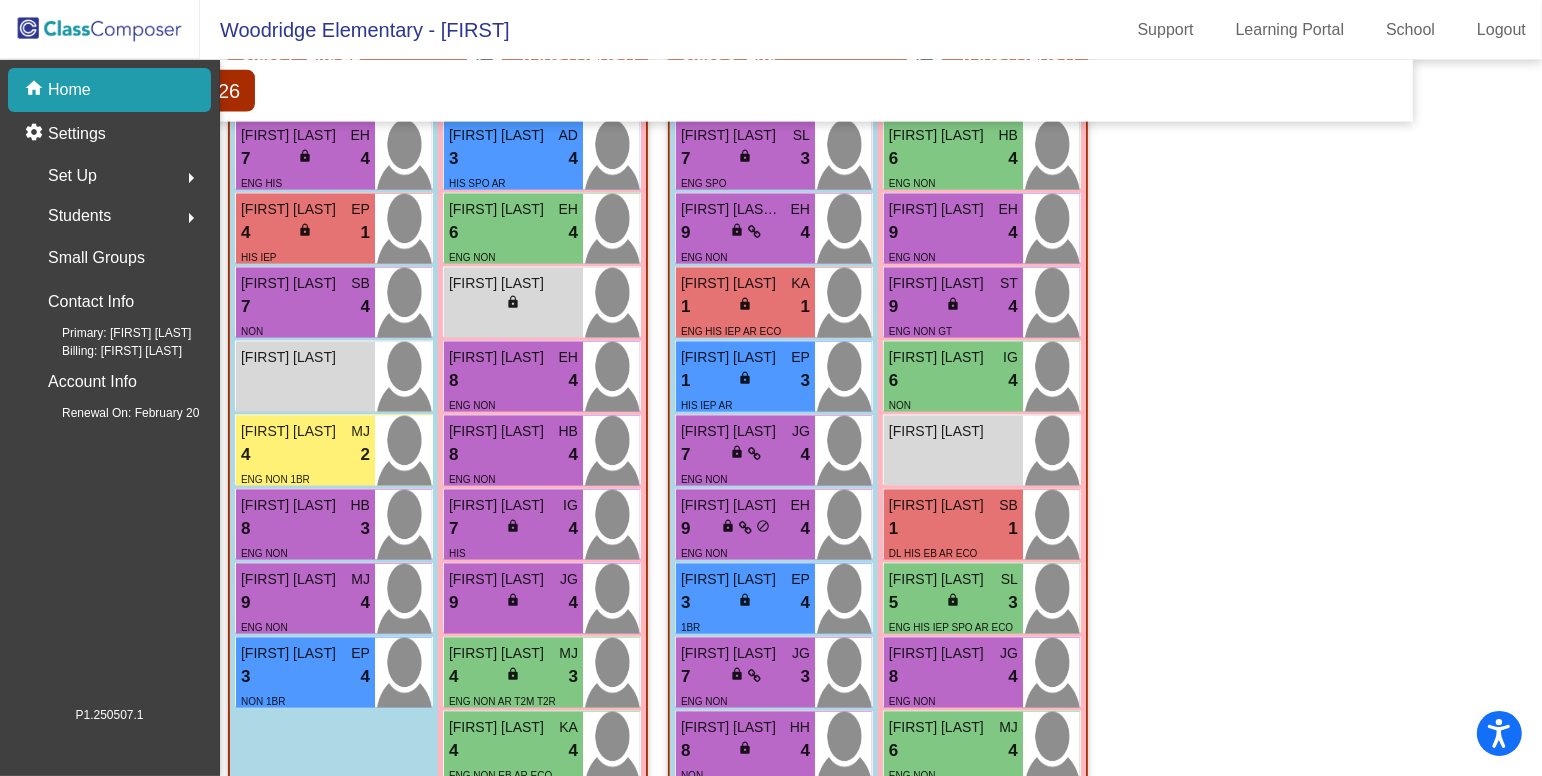 scroll, scrollTop: 0, scrollLeft: 0, axis: both 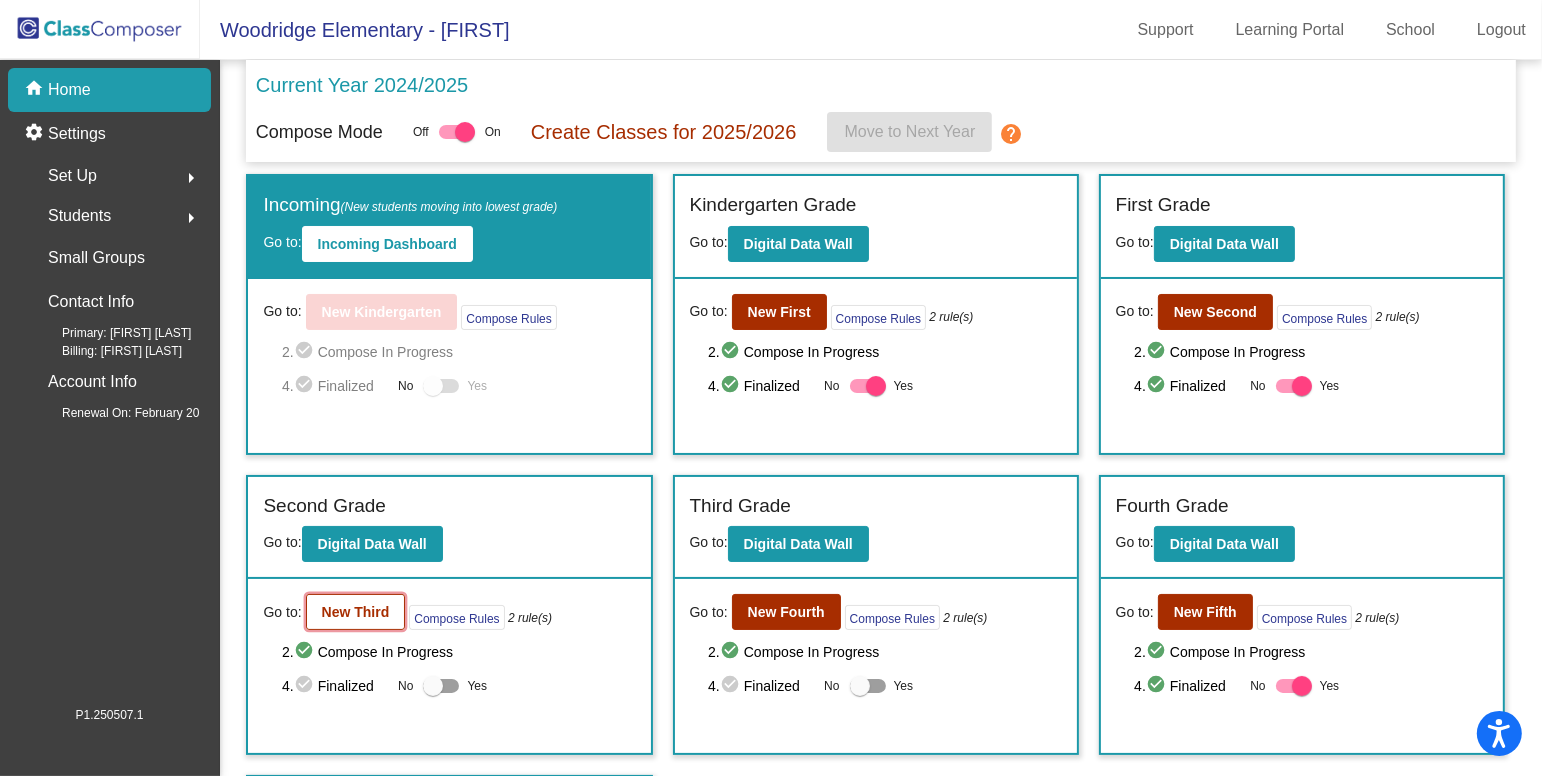 click on "New Third" 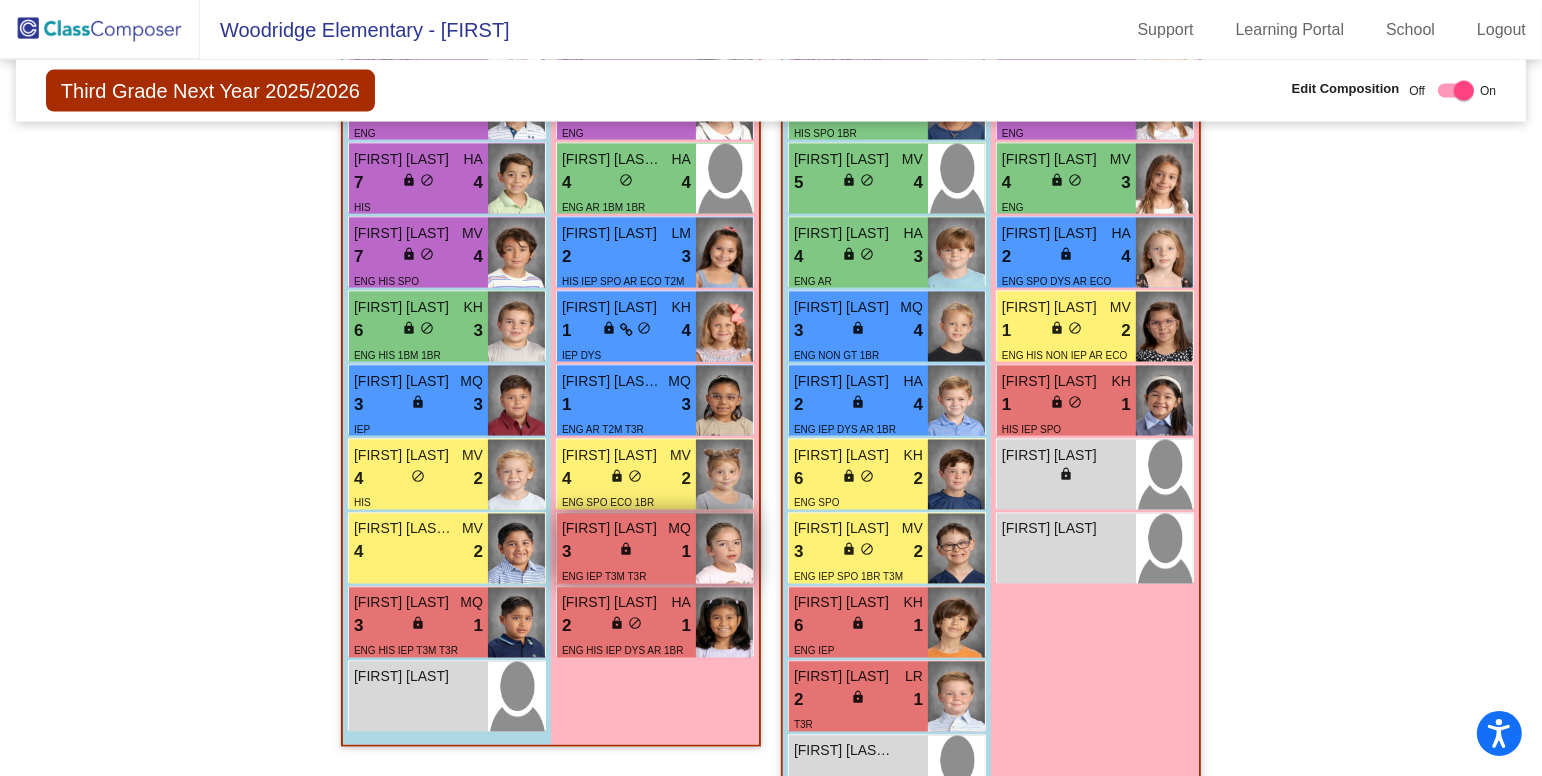 scroll, scrollTop: 2996, scrollLeft: 0, axis: vertical 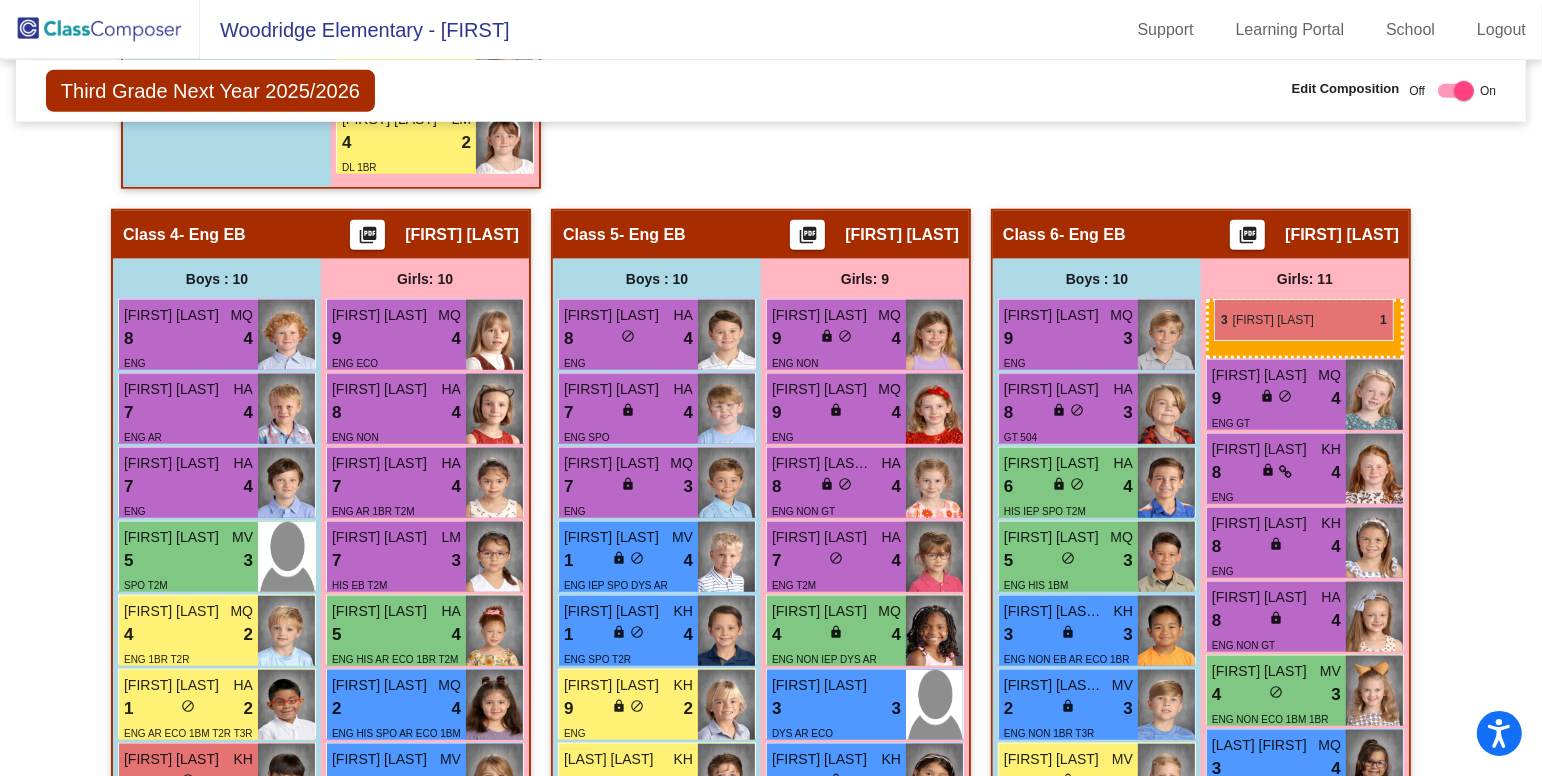 drag, startPoint x: 627, startPoint y: 565, endPoint x: 1214, endPoint y: 299, distance: 644.45715 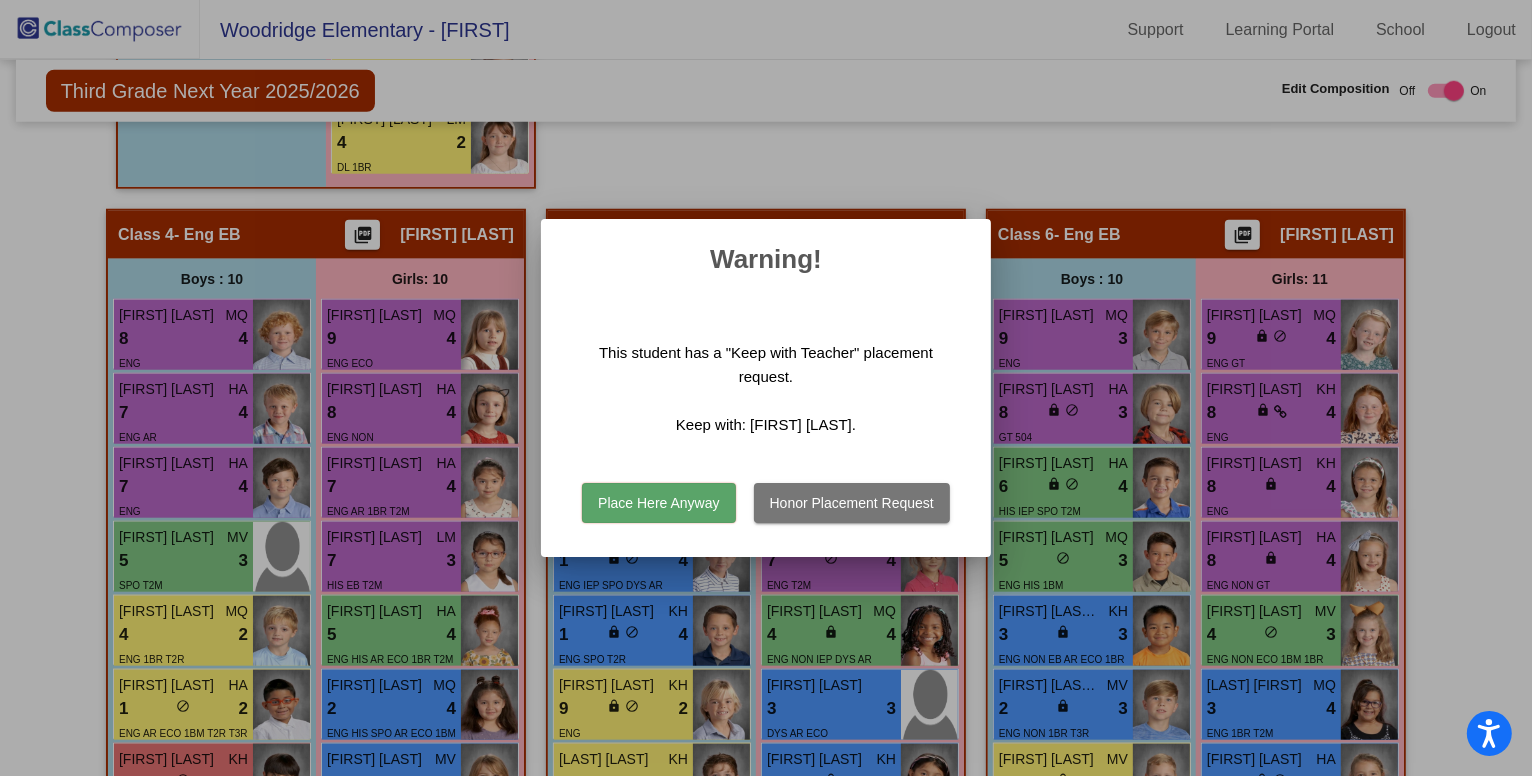 click on "Place Here Anyway" at bounding box center [658, 503] 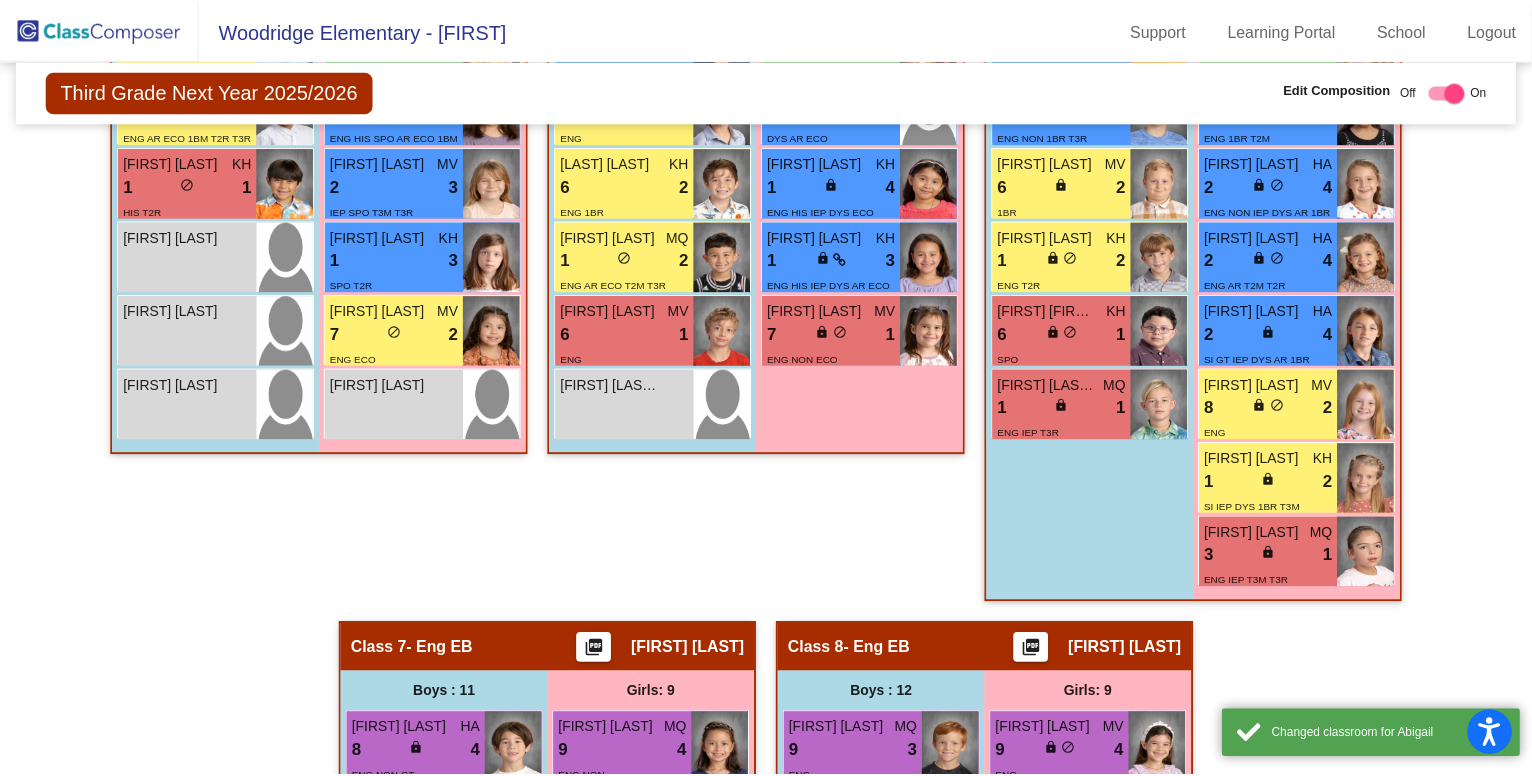 scroll, scrollTop: 2337, scrollLeft: 0, axis: vertical 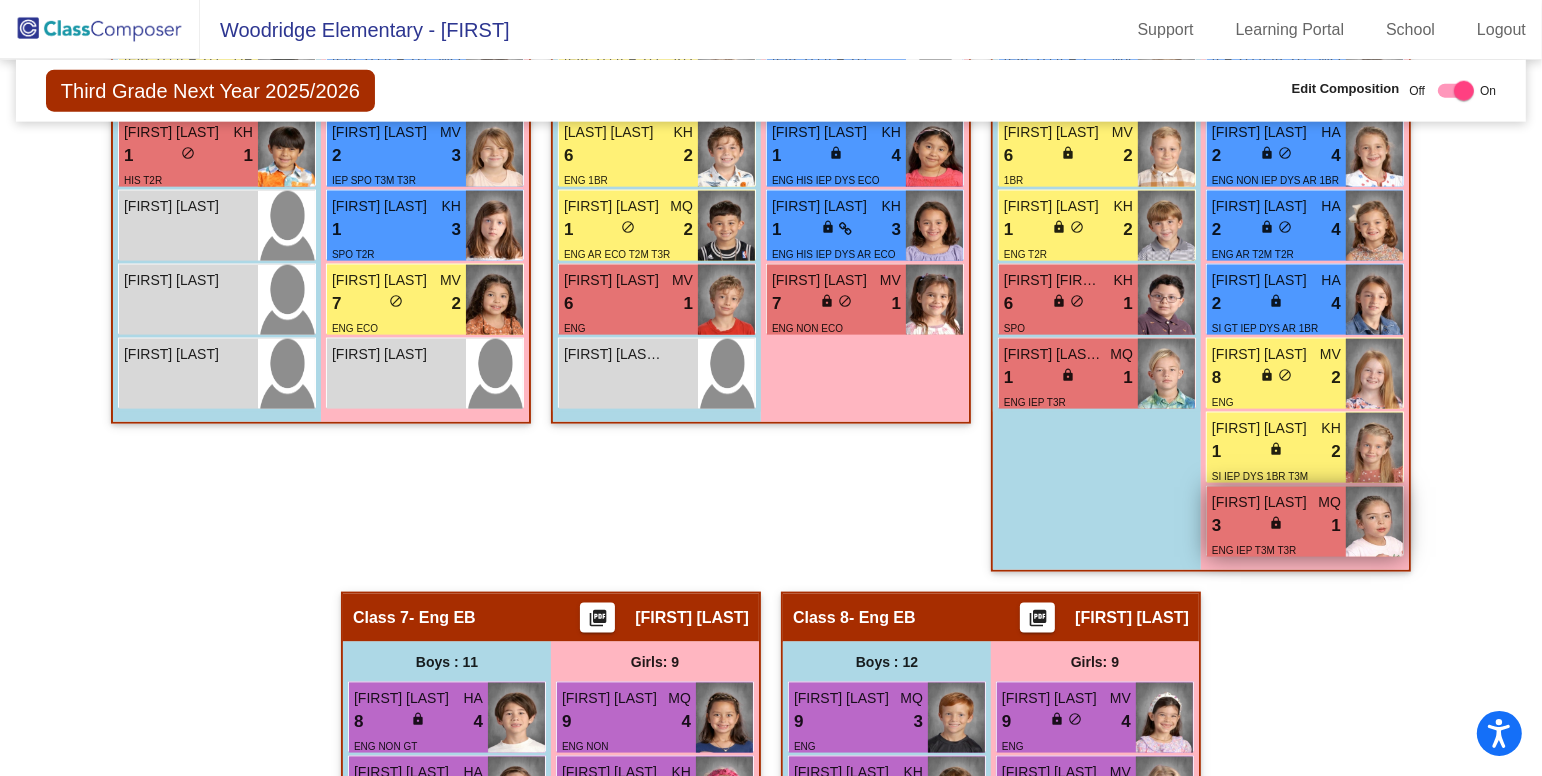 click on "3 lock do_not_disturb_alt 1" at bounding box center (1276, 526) 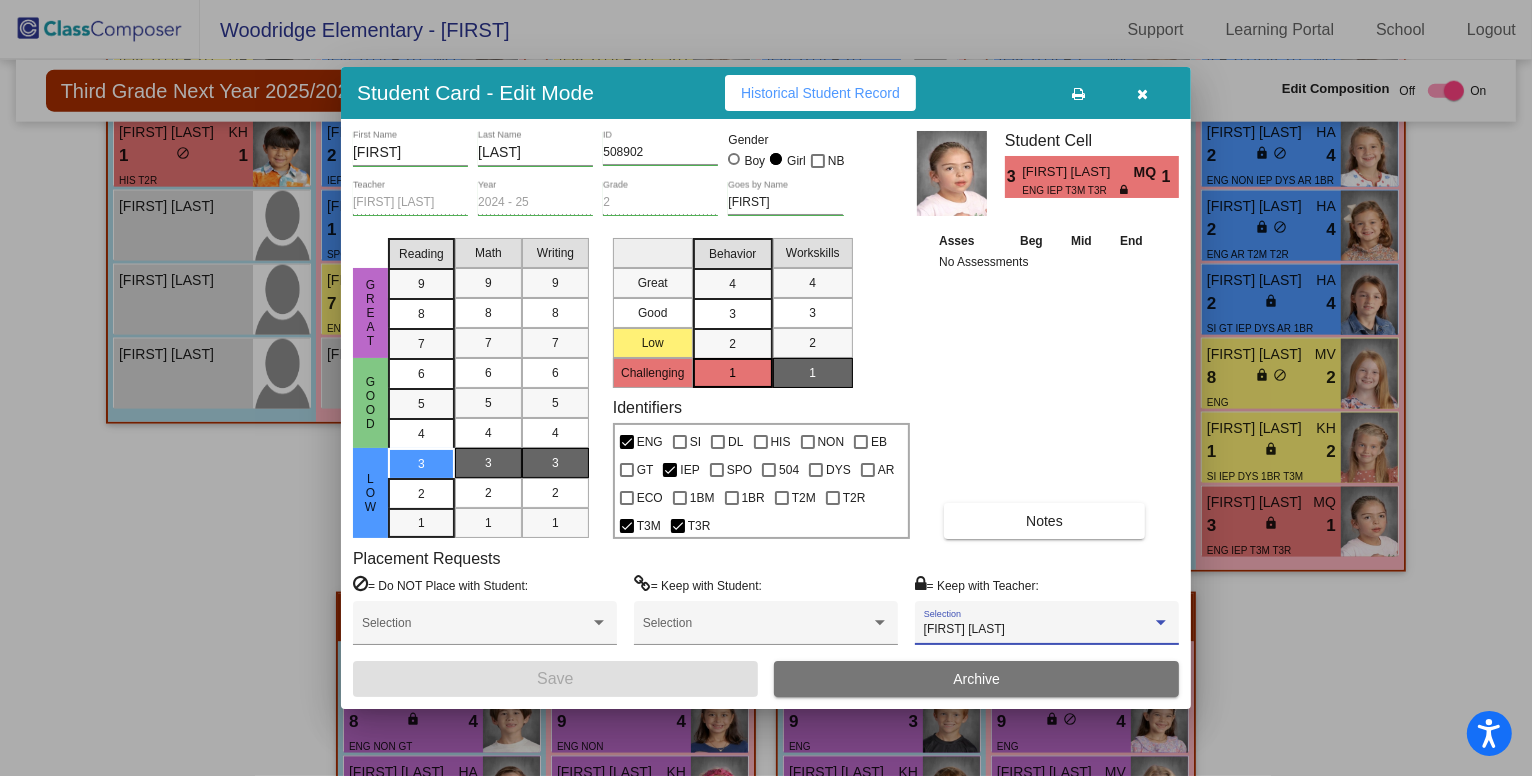 click at bounding box center [1161, 622] 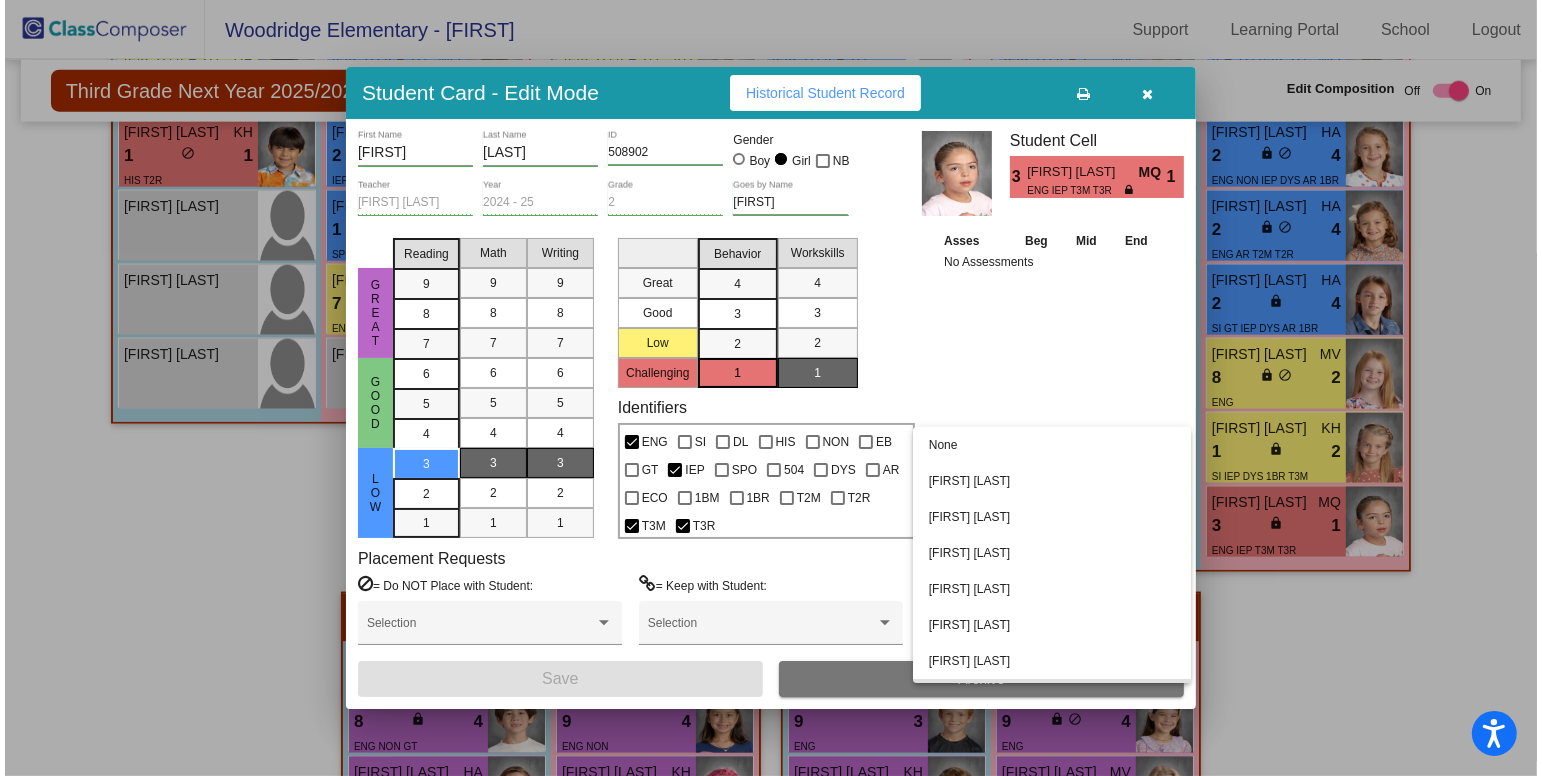 scroll, scrollTop: 67, scrollLeft: 0, axis: vertical 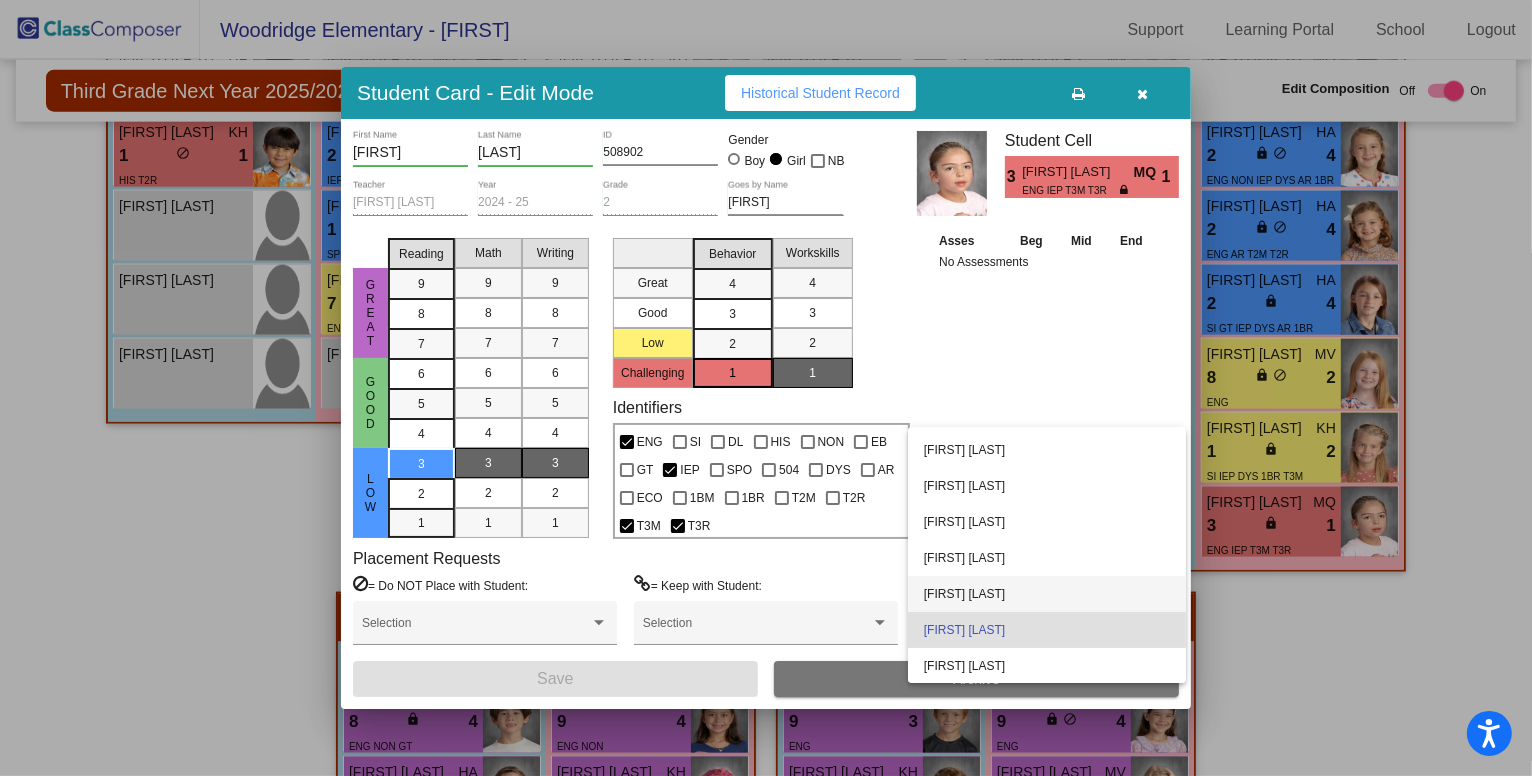 click on "[FIRST] [LAST]" at bounding box center [1047, 594] 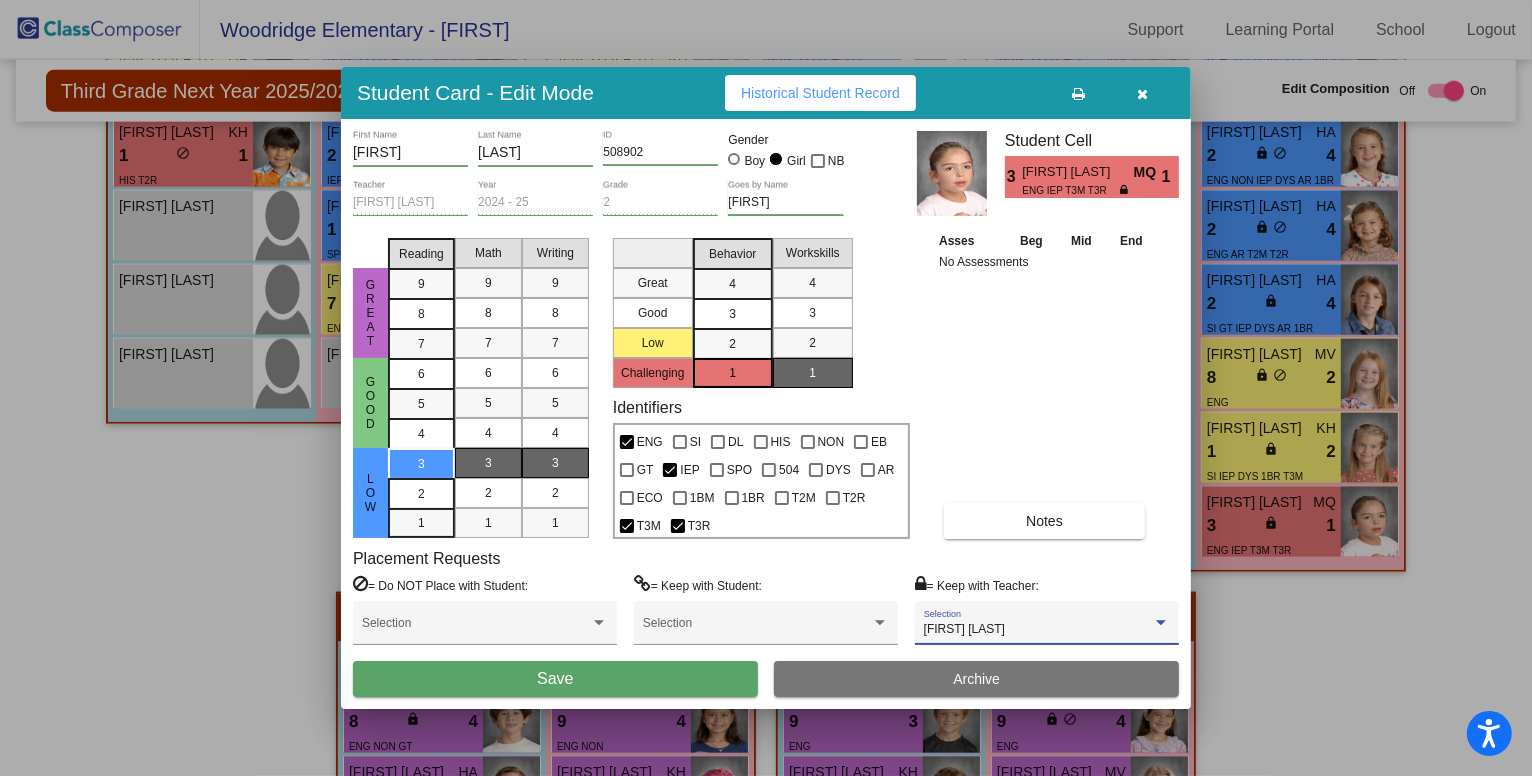 click at bounding box center (1143, 94) 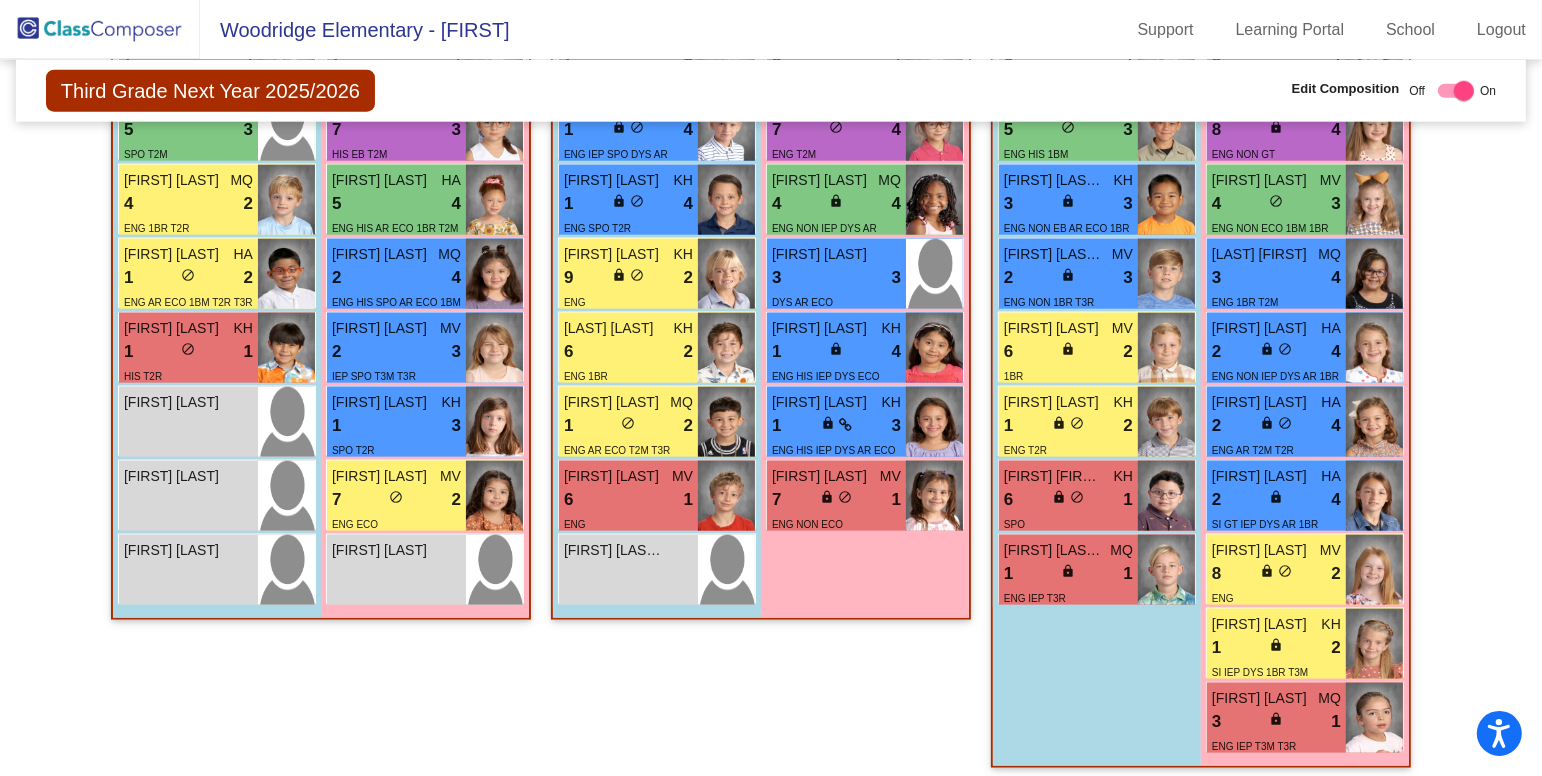 scroll, scrollTop: 2142, scrollLeft: 0, axis: vertical 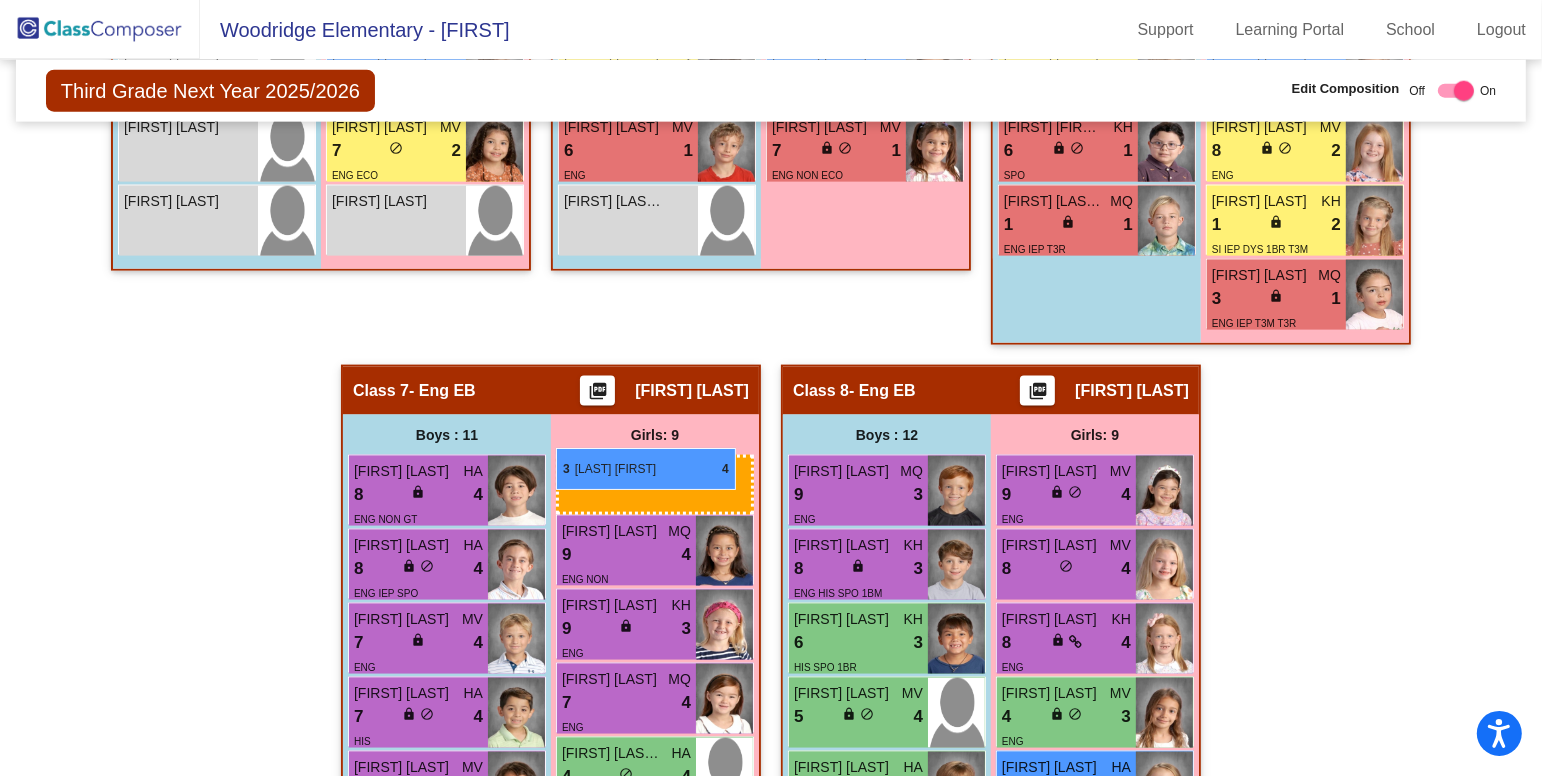 drag, startPoint x: 1278, startPoint y: 257, endPoint x: 556, endPoint y: 448, distance: 746.8367 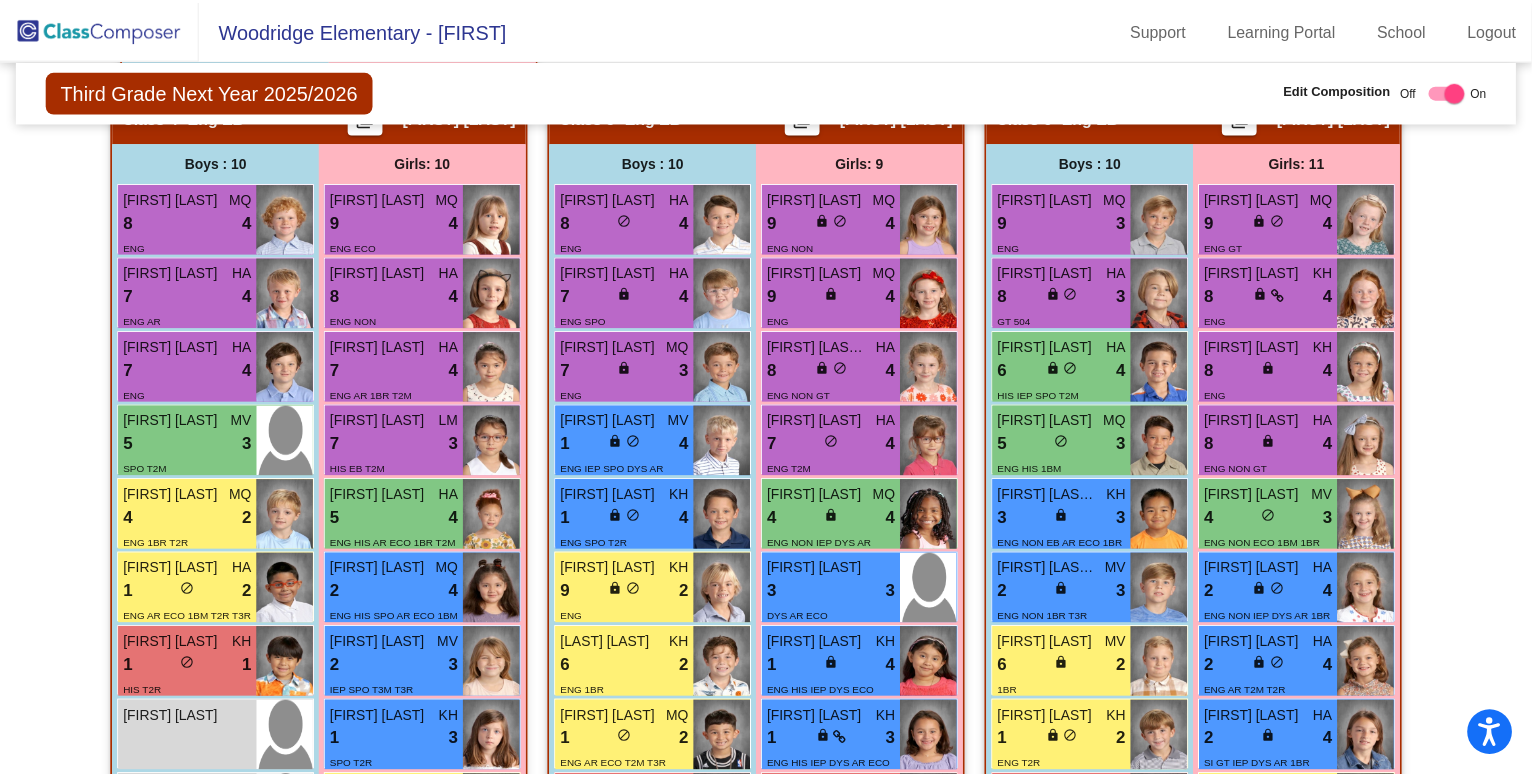 scroll, scrollTop: 1815, scrollLeft: 0, axis: vertical 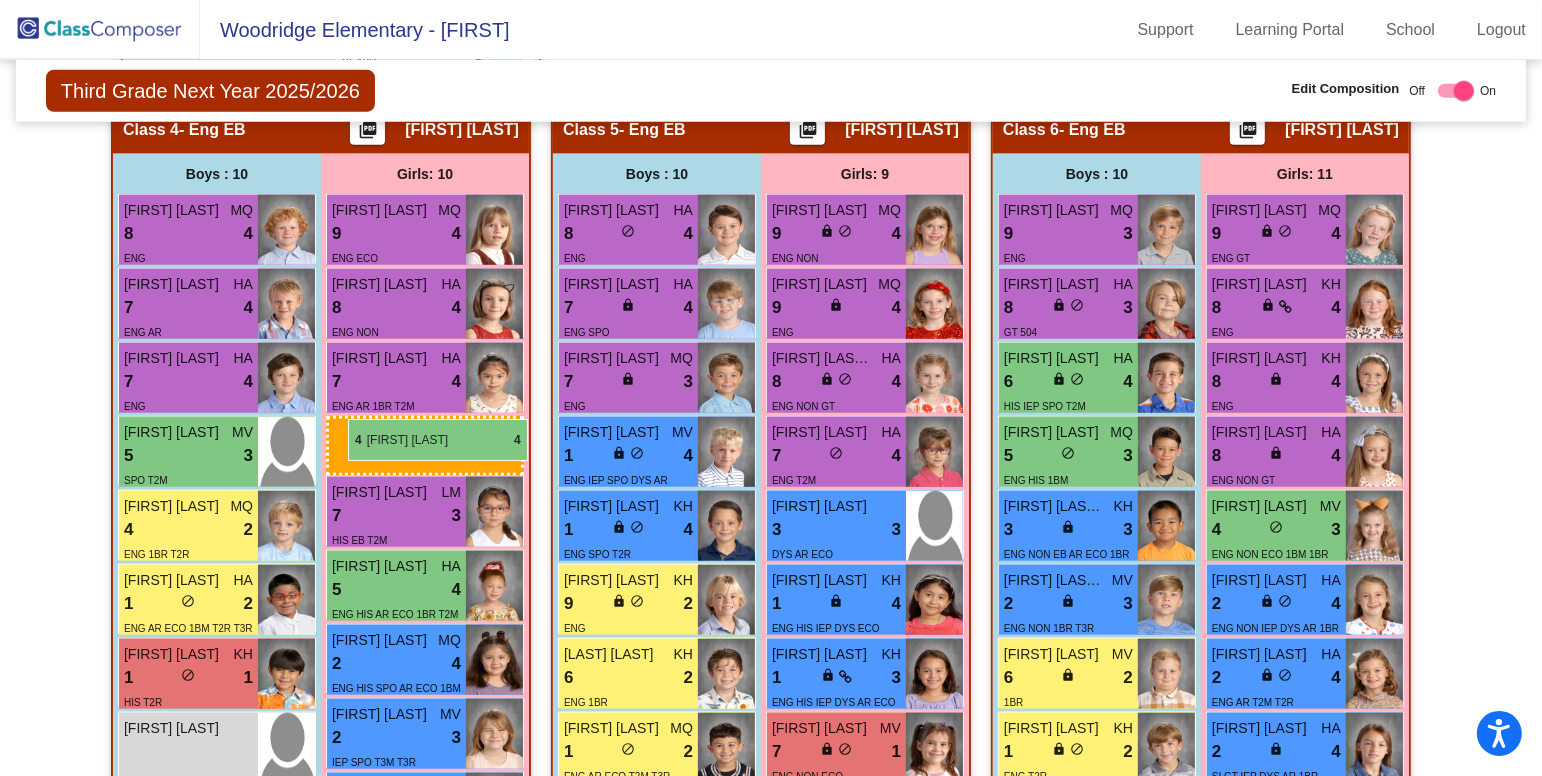 drag, startPoint x: 870, startPoint y: 522, endPoint x: 342, endPoint y: 415, distance: 538.7328 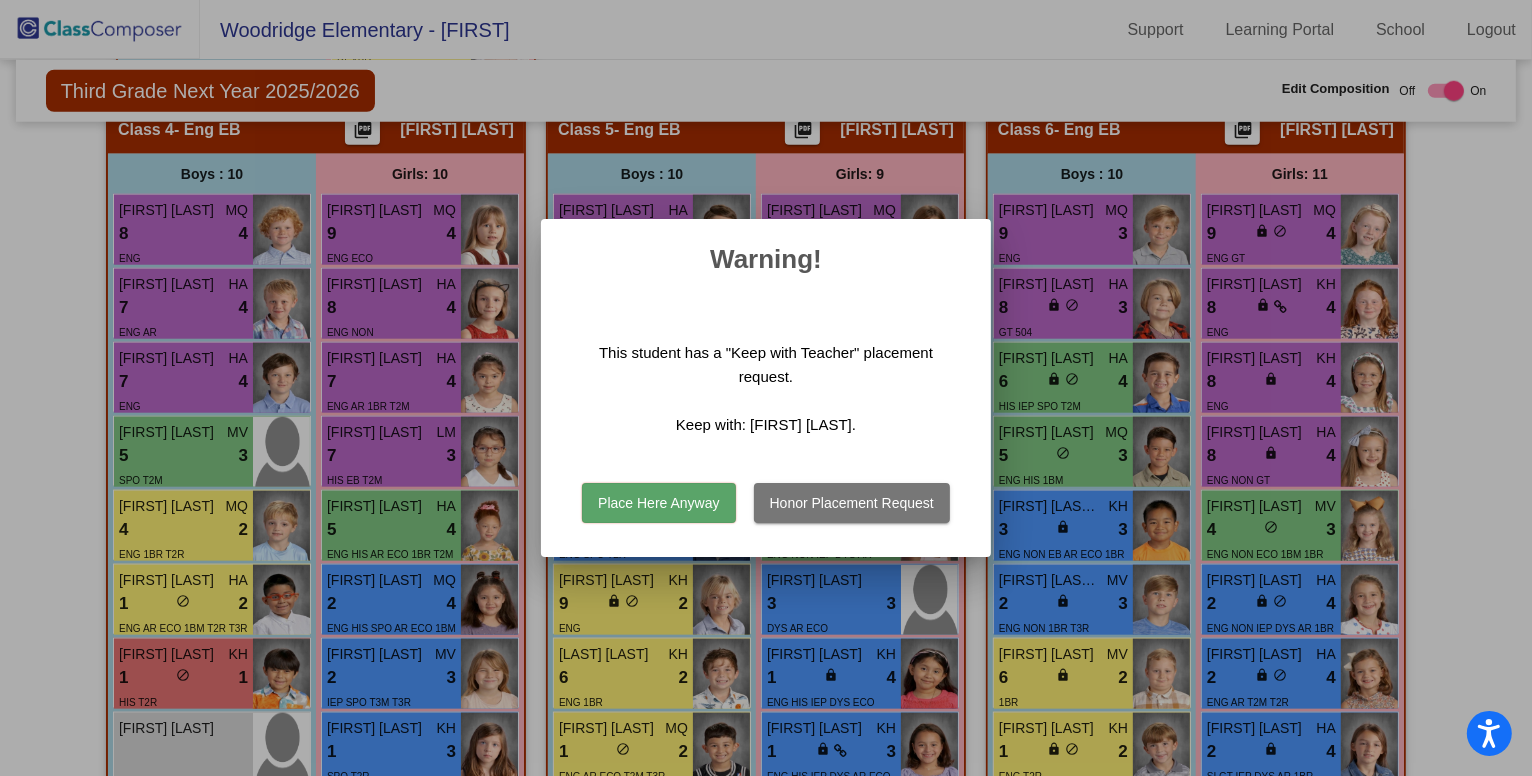 click on "Place Here Anyway" at bounding box center (658, 503) 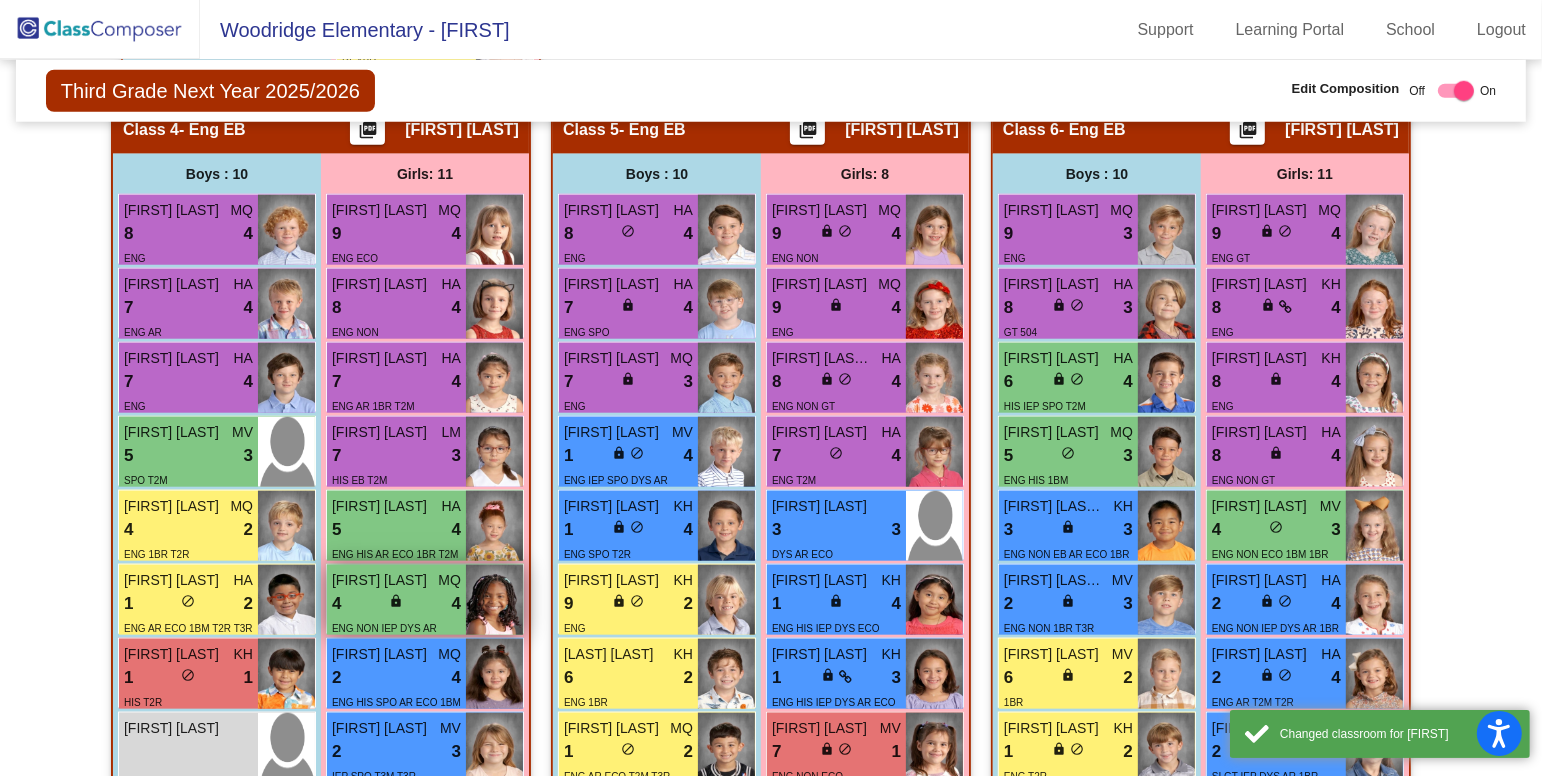 click on "4 lock do_not_disturb_alt 4" at bounding box center [396, 604] 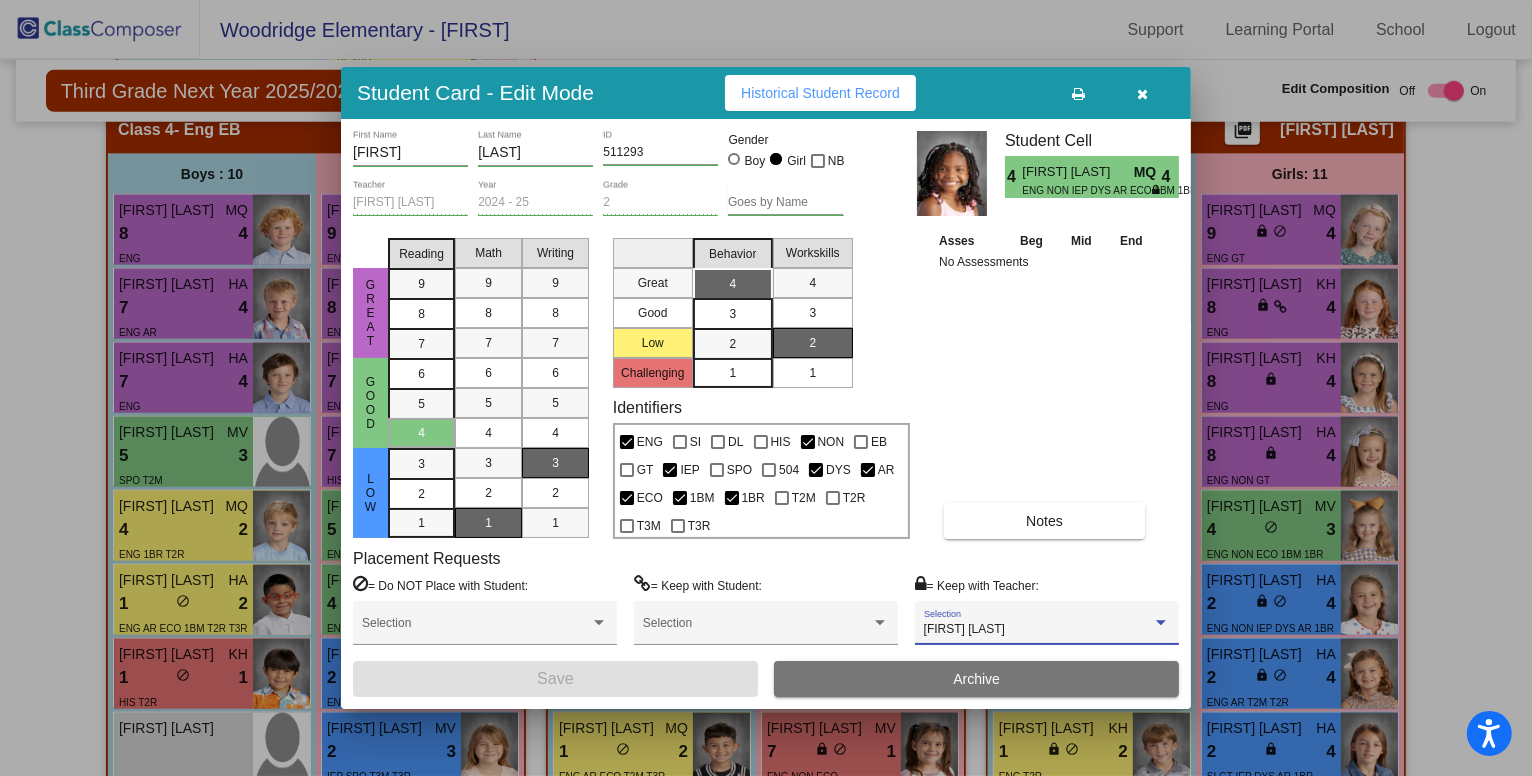 click at bounding box center [1161, 622] 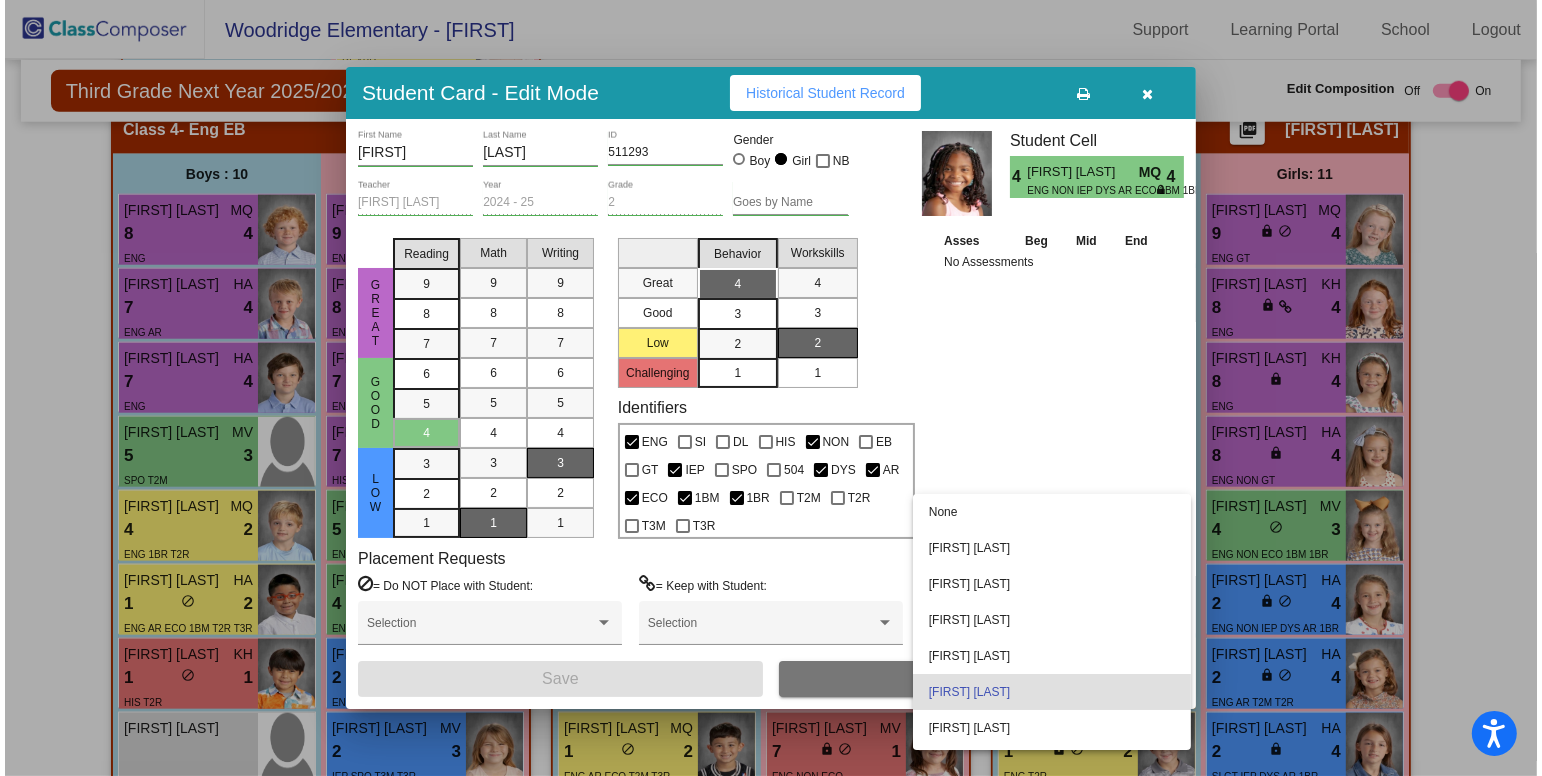 scroll, scrollTop: 67, scrollLeft: 0, axis: vertical 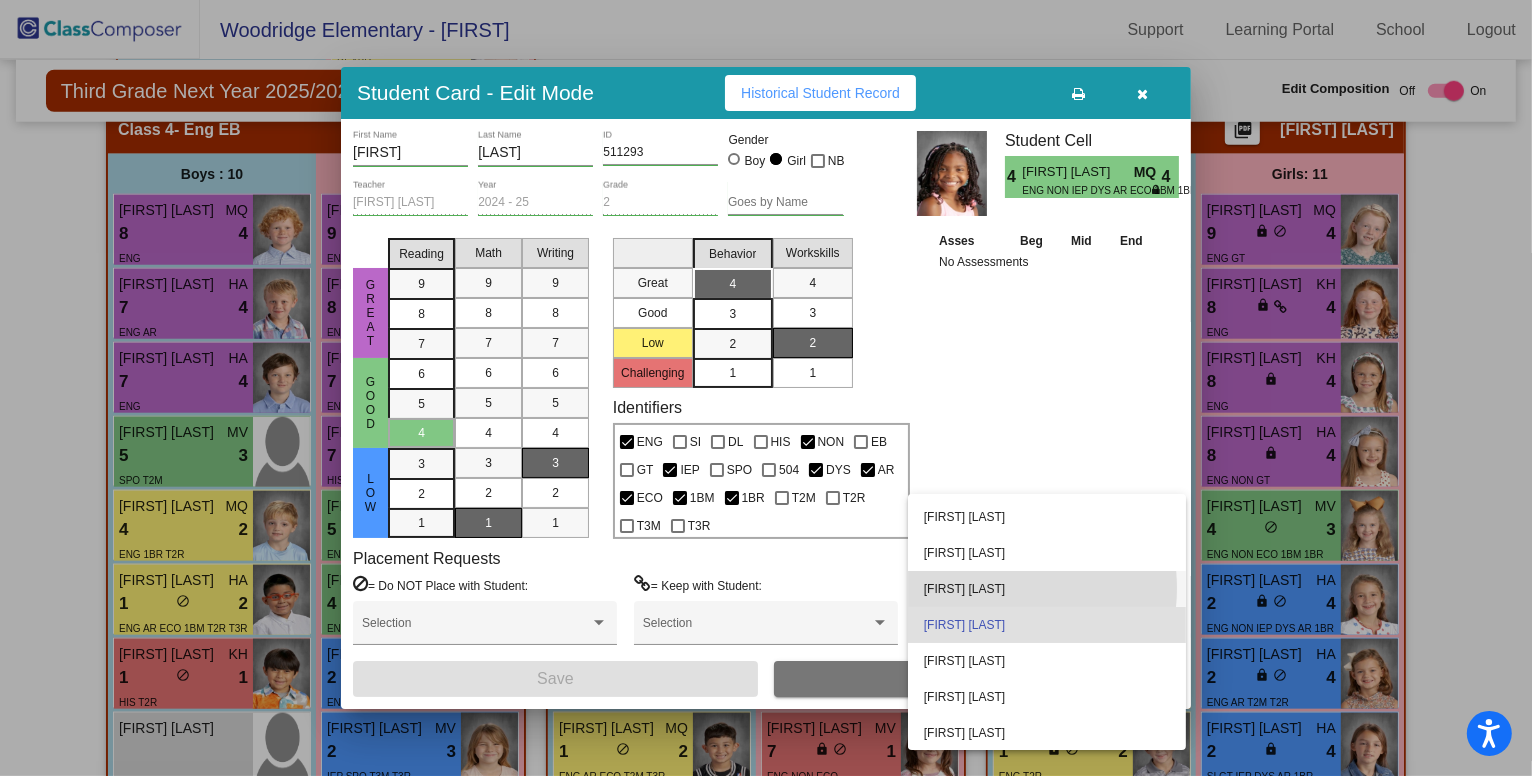 click on "[FIRST] [LAST]" at bounding box center [1047, 589] 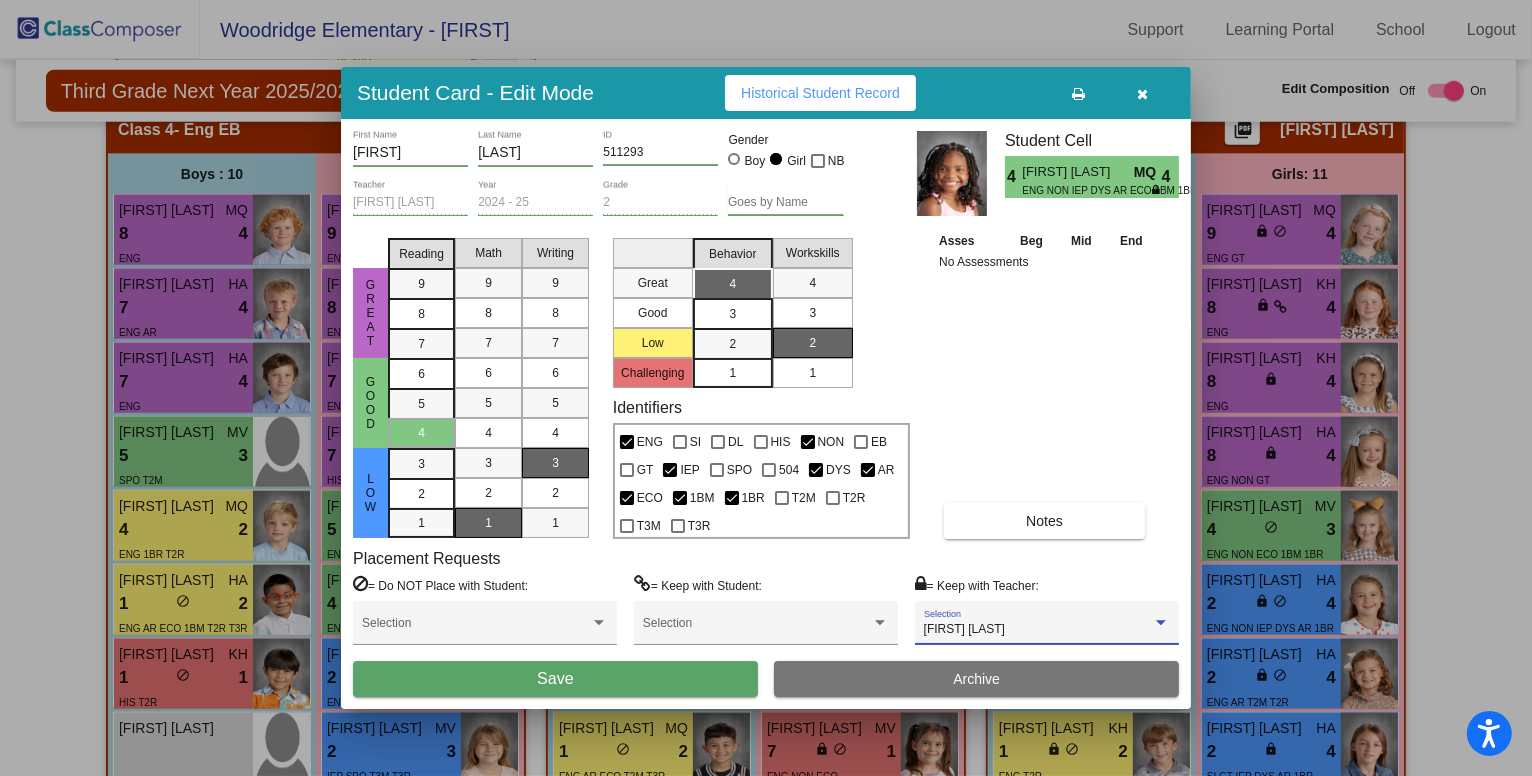 click on "Save" at bounding box center [555, 679] 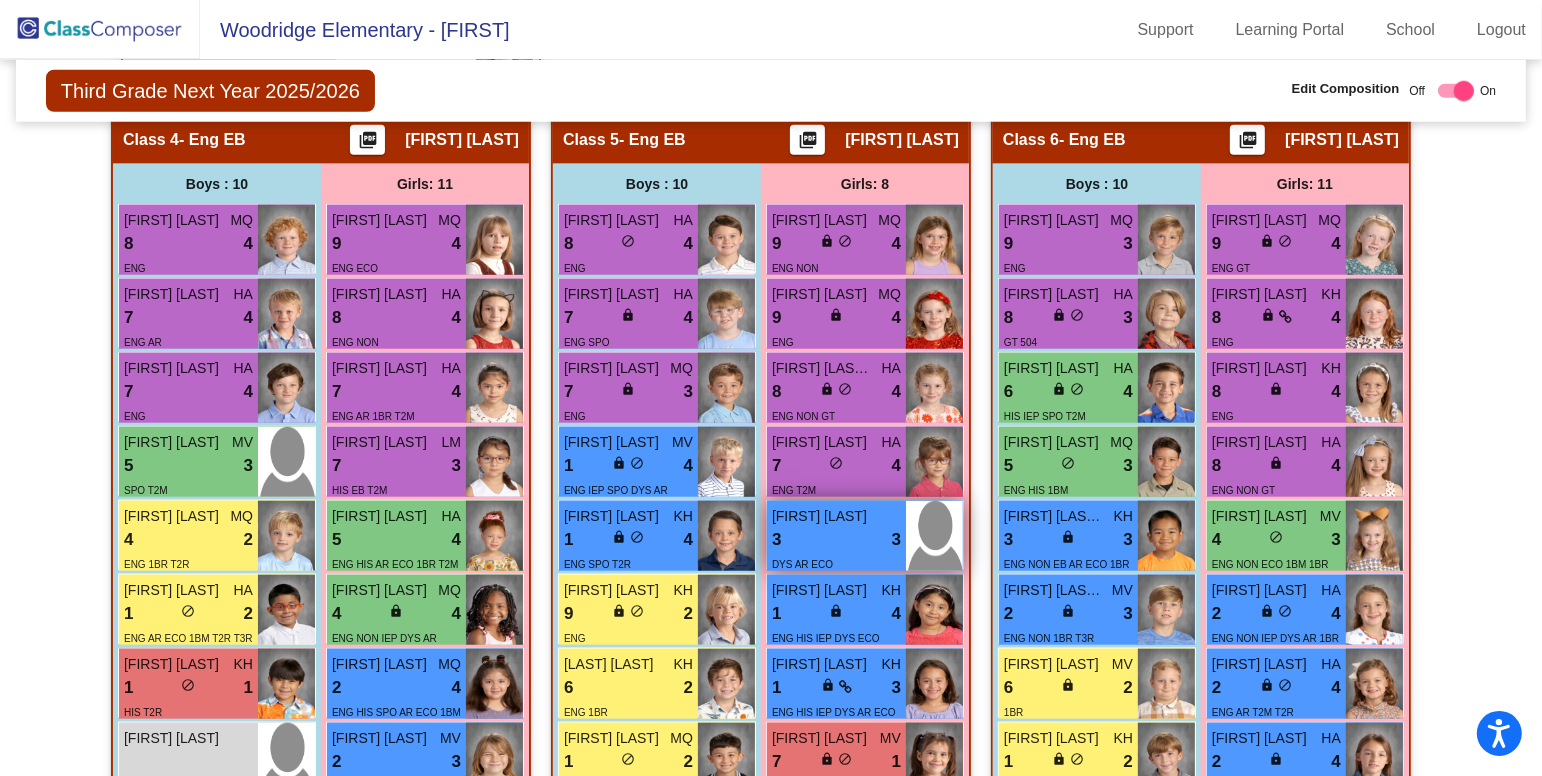scroll, scrollTop: 1809, scrollLeft: 0, axis: vertical 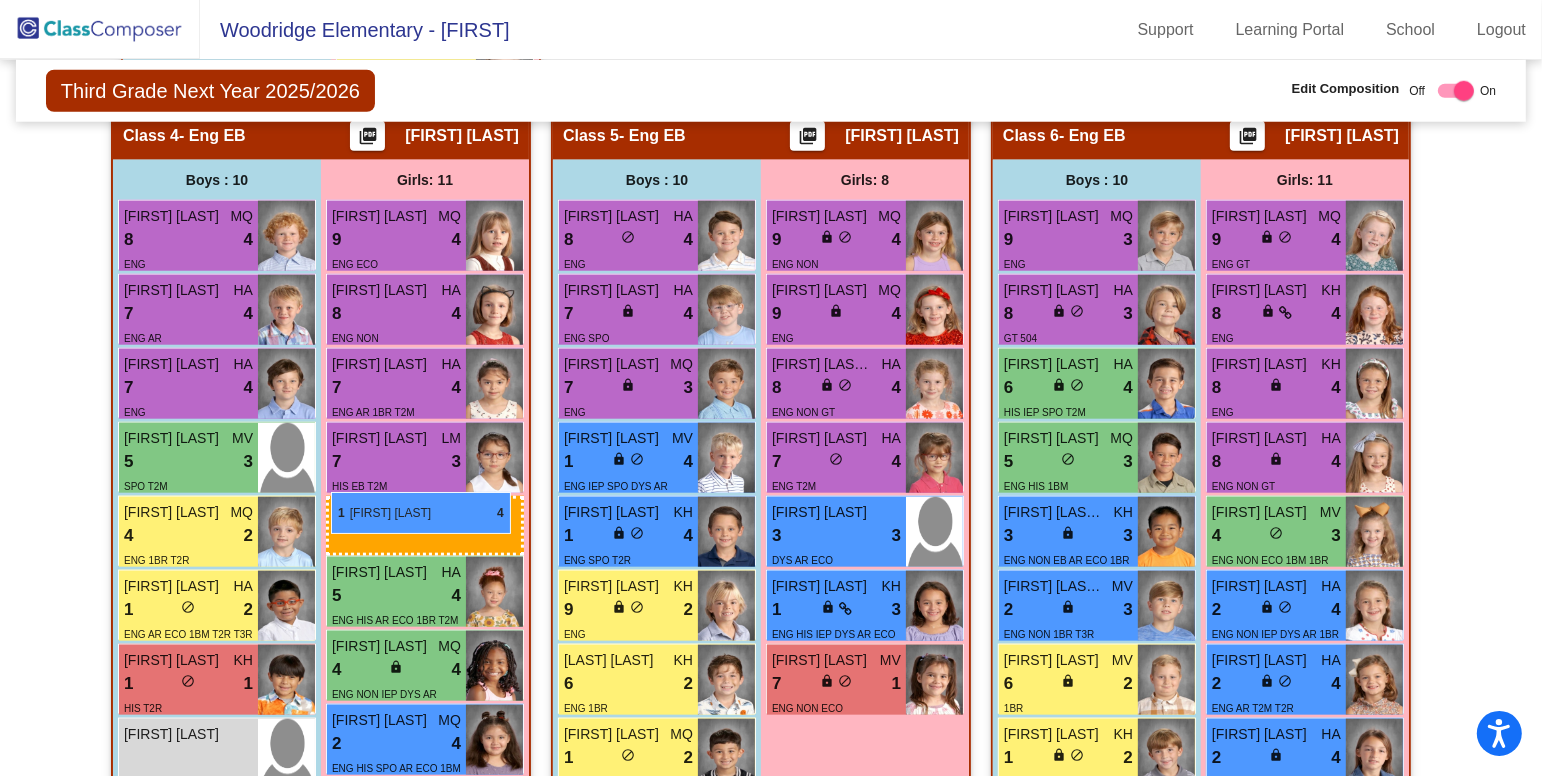 drag, startPoint x: 873, startPoint y: 591, endPoint x: 331, endPoint y: 492, distance: 550.96735 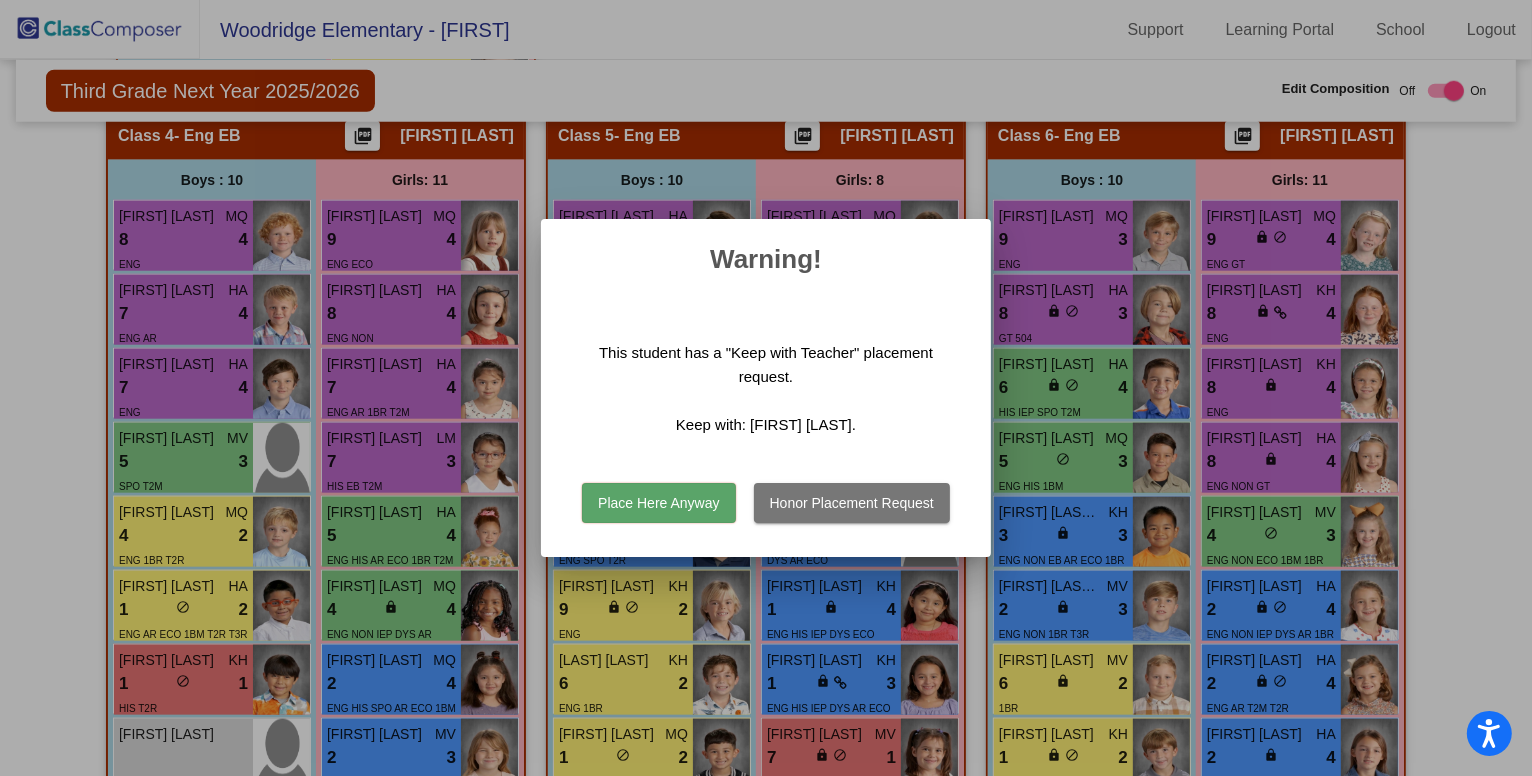 click on "Honor Placement Request" at bounding box center (852, 503) 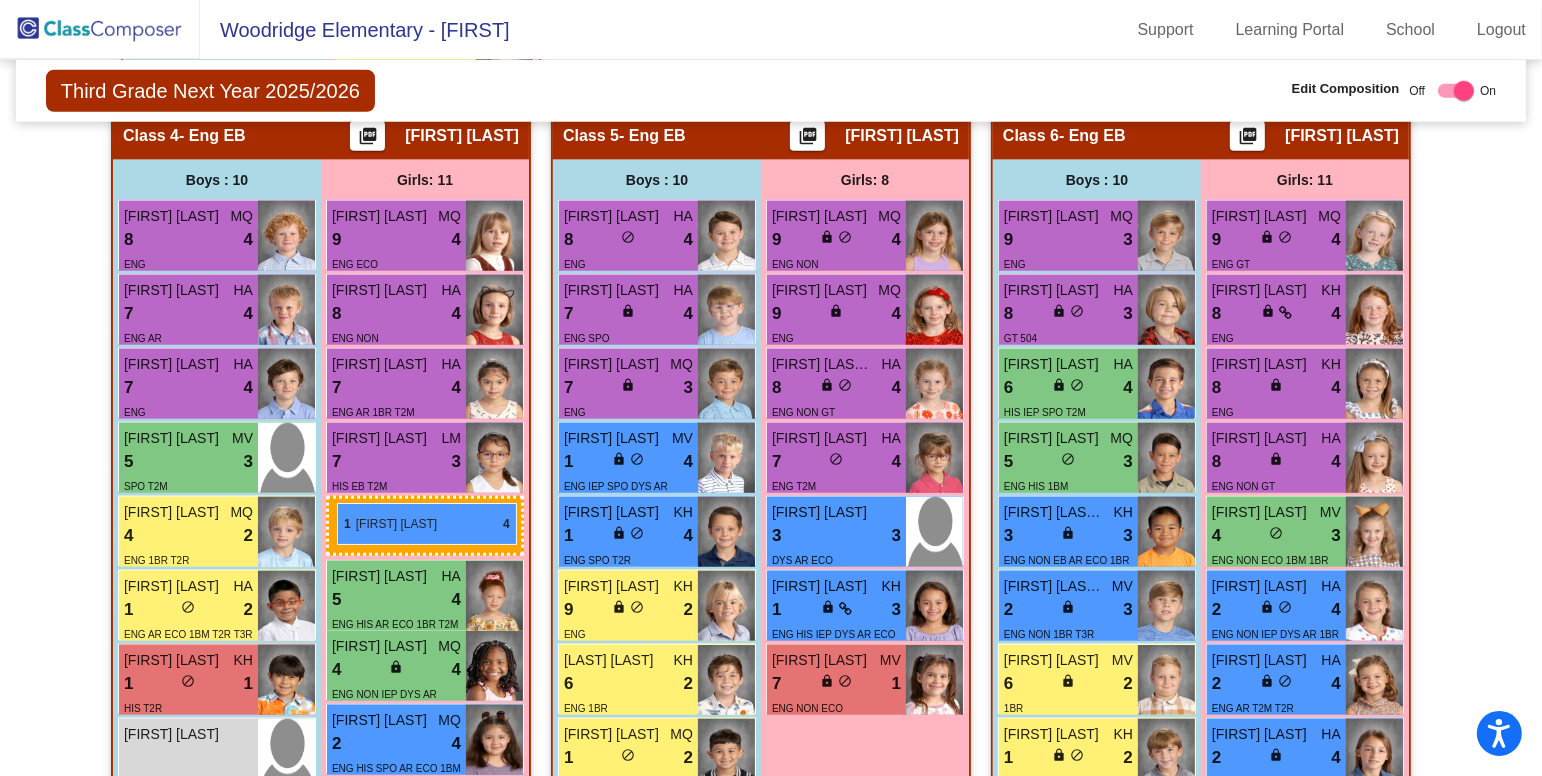 drag, startPoint x: 851, startPoint y: 598, endPoint x: 337, endPoint y: 503, distance: 522.70544 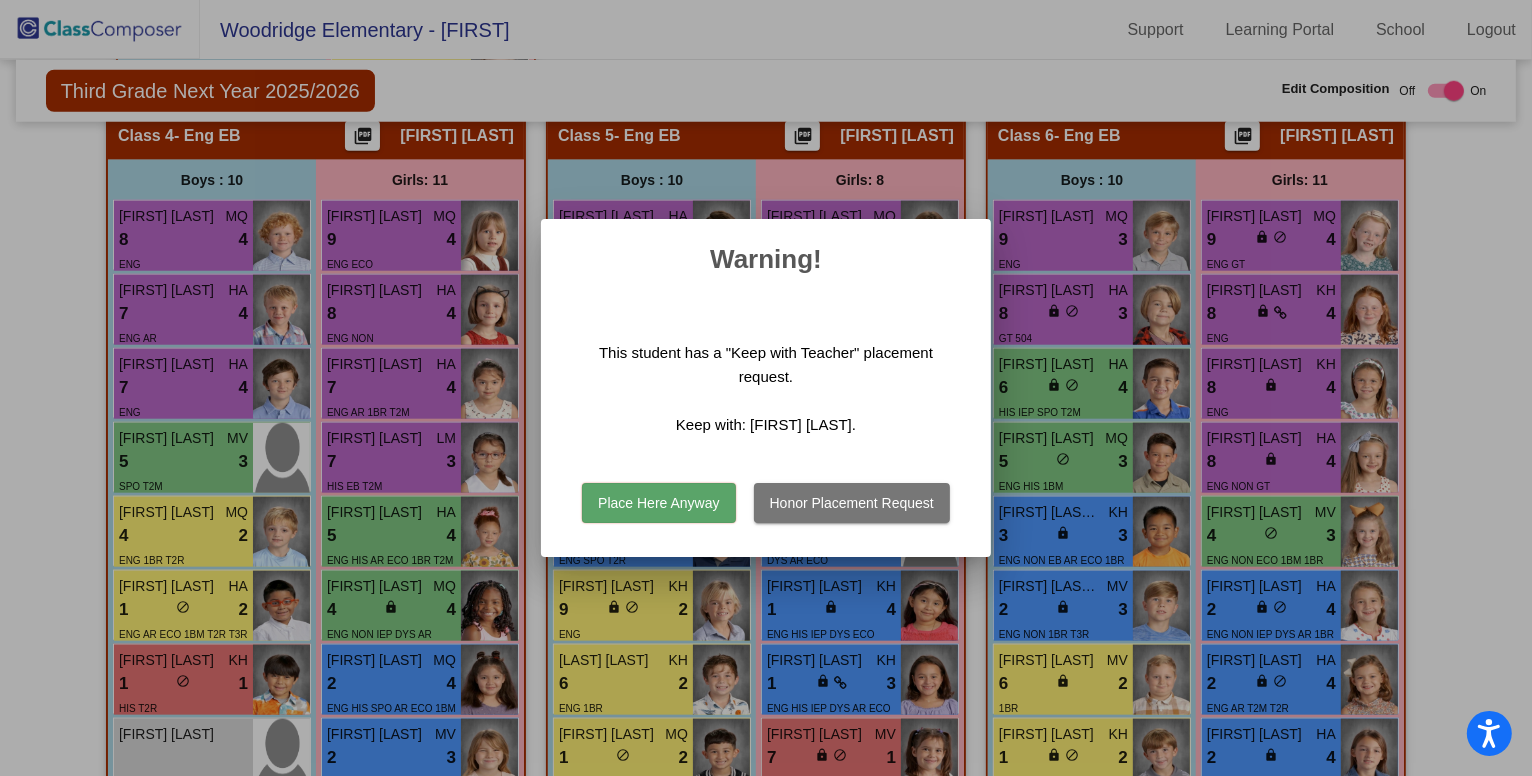 click on "Place Here Anyway" at bounding box center (658, 503) 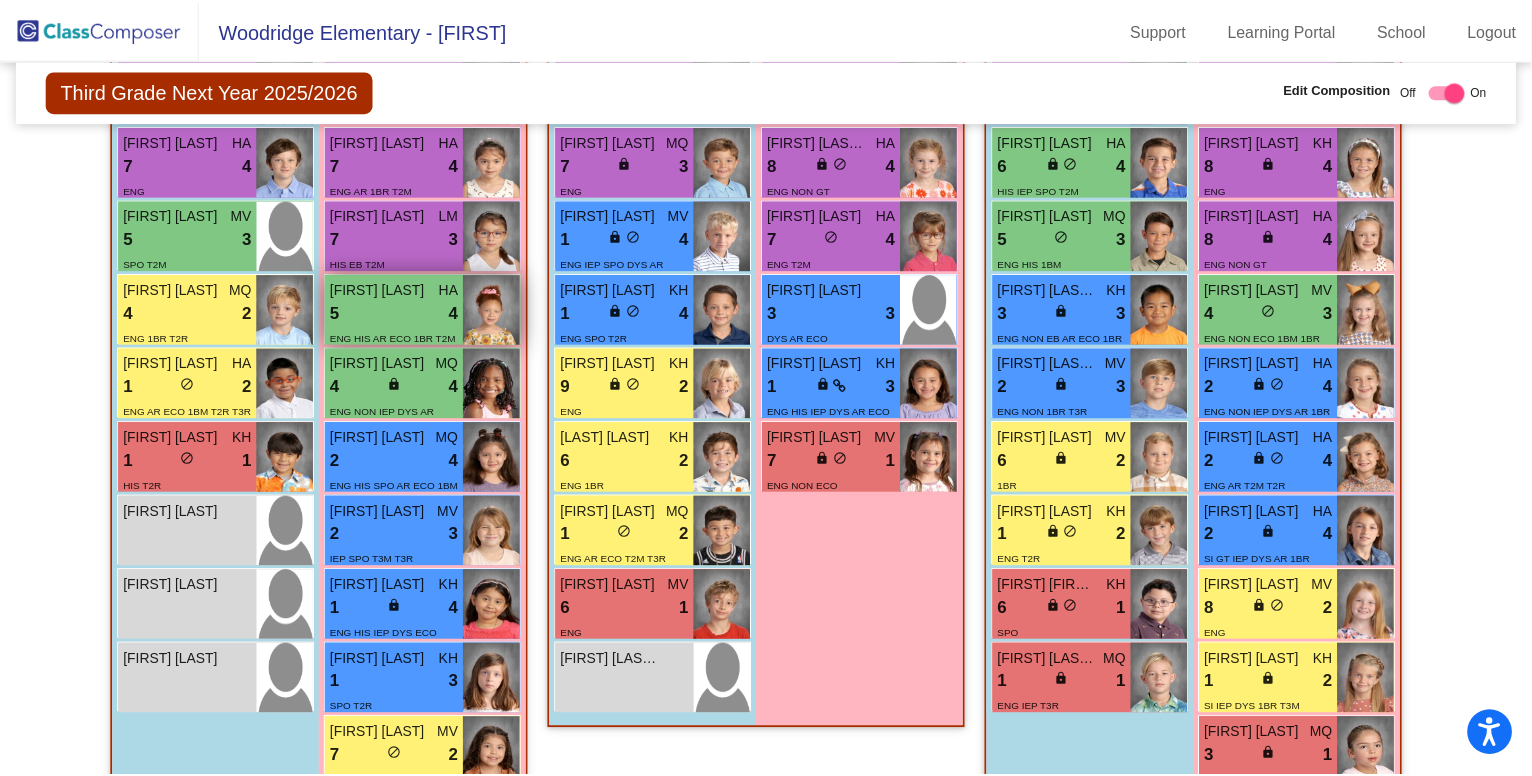 scroll, scrollTop: 2051, scrollLeft: 0, axis: vertical 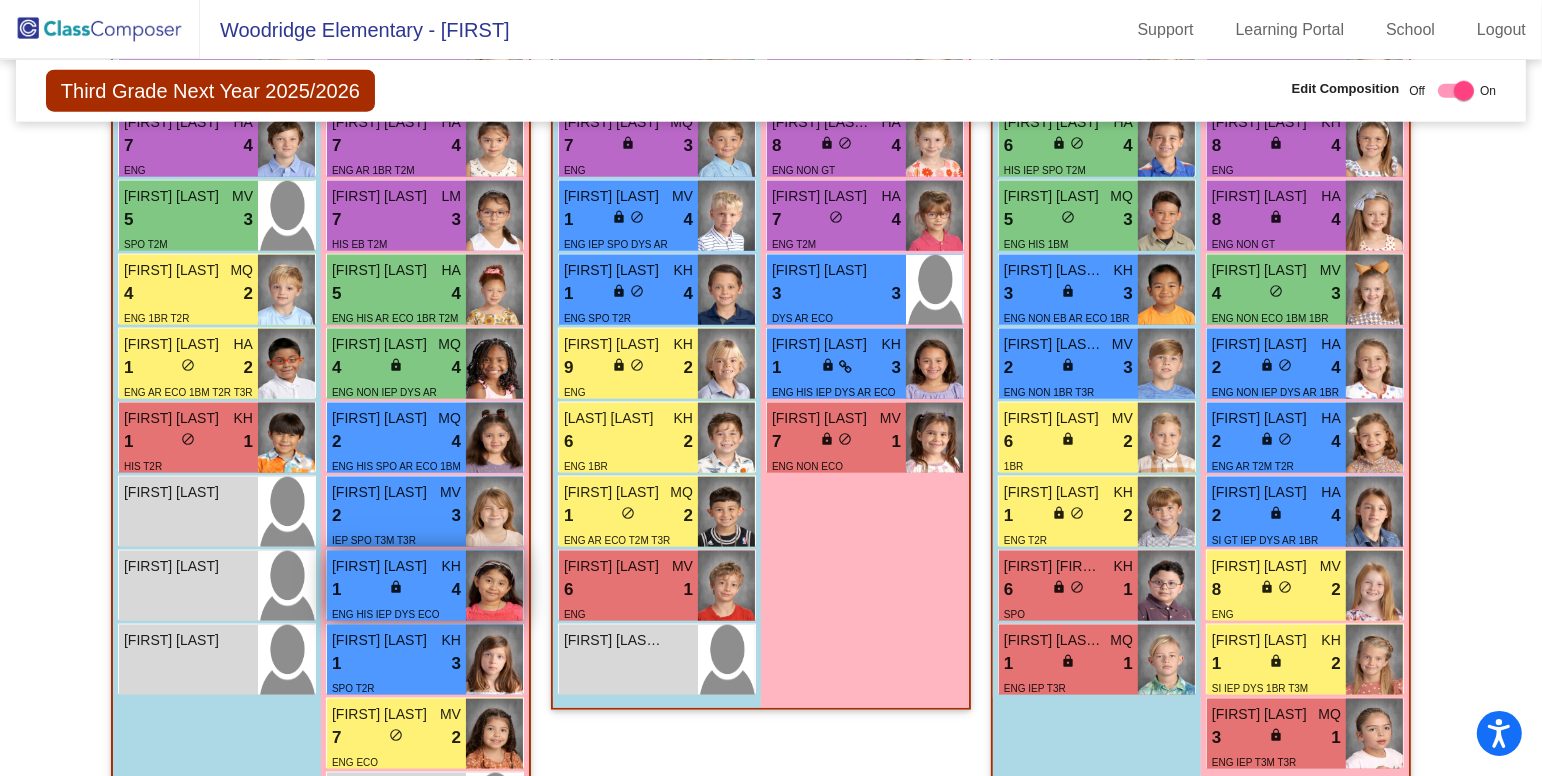 click on "1 lock do_not_disturb_alt 4" at bounding box center [396, 590] 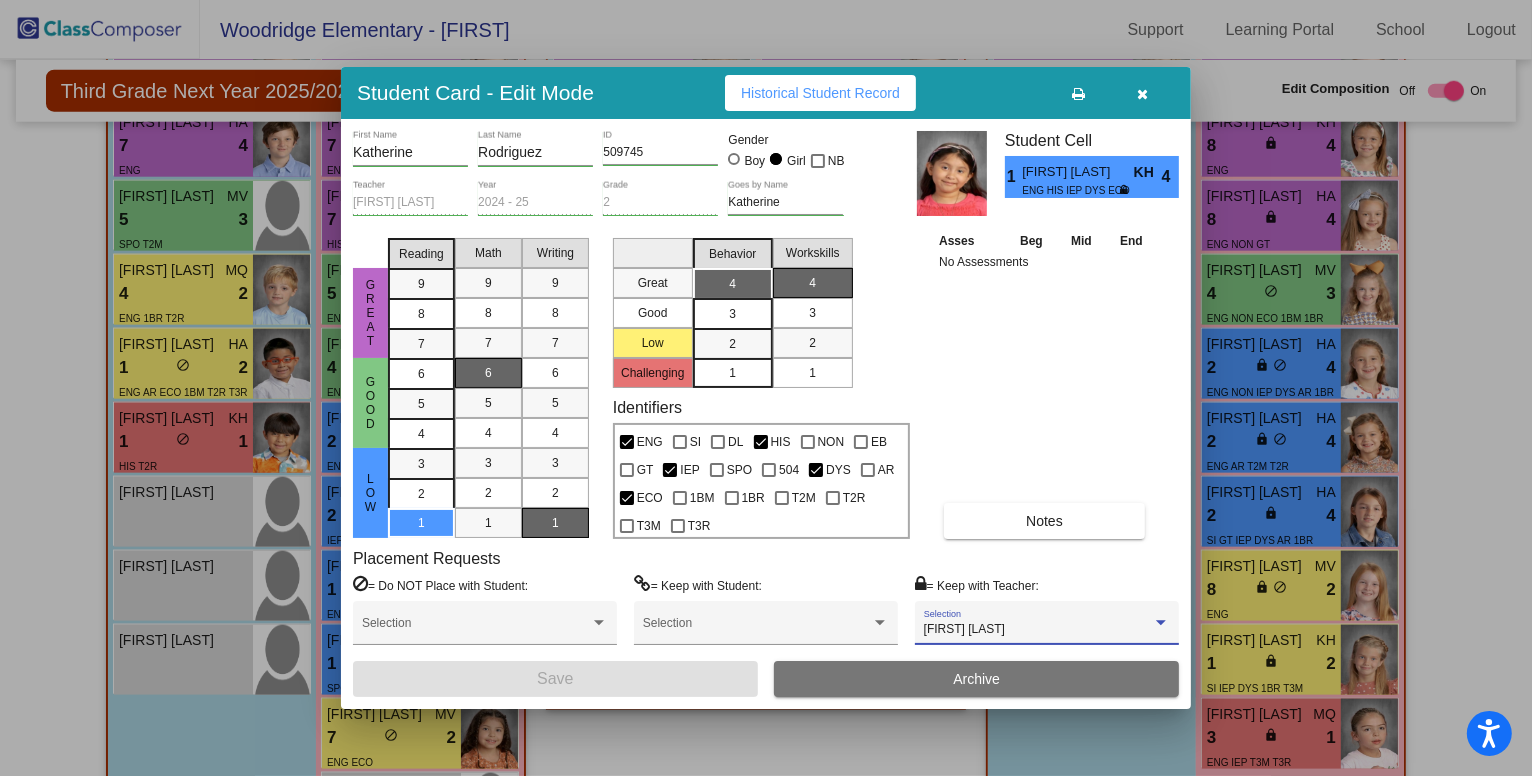 click at bounding box center (1161, 622) 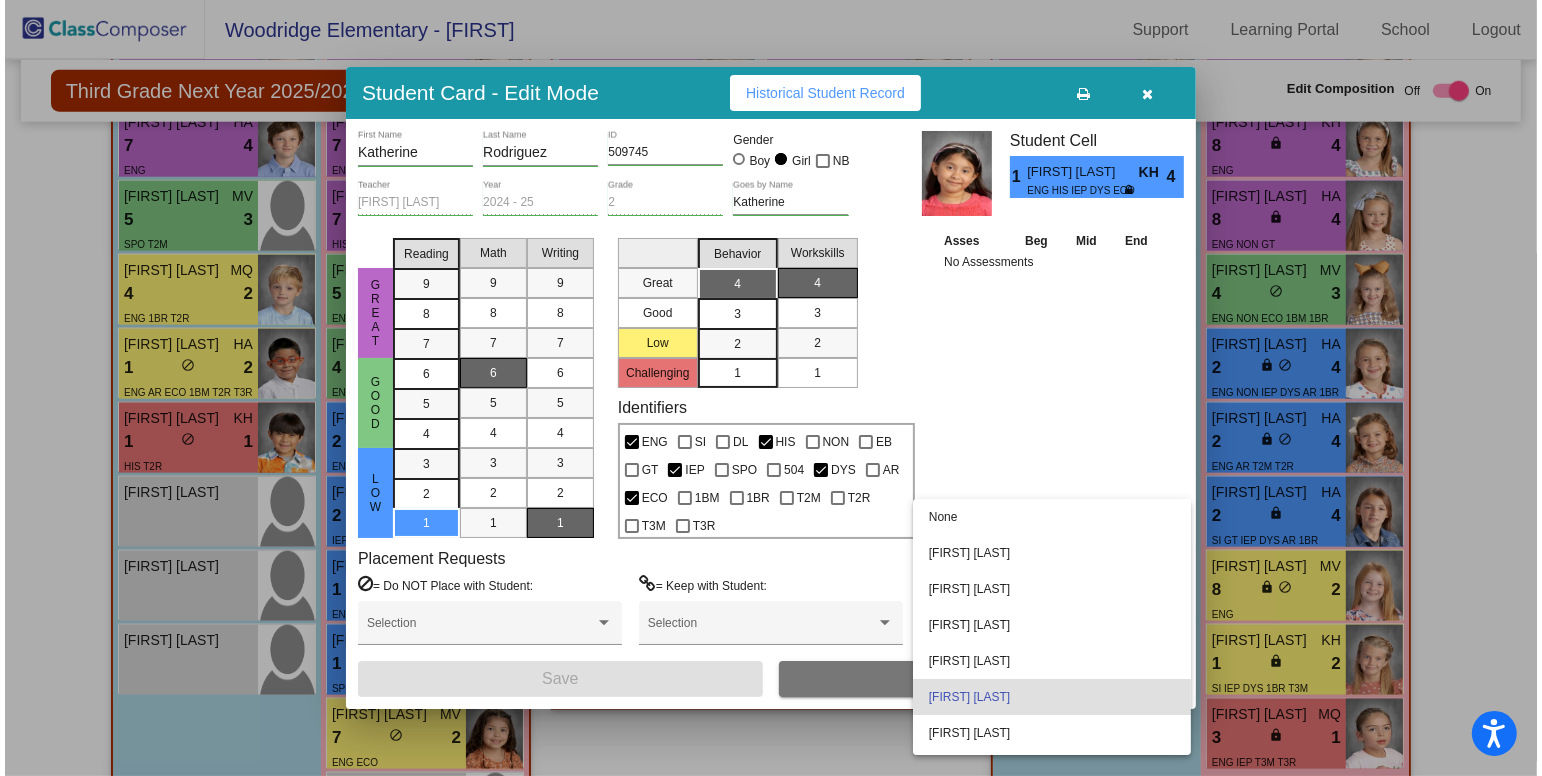 scroll, scrollTop: 67, scrollLeft: 0, axis: vertical 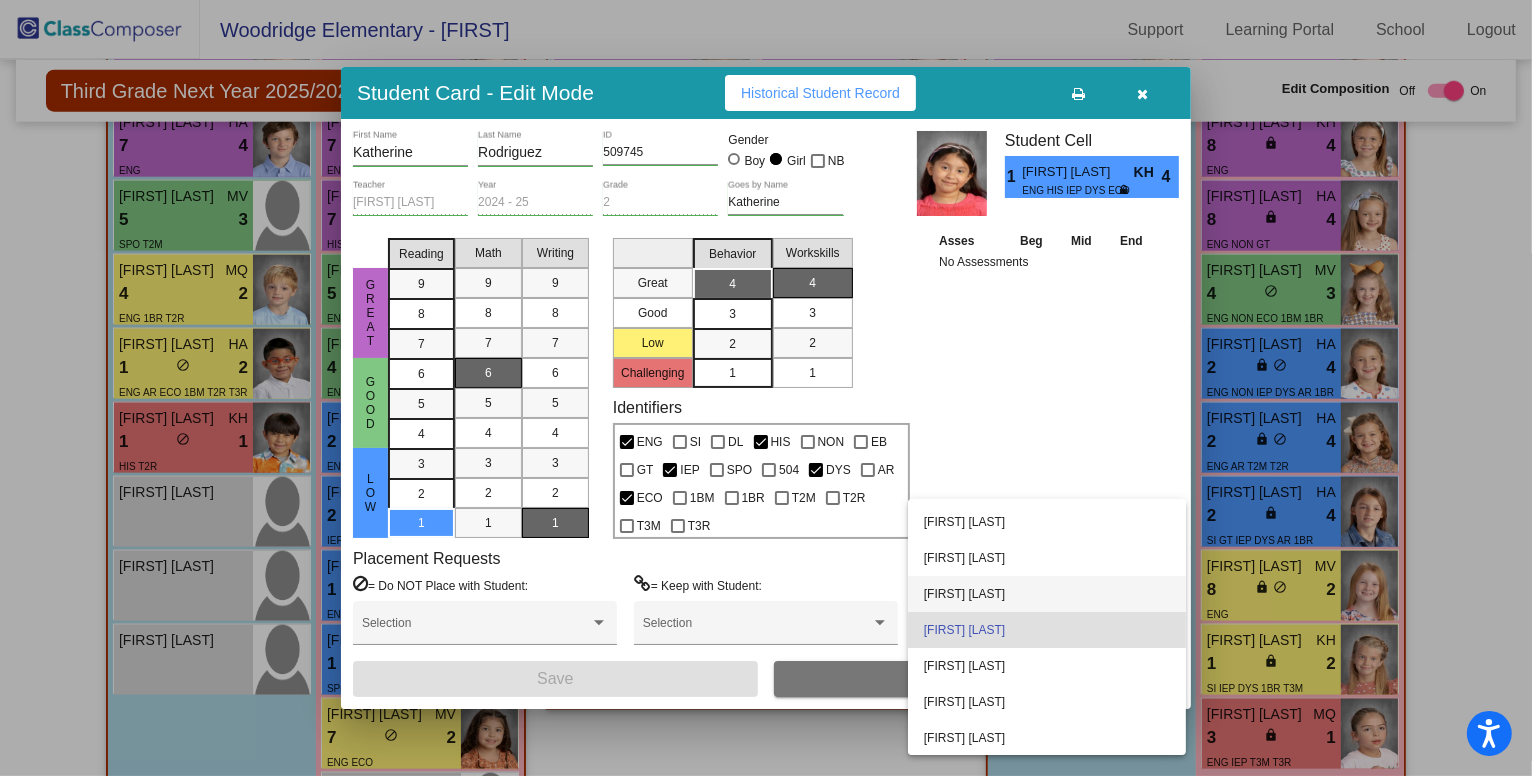 click on "[FIRST] [LAST]" at bounding box center (1047, 594) 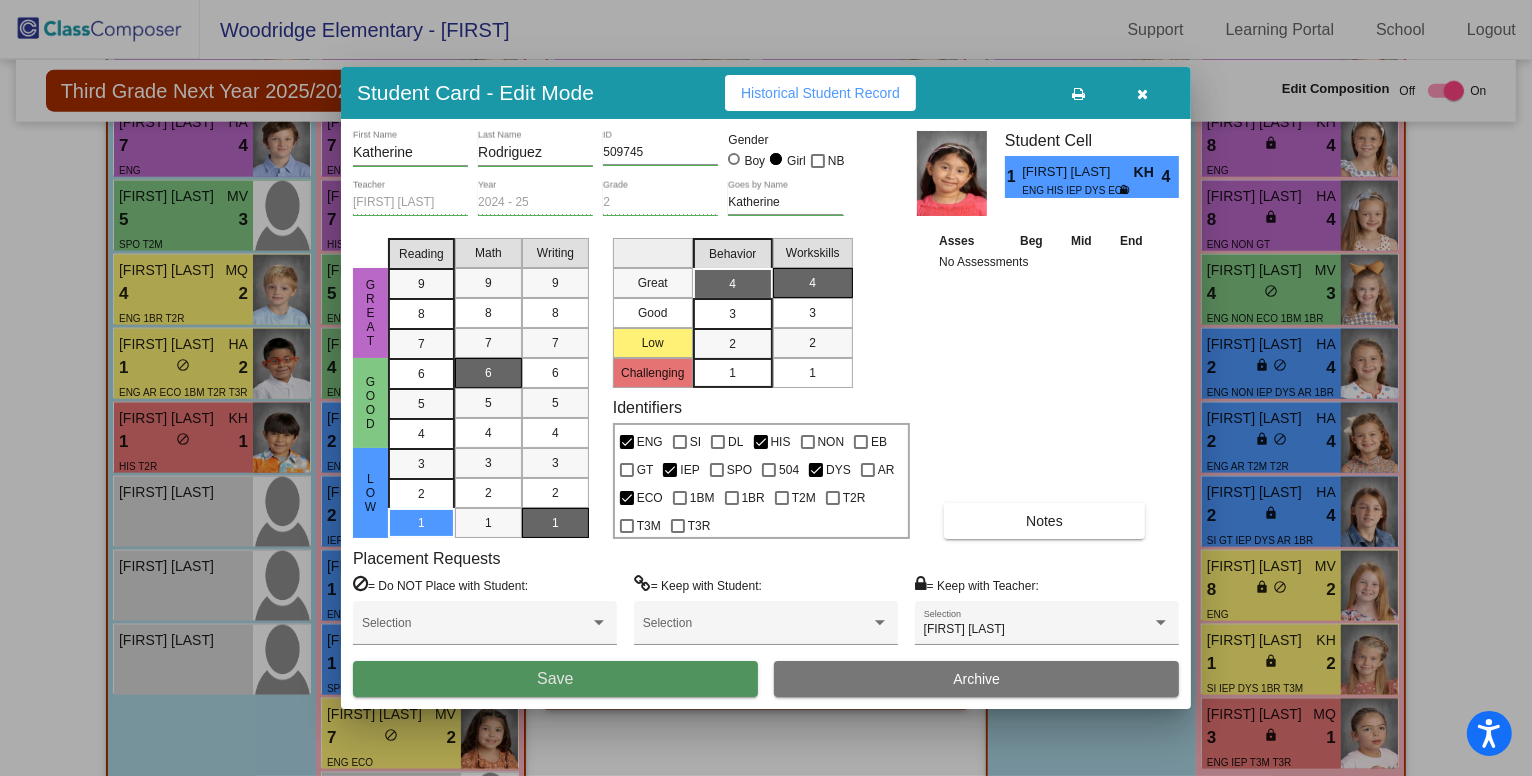 click on "Save" at bounding box center (555, 679) 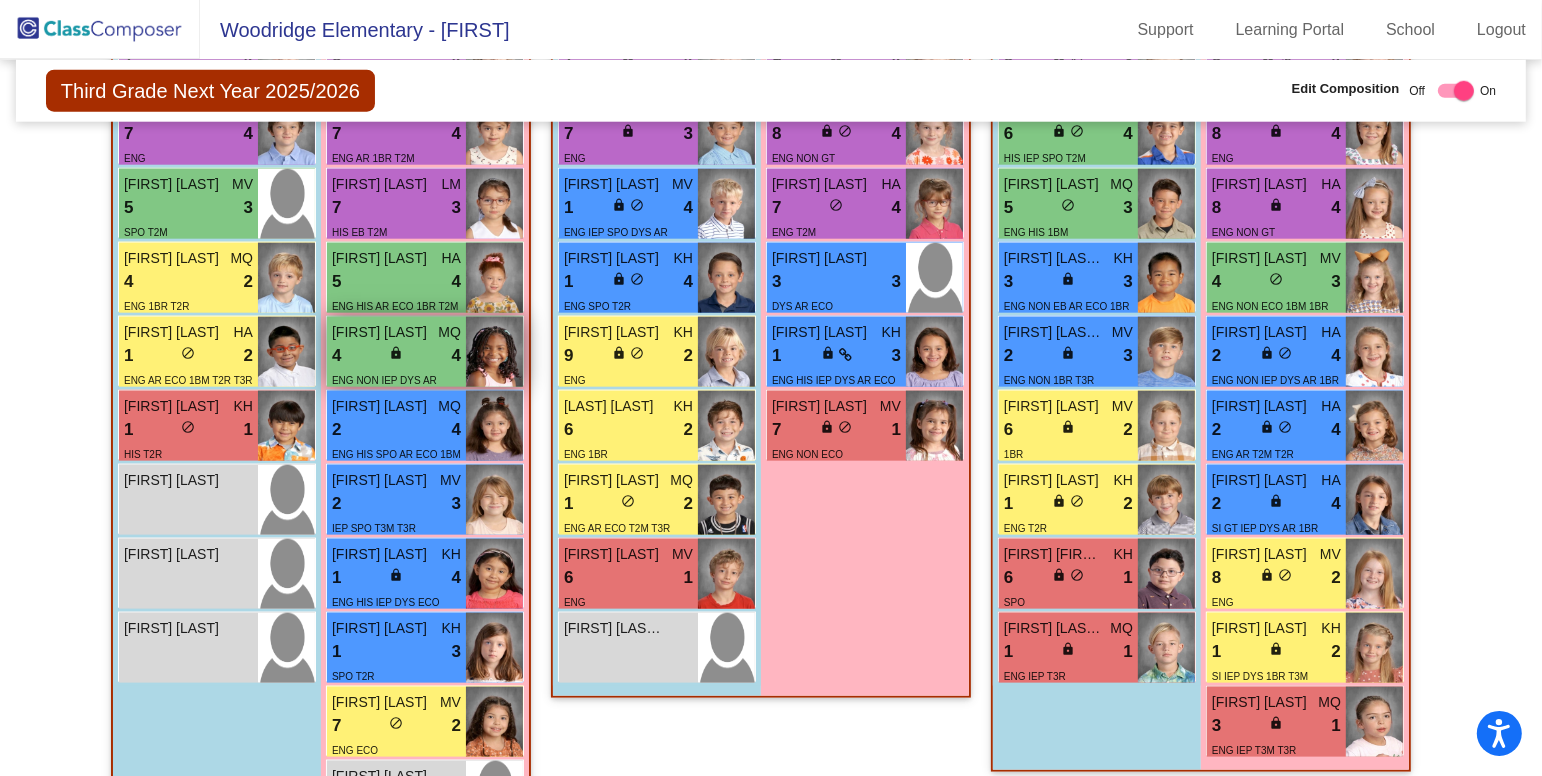 scroll, scrollTop: 2087, scrollLeft: 0, axis: vertical 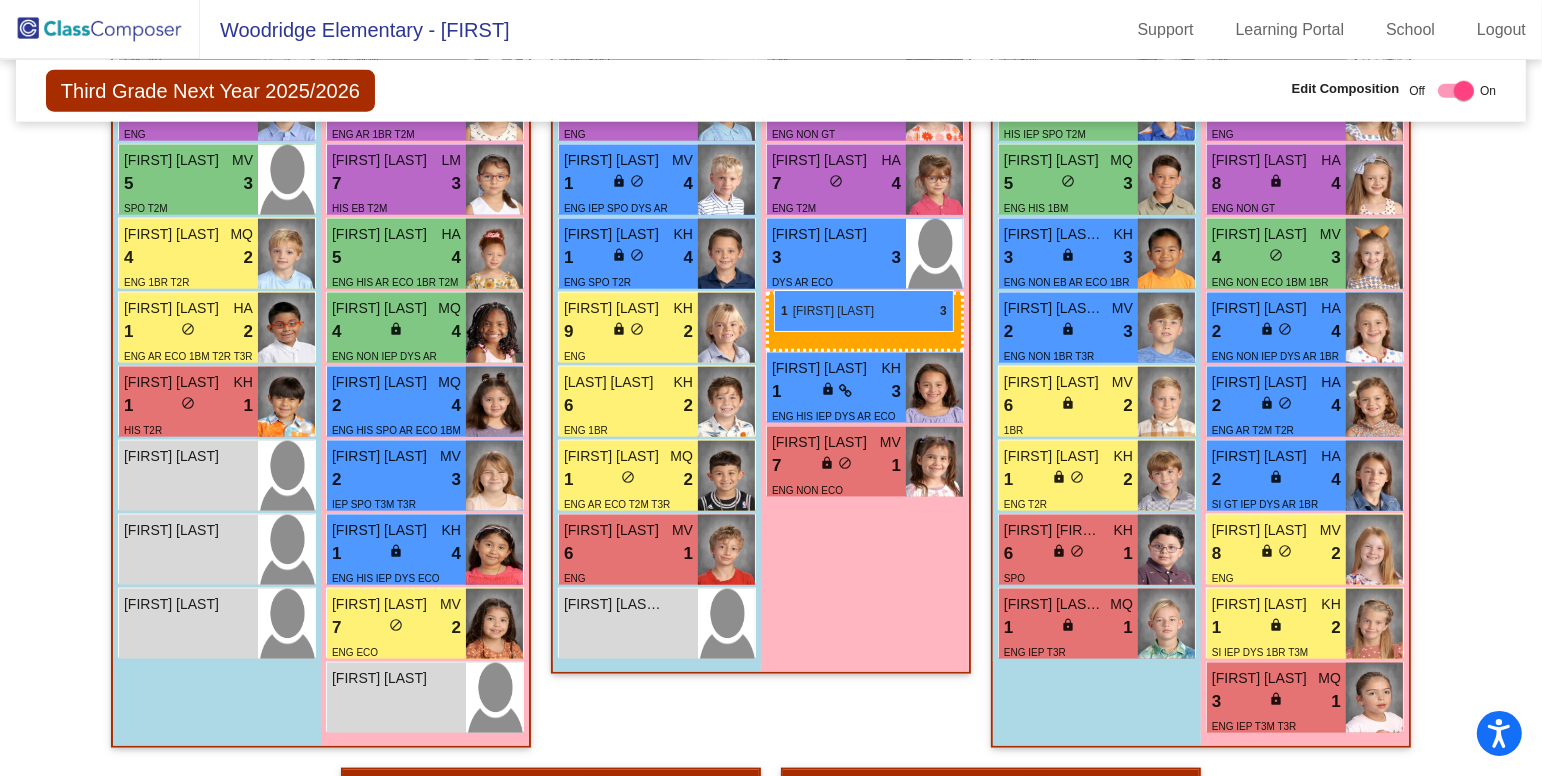 drag, startPoint x: 394, startPoint y: 610, endPoint x: 774, endPoint y: 290, distance: 496.7897 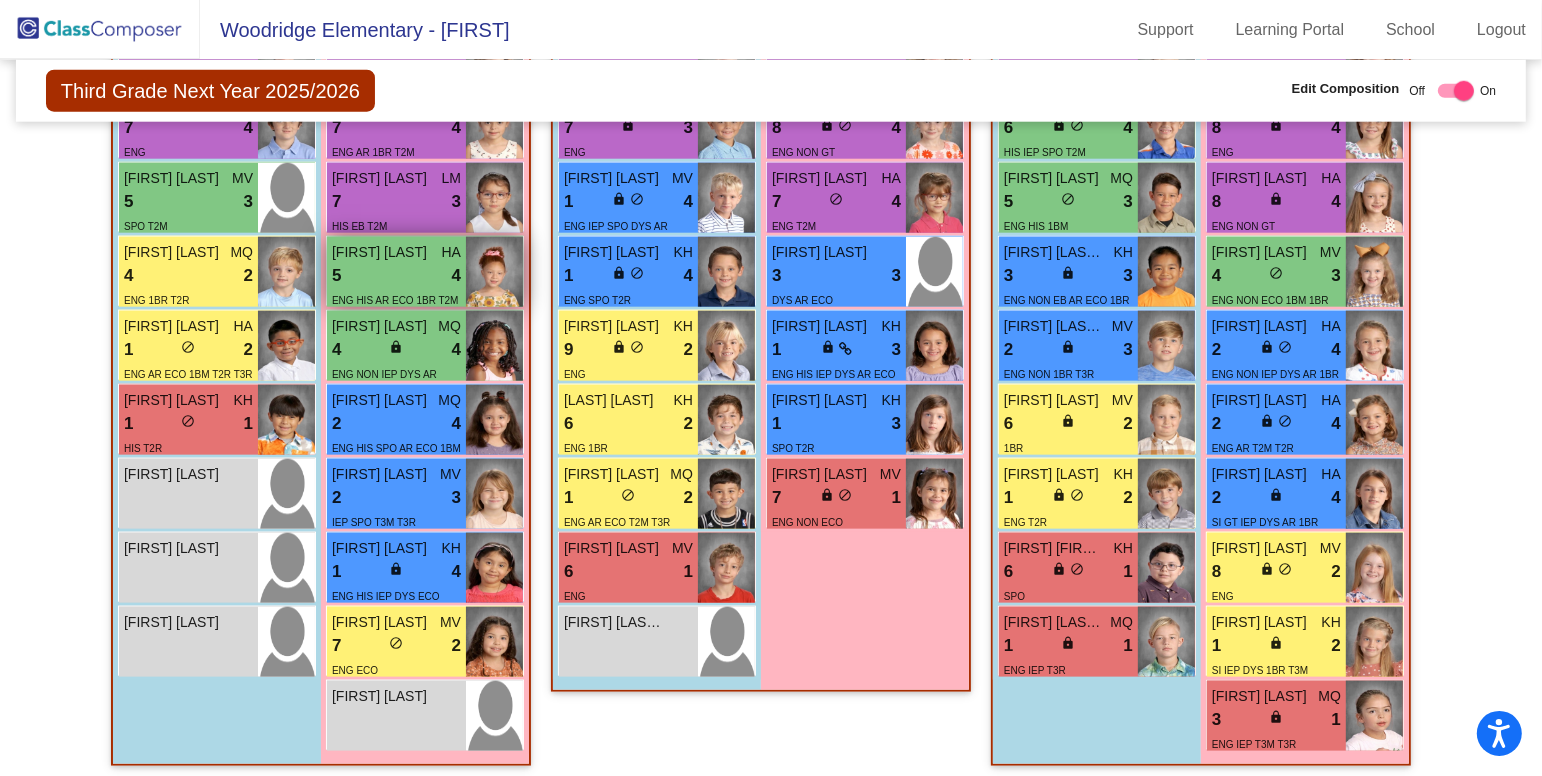 scroll, scrollTop: 2060, scrollLeft: 0, axis: vertical 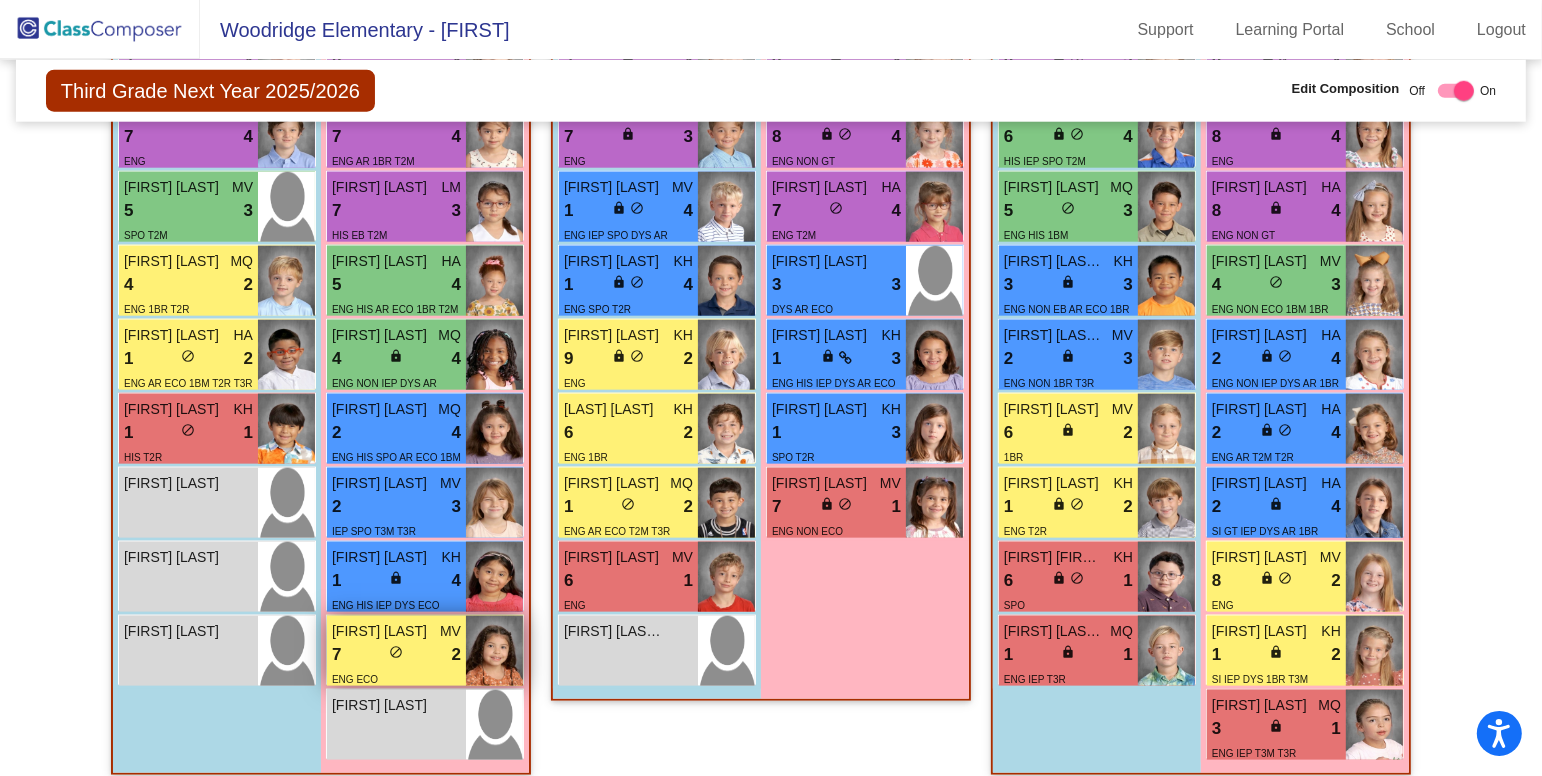 click on "7 lock do_not_disturb_alt 2" at bounding box center (396, 655) 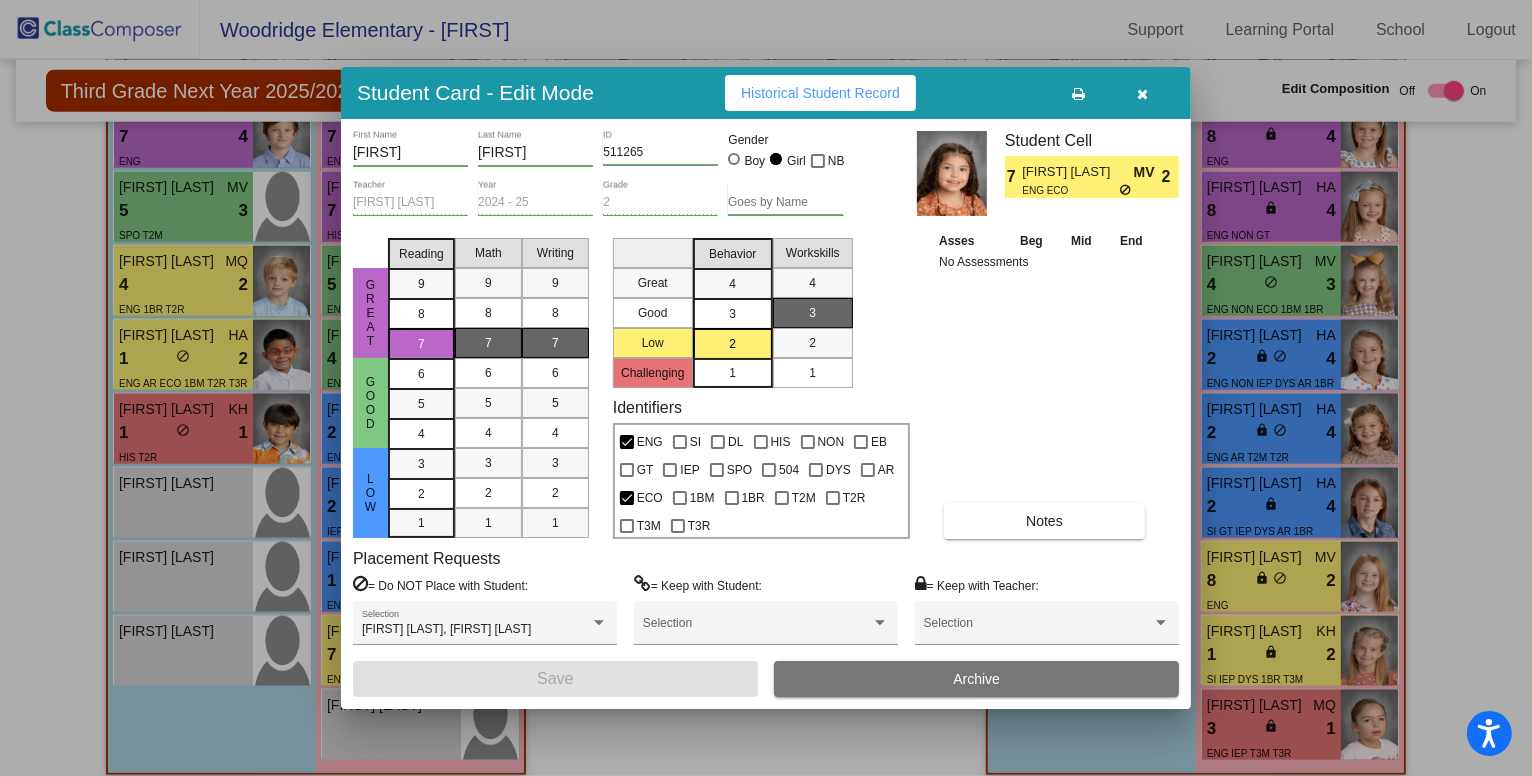 click at bounding box center [1143, 94] 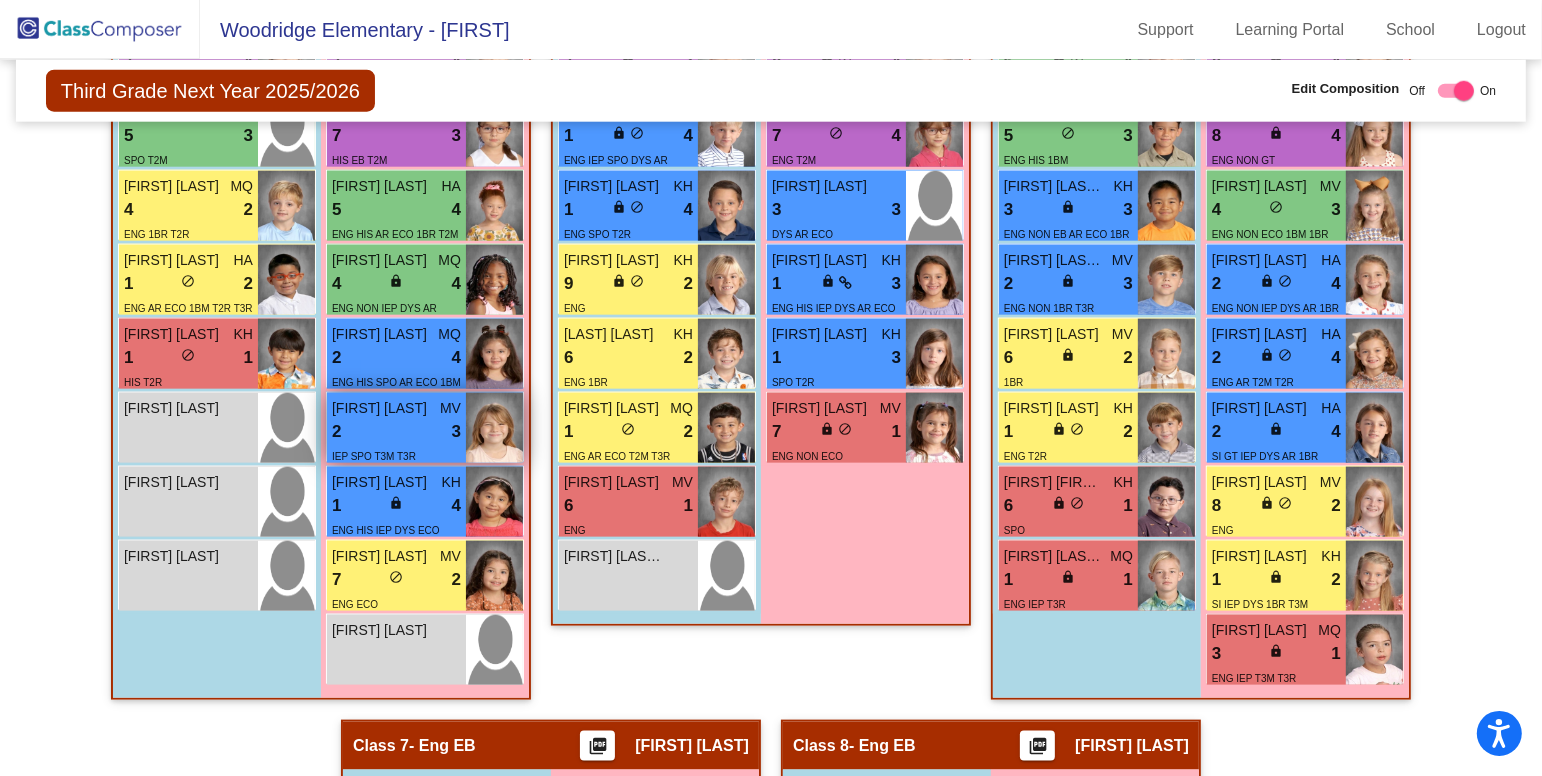 scroll, scrollTop: 2130, scrollLeft: 0, axis: vertical 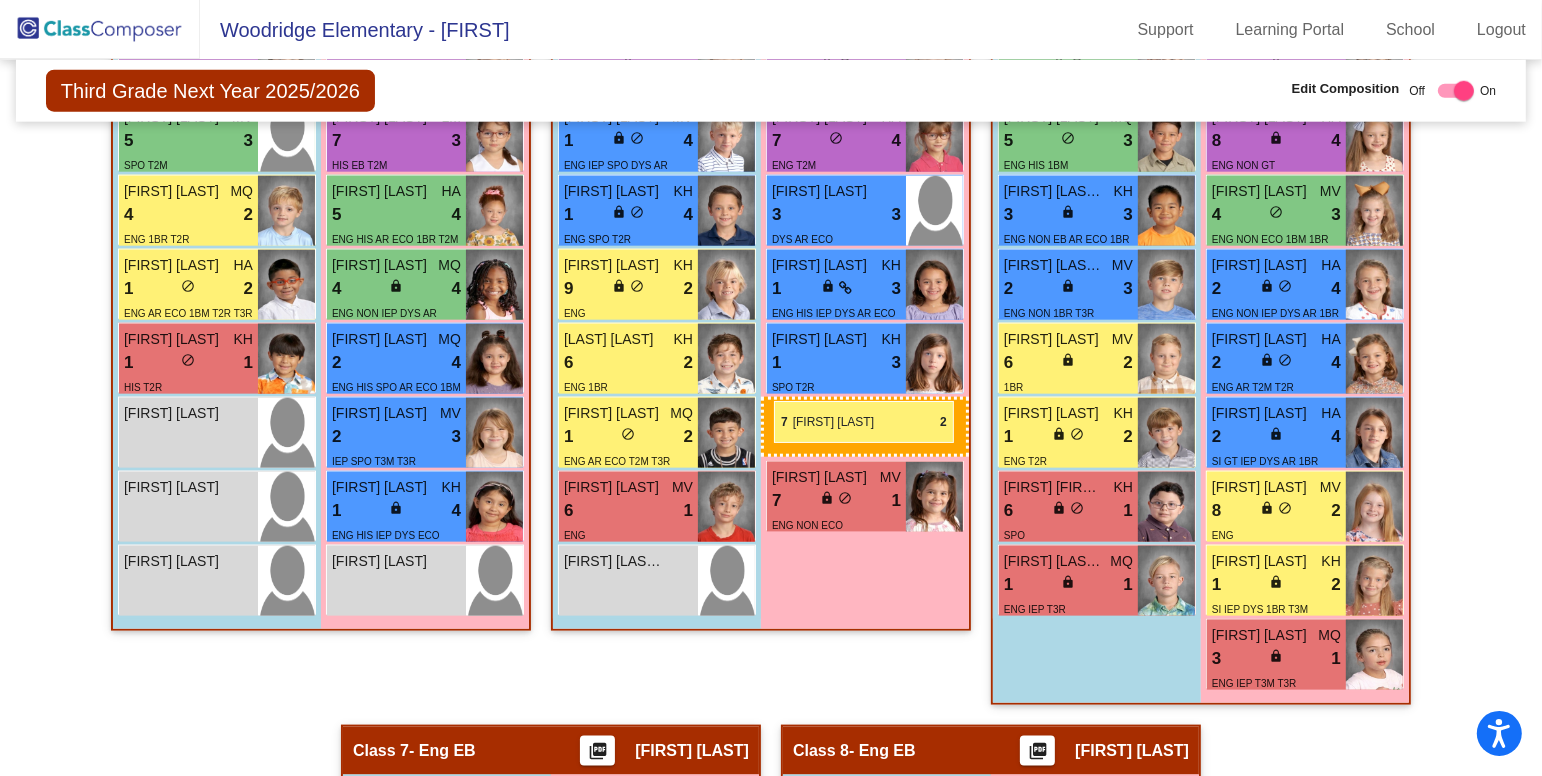 drag, startPoint x: 426, startPoint y: 567, endPoint x: 774, endPoint y: 401, distance: 385.5645 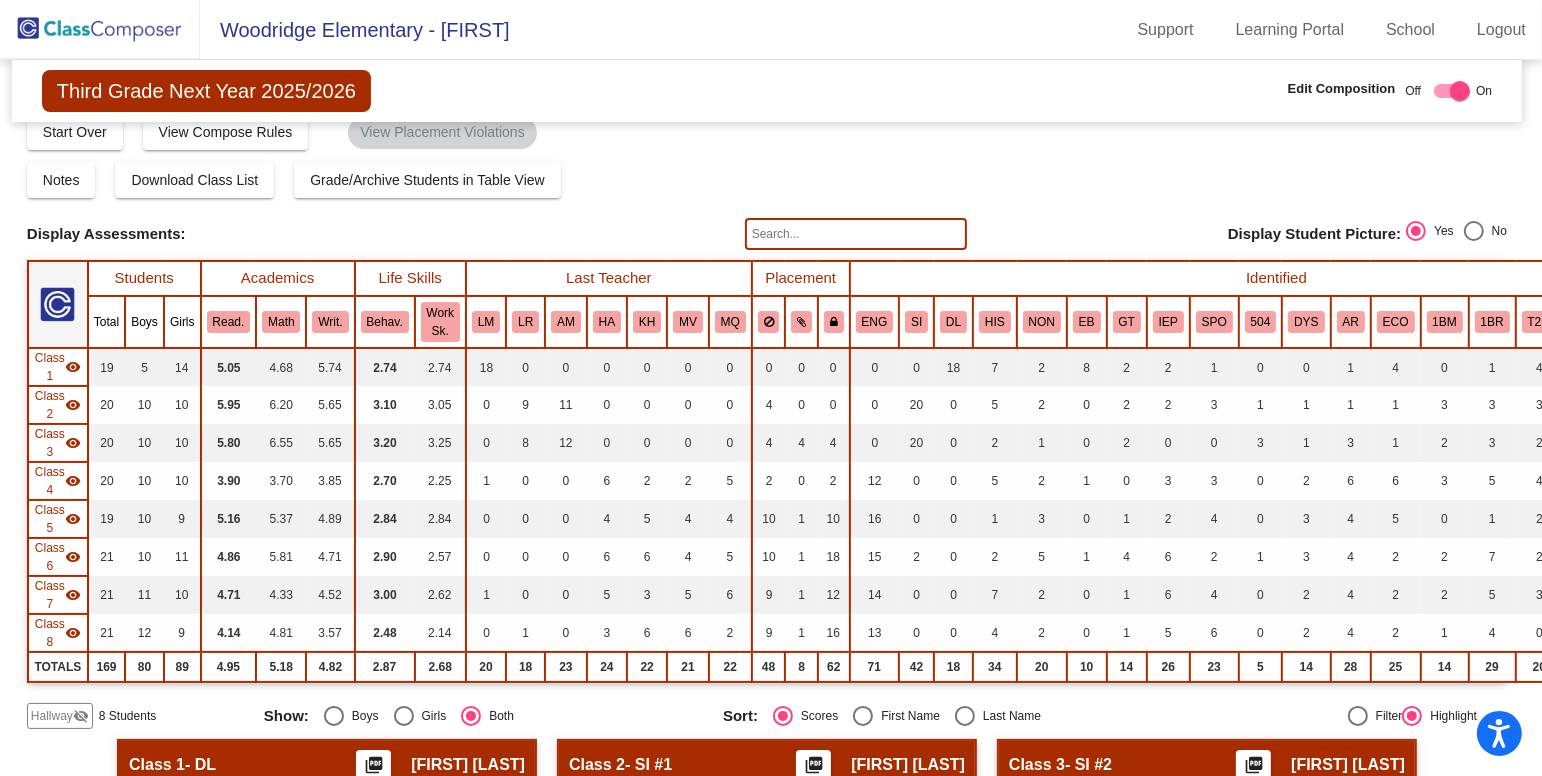 scroll, scrollTop: 0, scrollLeft: 4, axis: horizontal 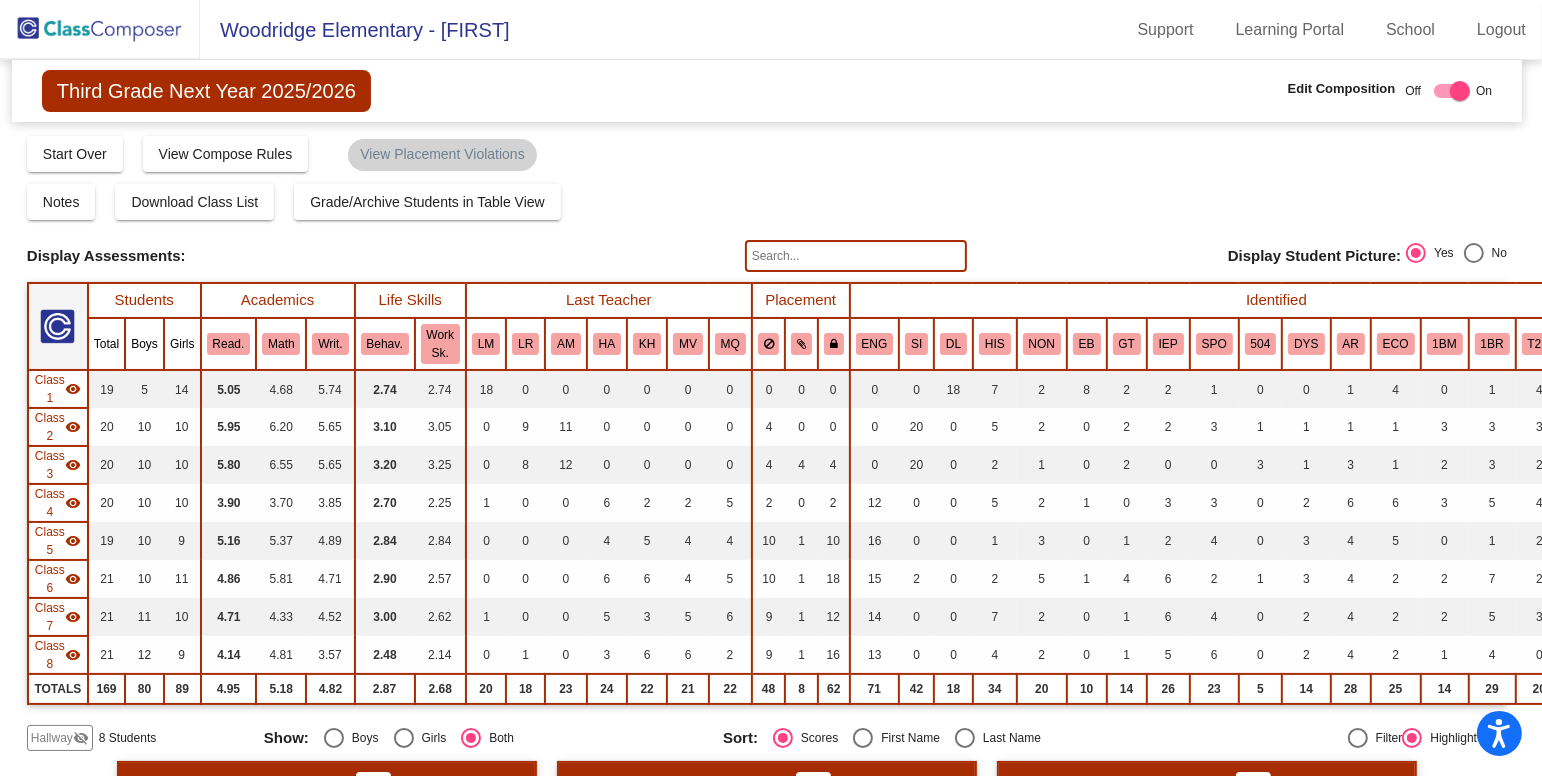 click 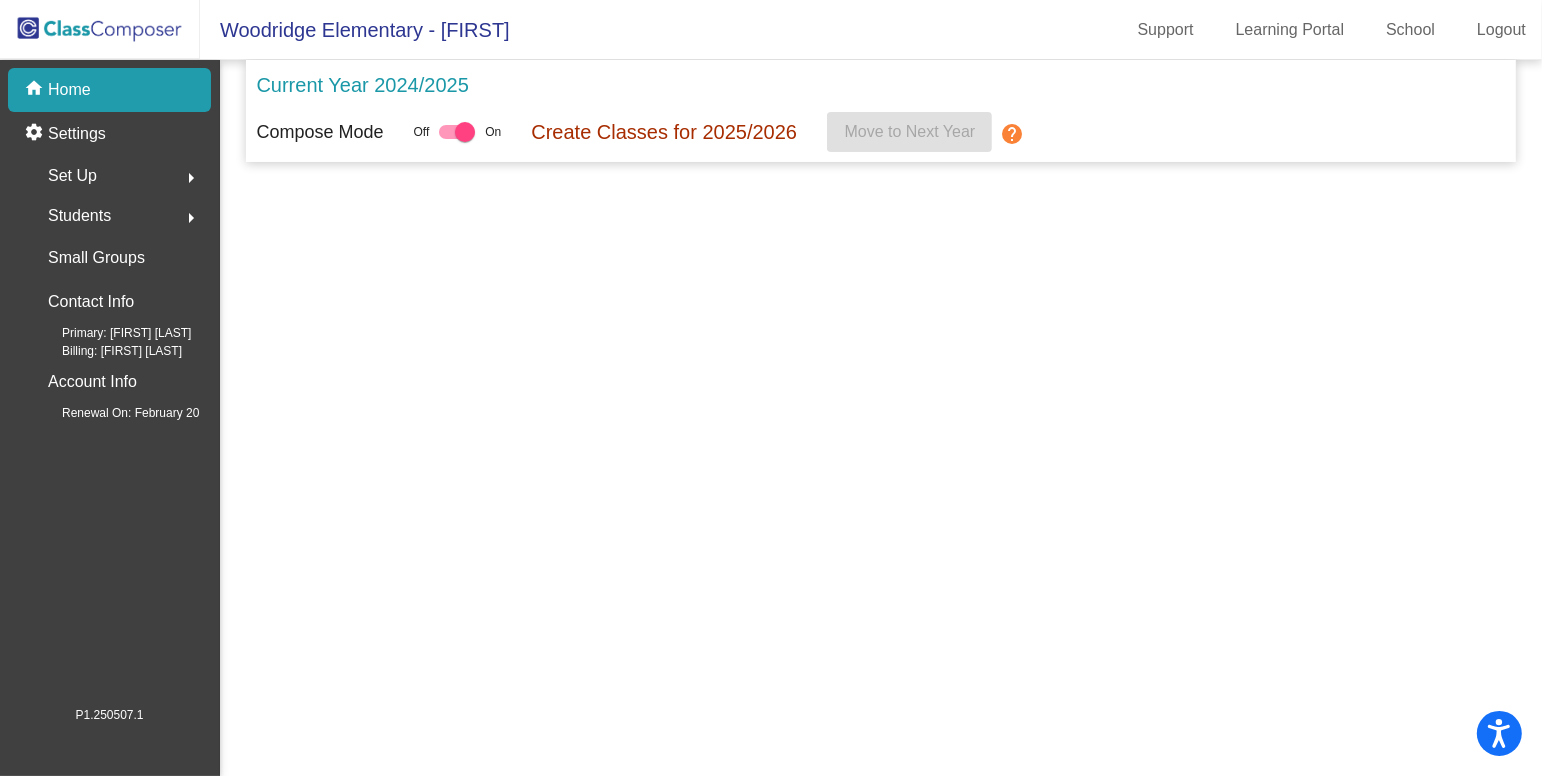 scroll, scrollTop: 0, scrollLeft: 0, axis: both 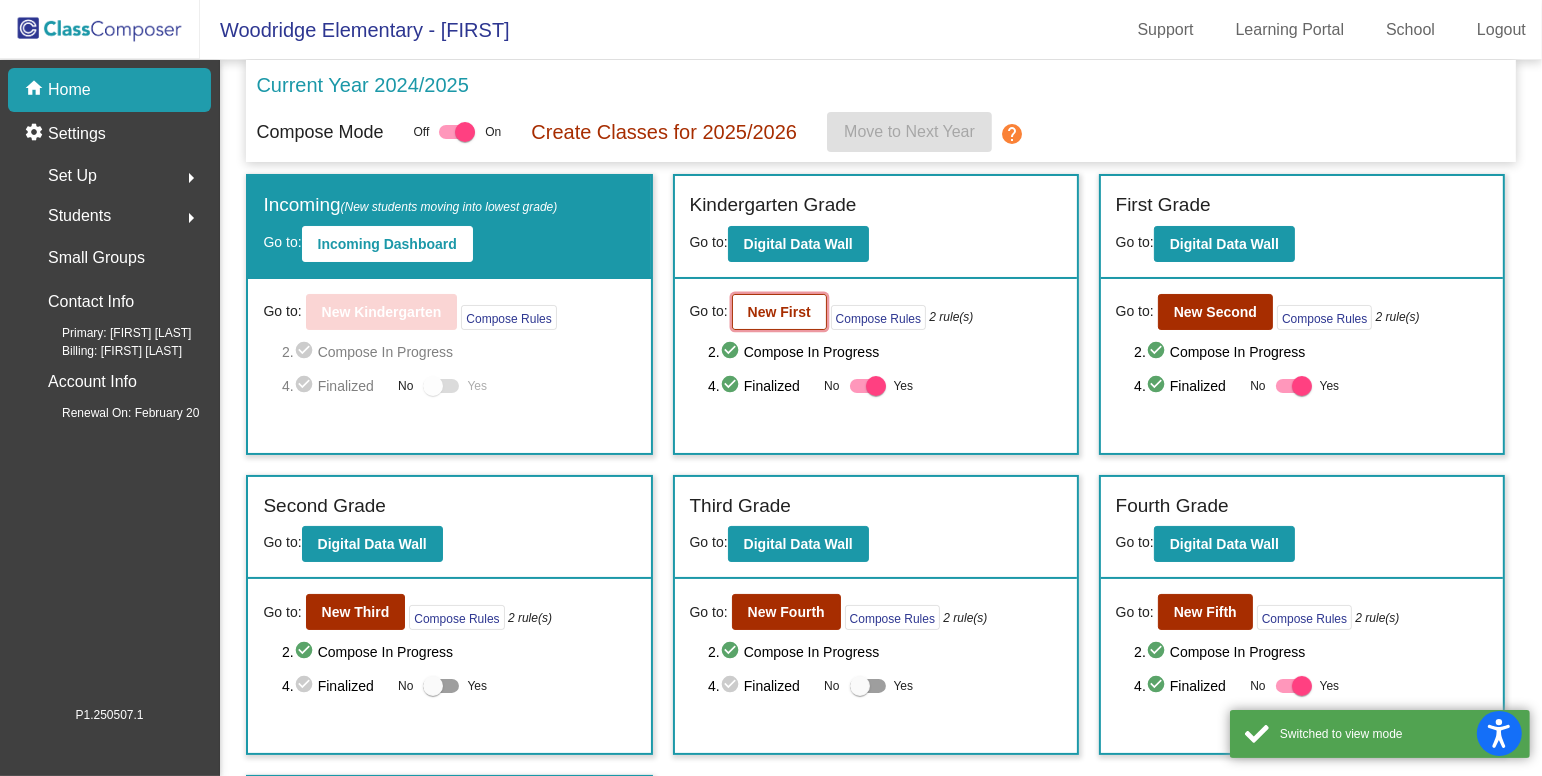 click on "New First" 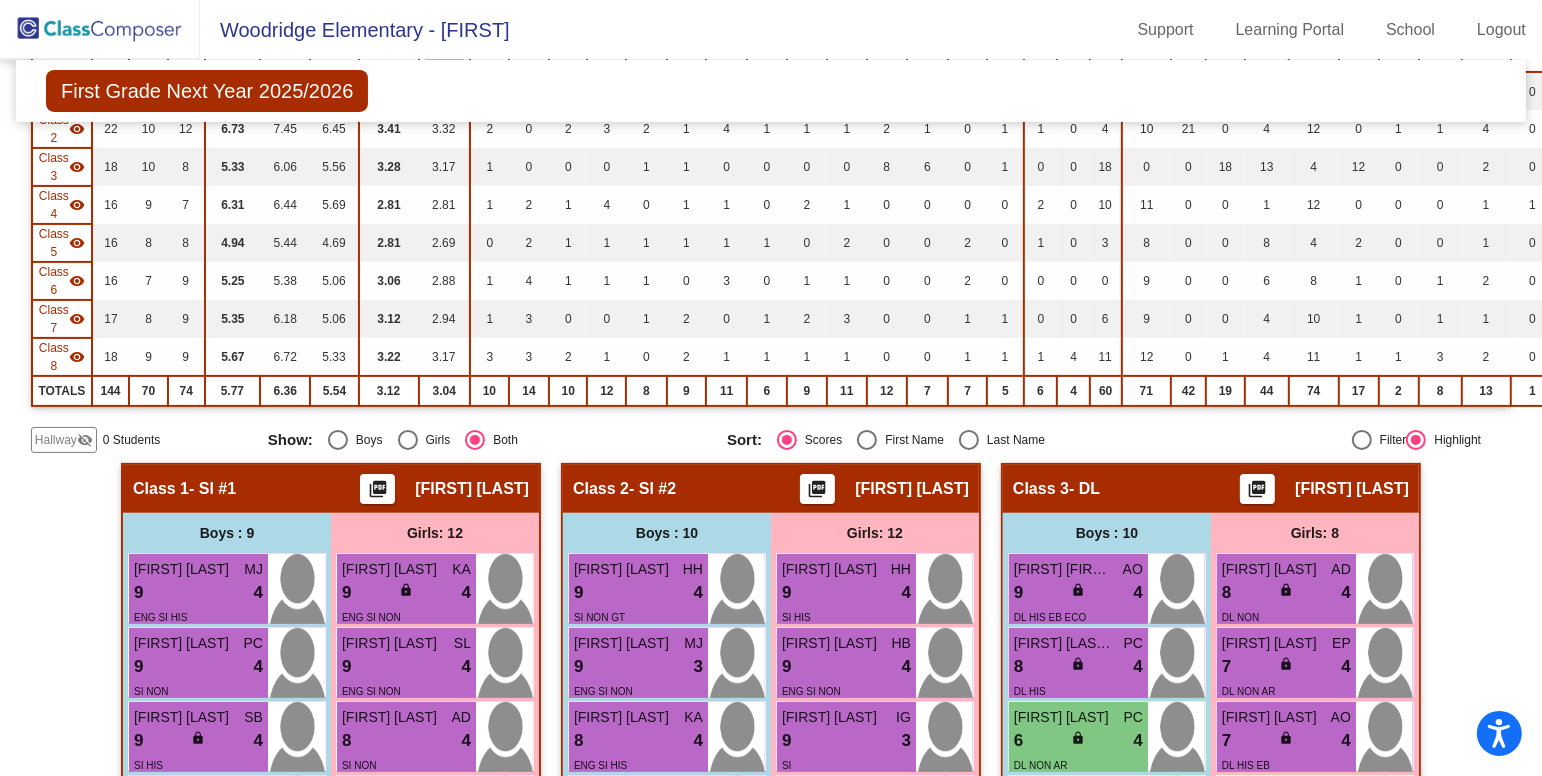 scroll, scrollTop: 328, scrollLeft: 0, axis: vertical 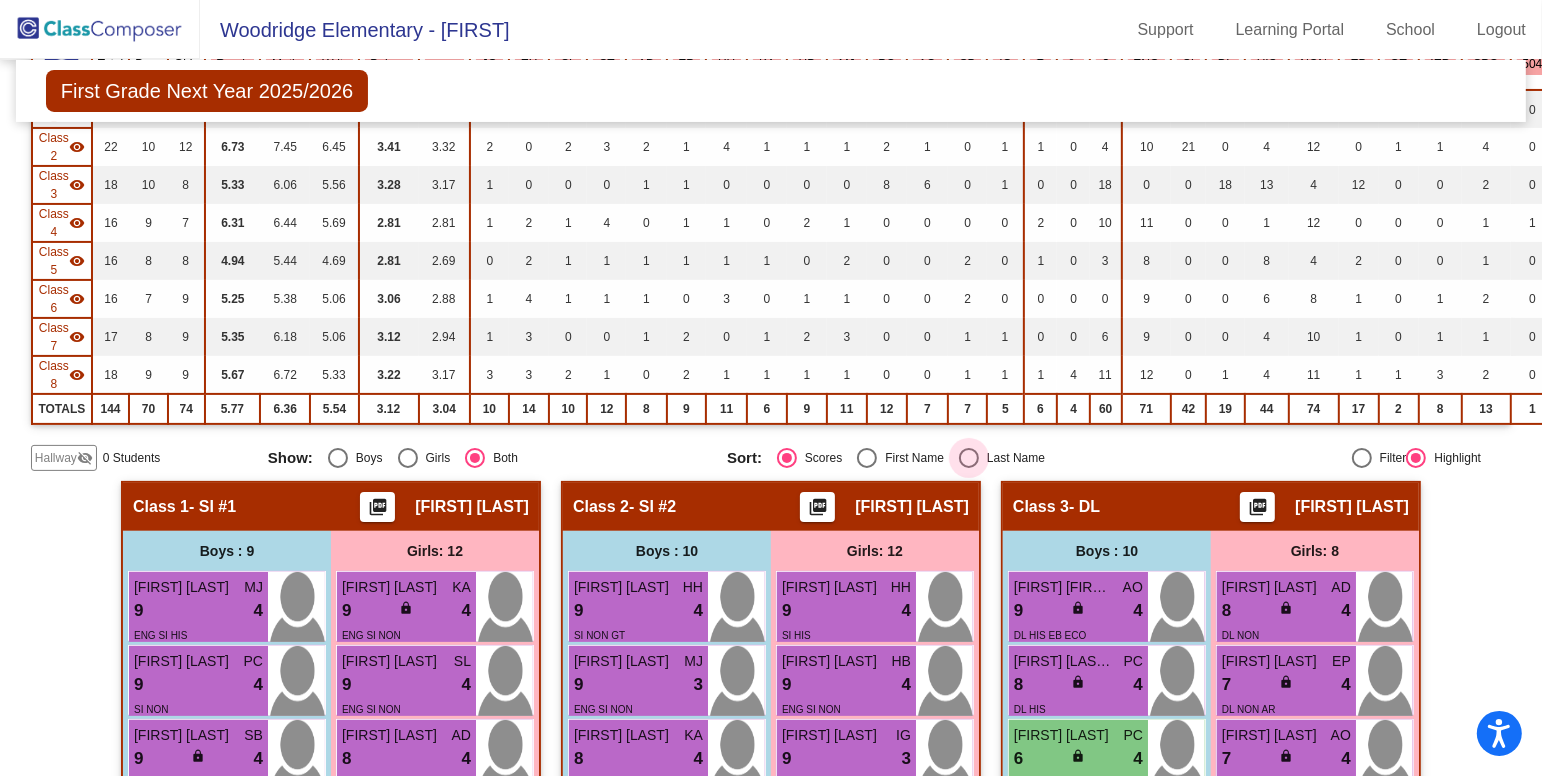 click at bounding box center [969, 458] 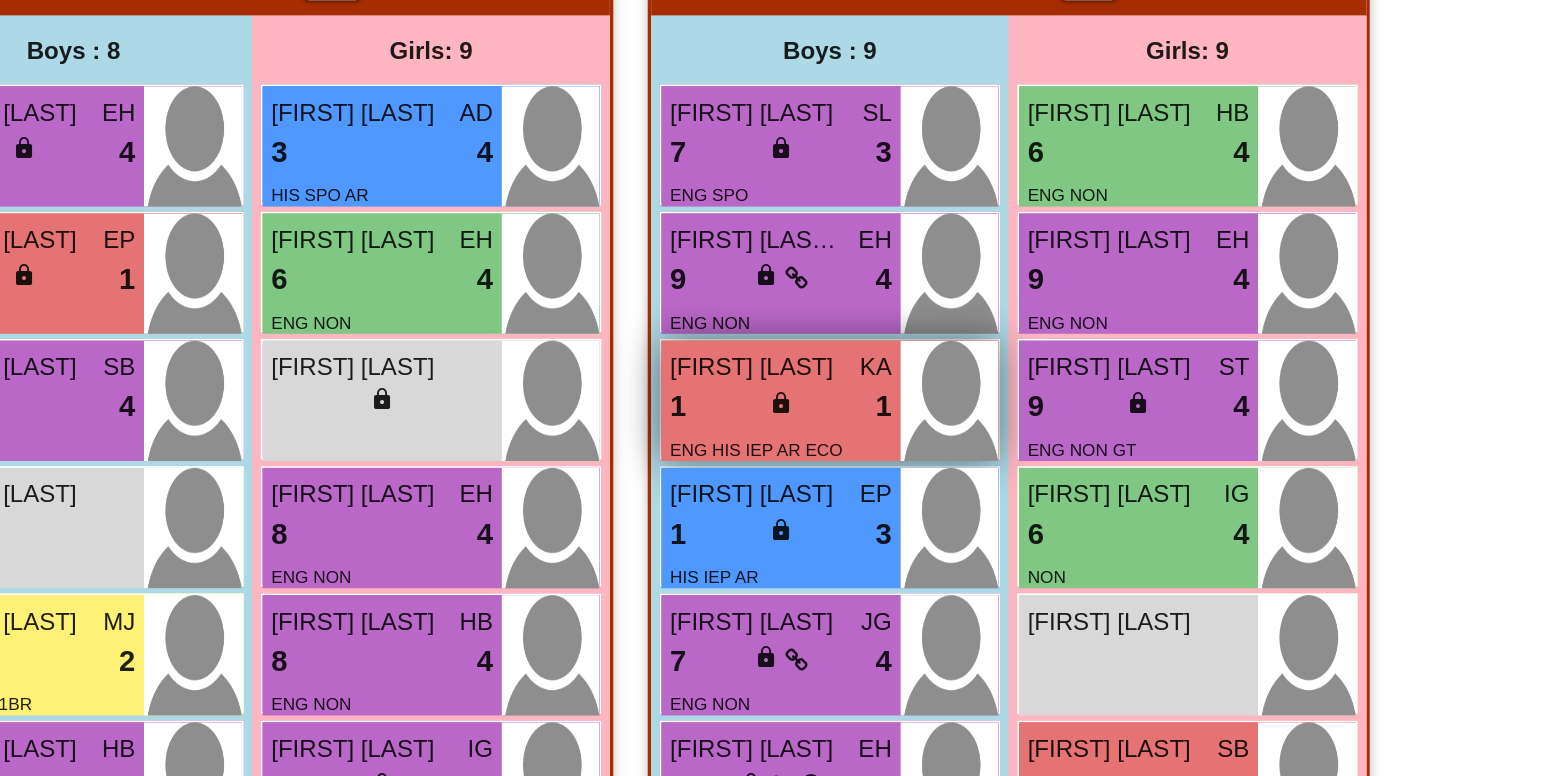 scroll, scrollTop: 2466, scrollLeft: 0, axis: vertical 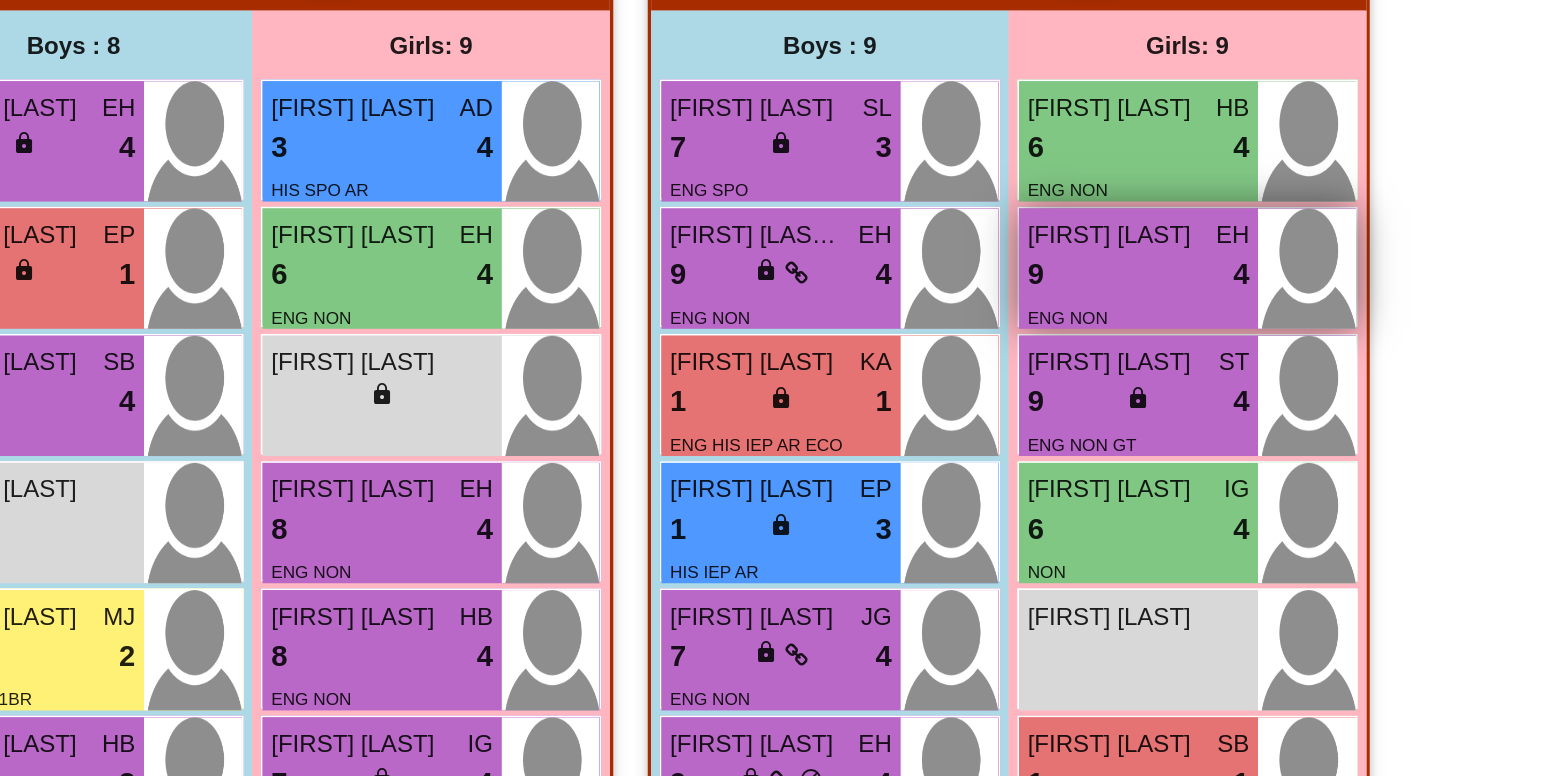 click on "9 lock do_not_disturb_alt 4" at bounding box center [1066, 345] 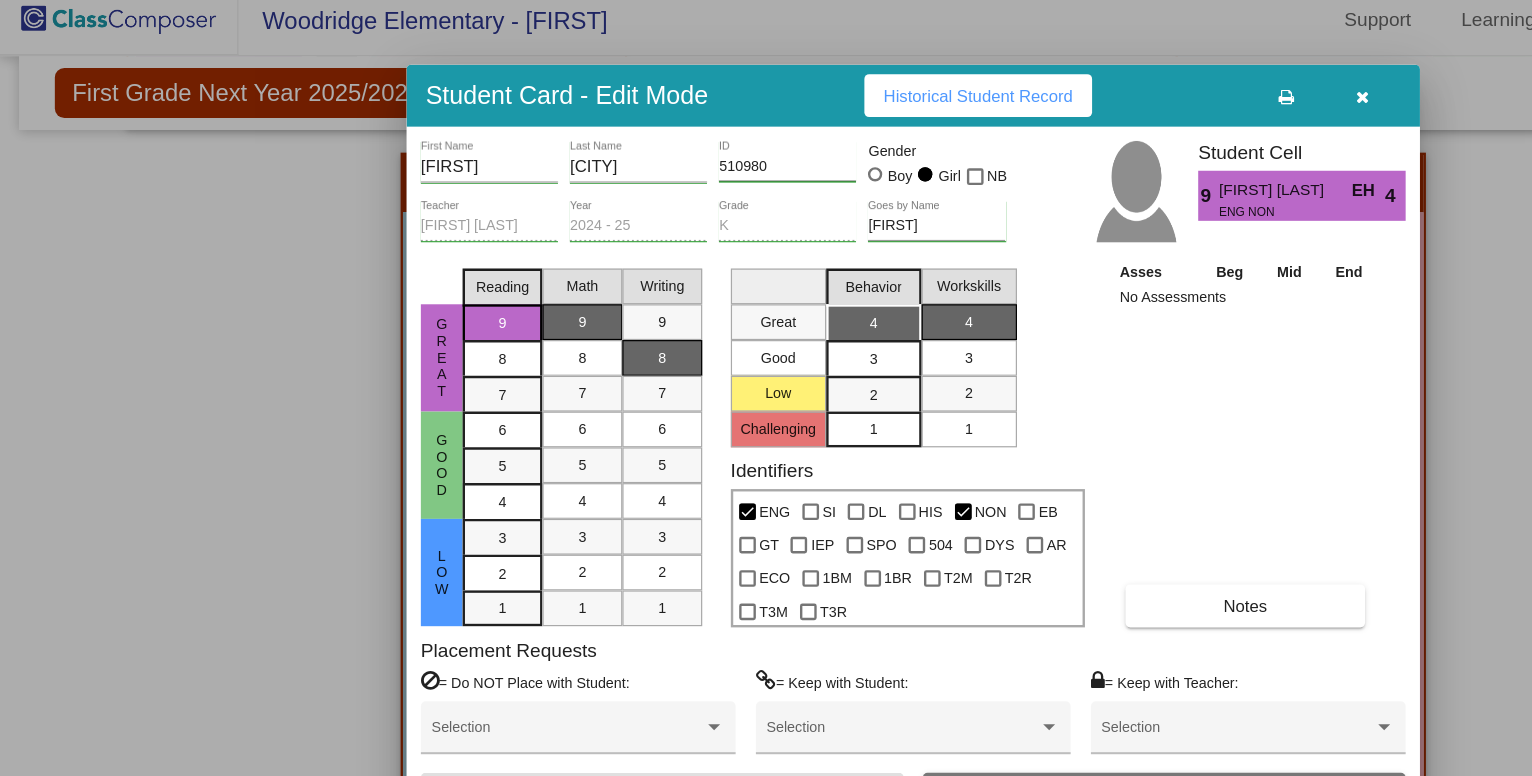 click at bounding box center (1143, 94) 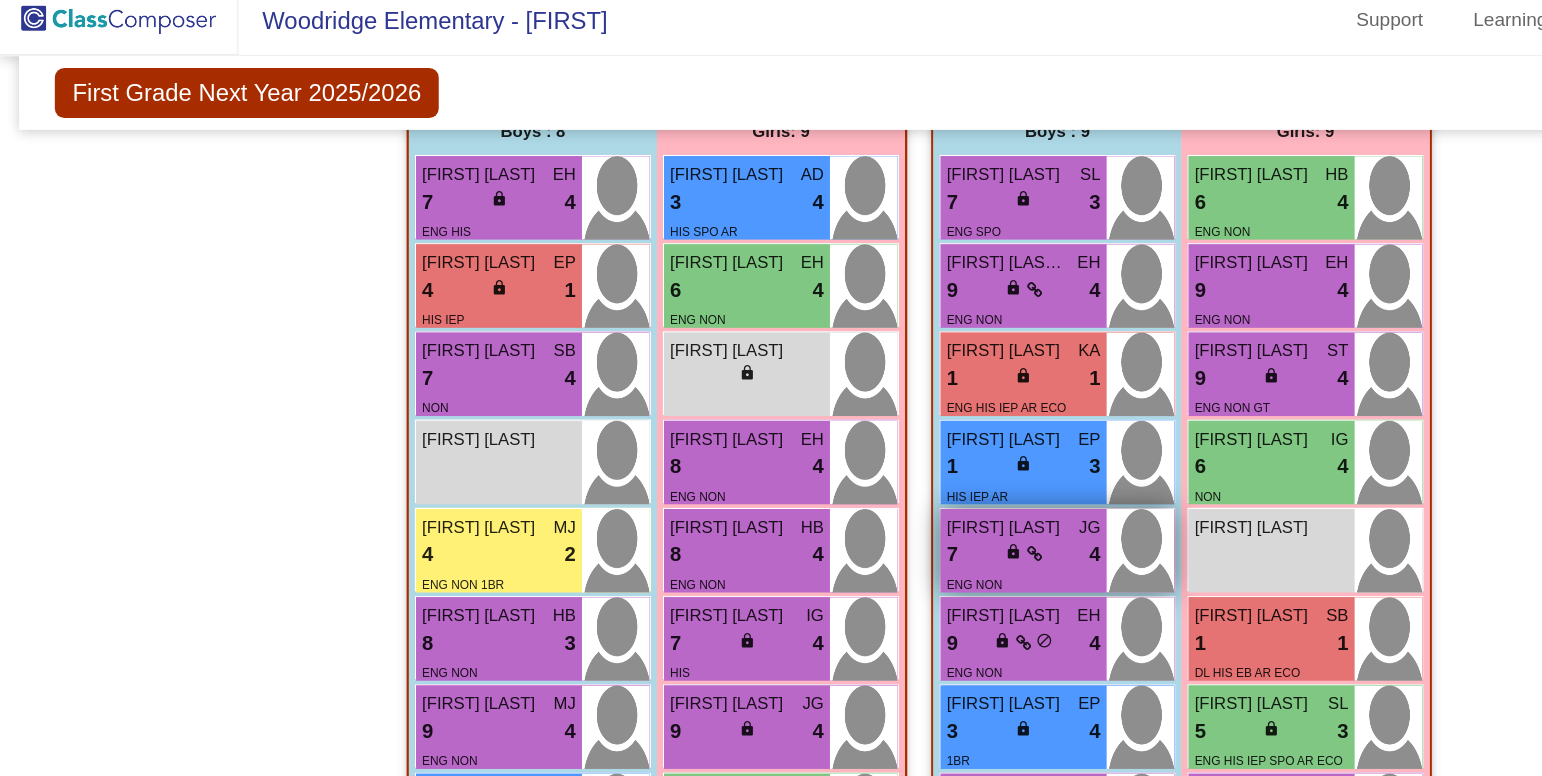 scroll, scrollTop: 2557, scrollLeft: 0, axis: vertical 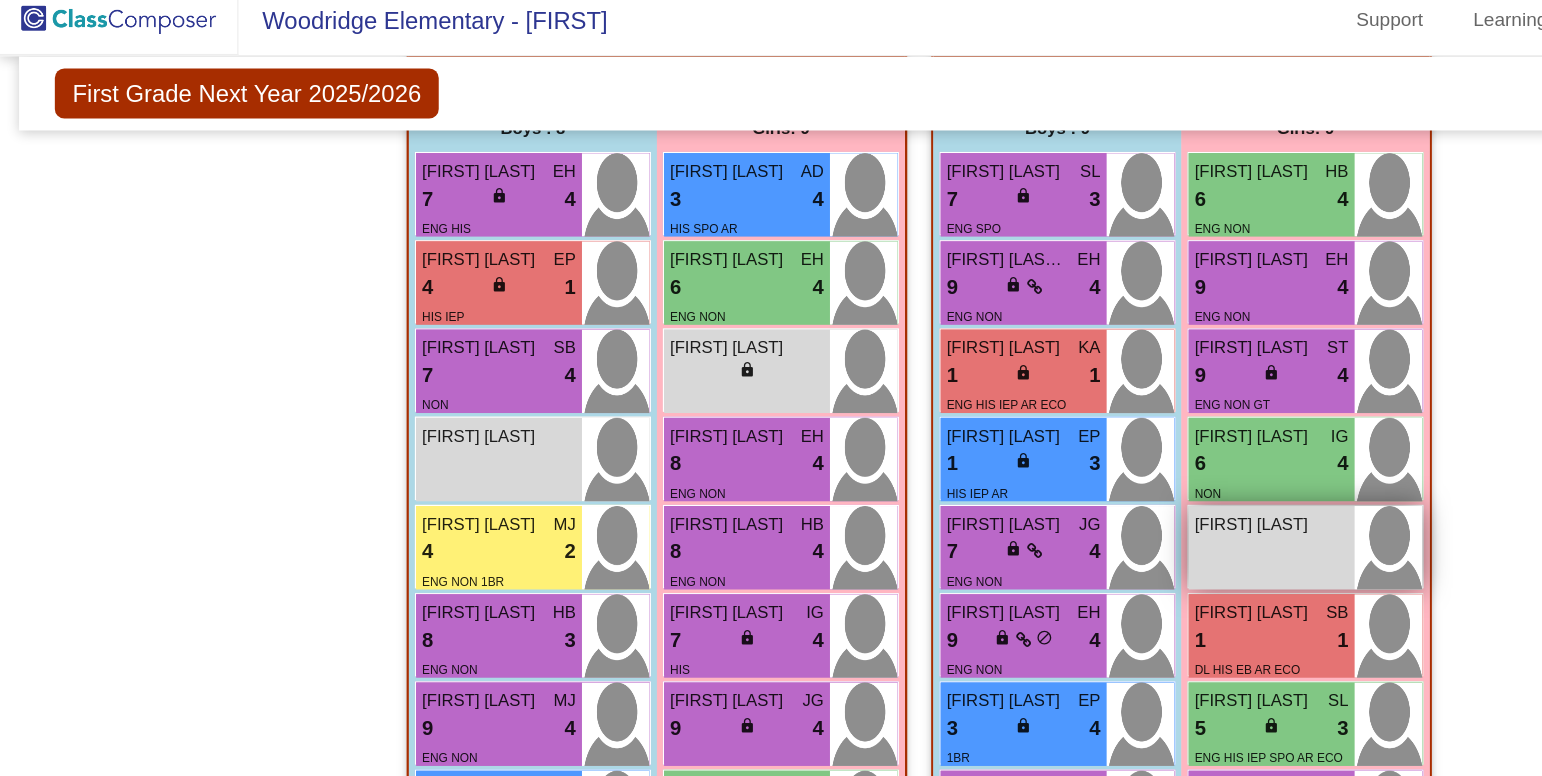 click on "[FIRST] [LAST] lock do_not_disturb_alt" at bounding box center (1066, 472) 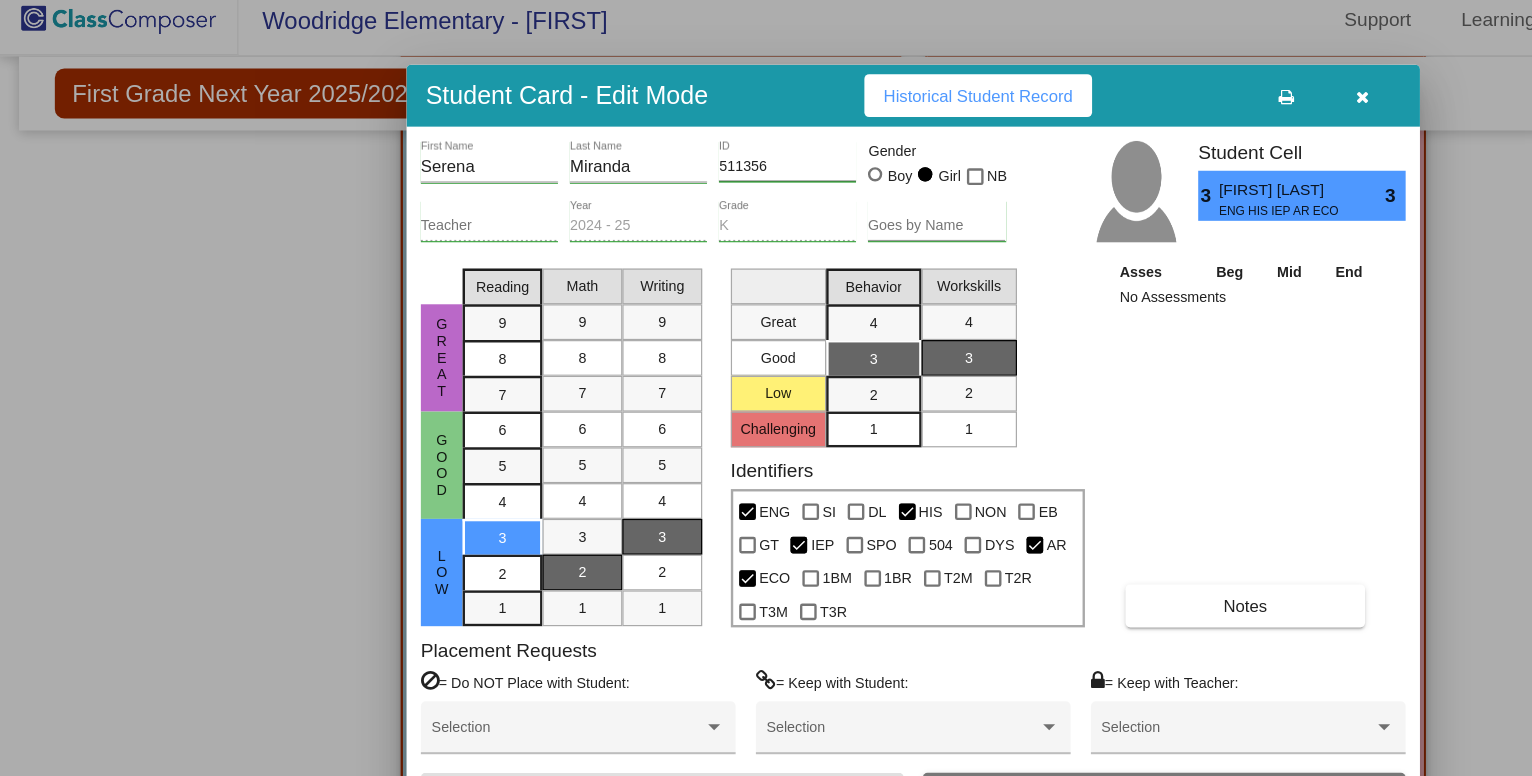 click at bounding box center (1143, 93) 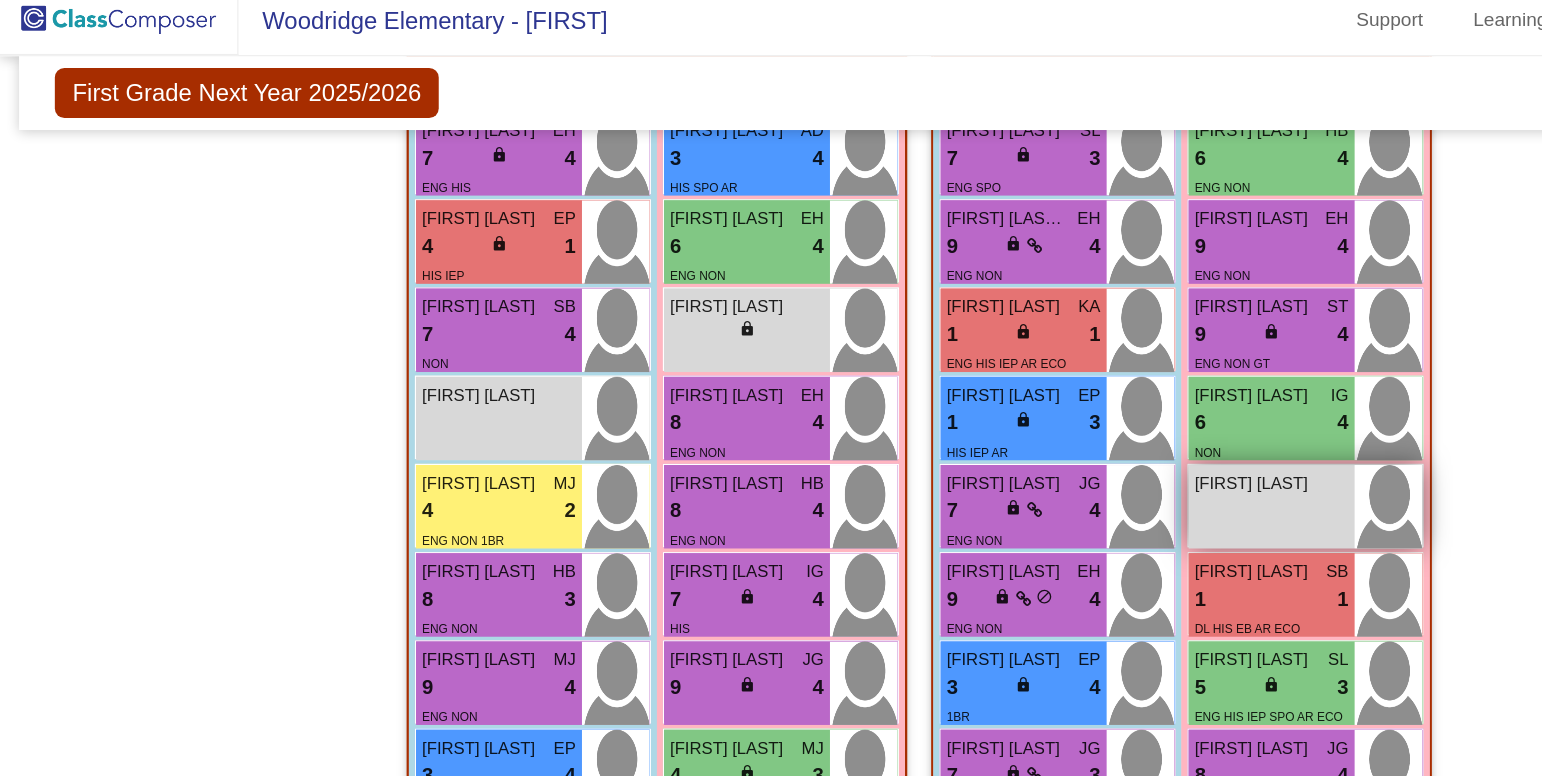scroll, scrollTop: 2620, scrollLeft: 0, axis: vertical 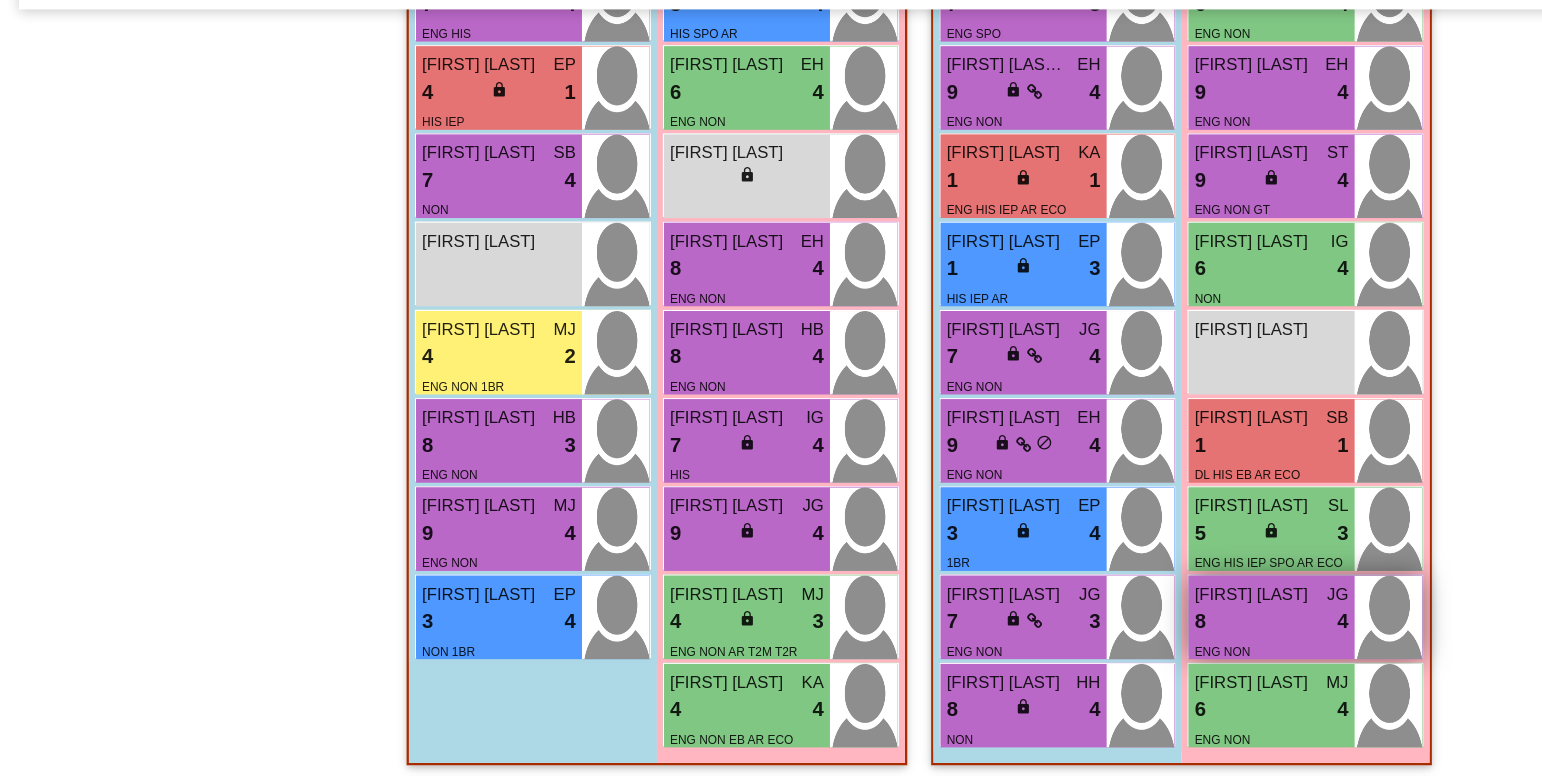 click on "8 lock do_not_disturb_alt 4" at bounding box center (1066, 636) 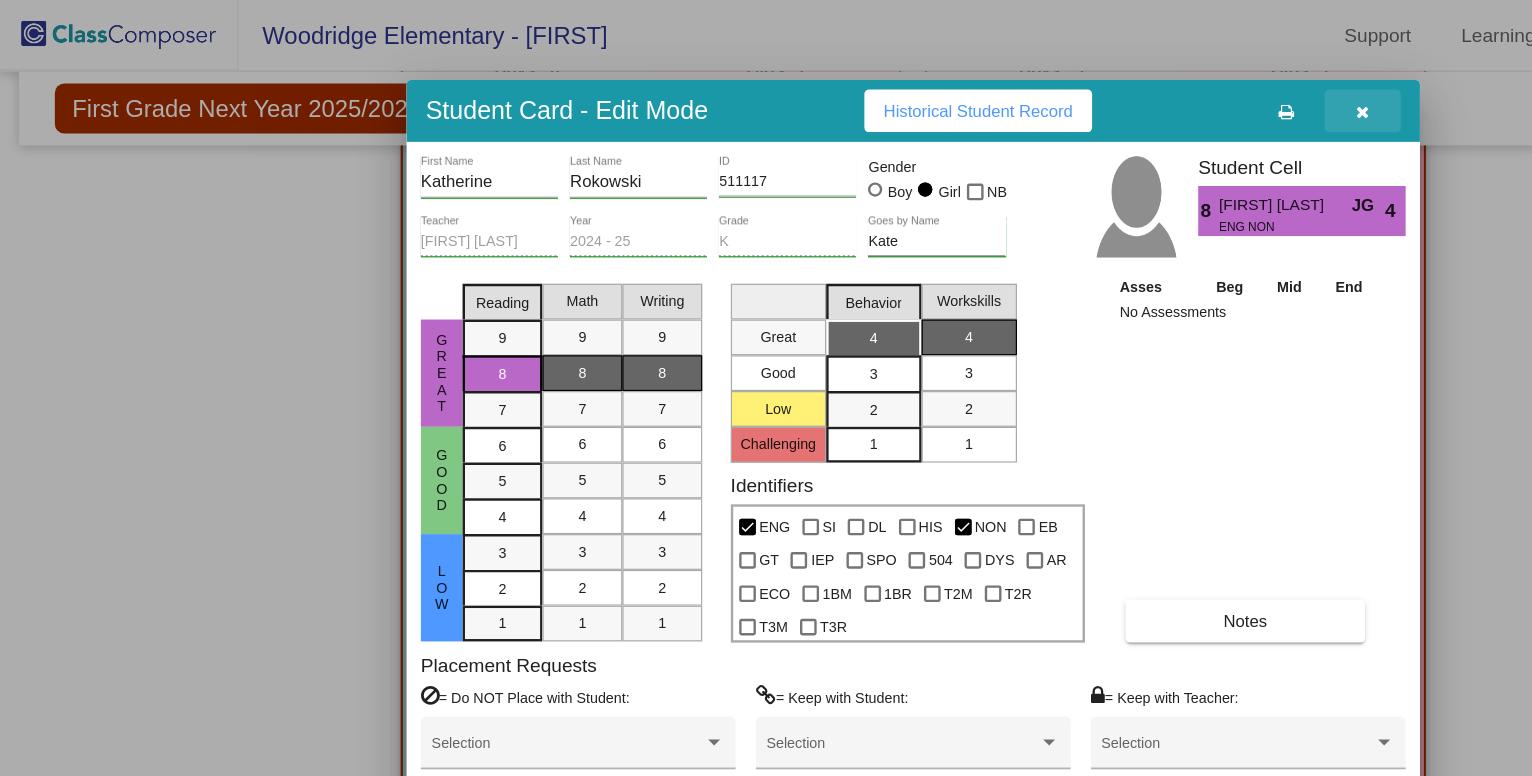 click at bounding box center (1143, 94) 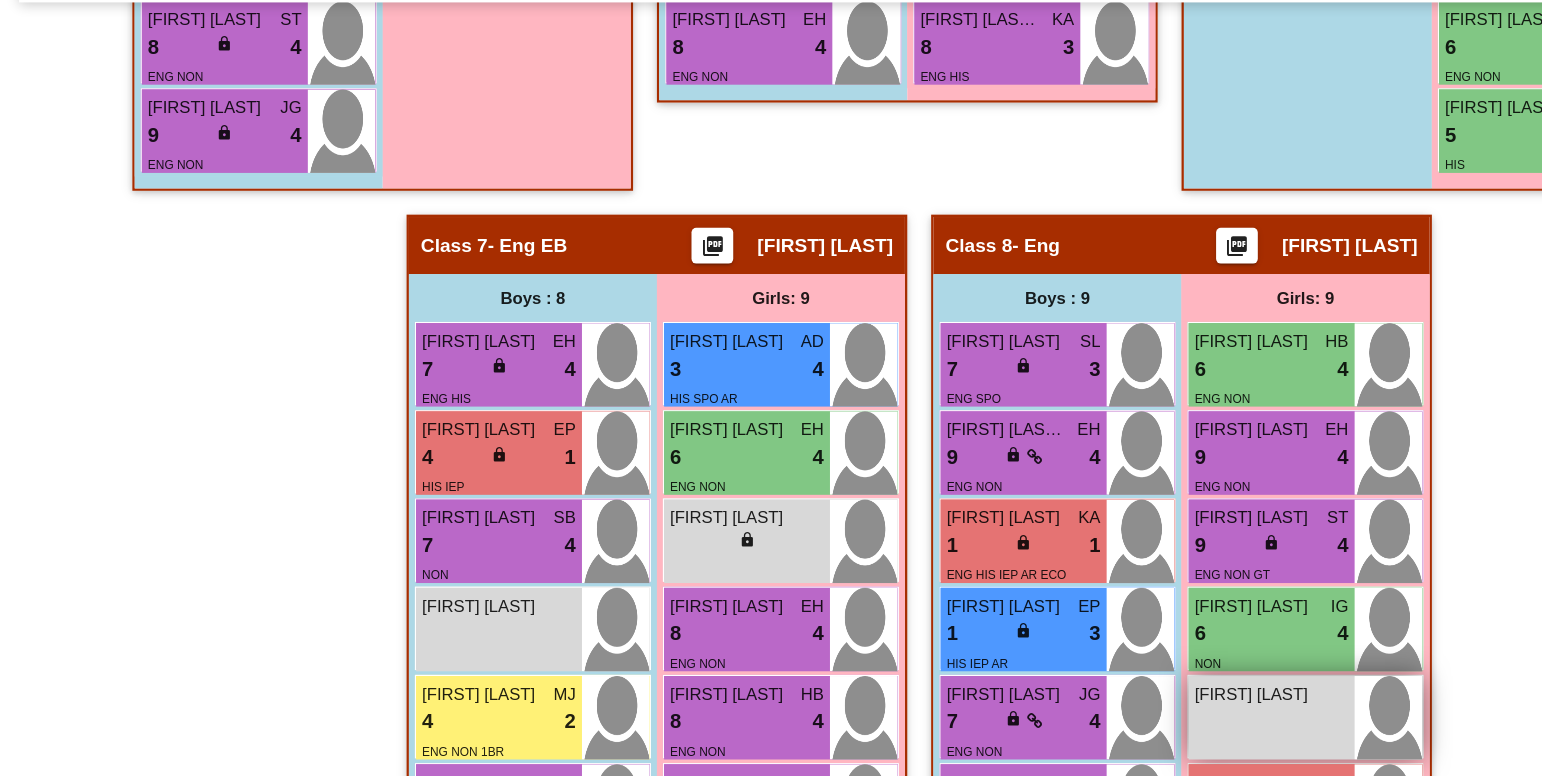 scroll, scrollTop: 2308, scrollLeft: 0, axis: vertical 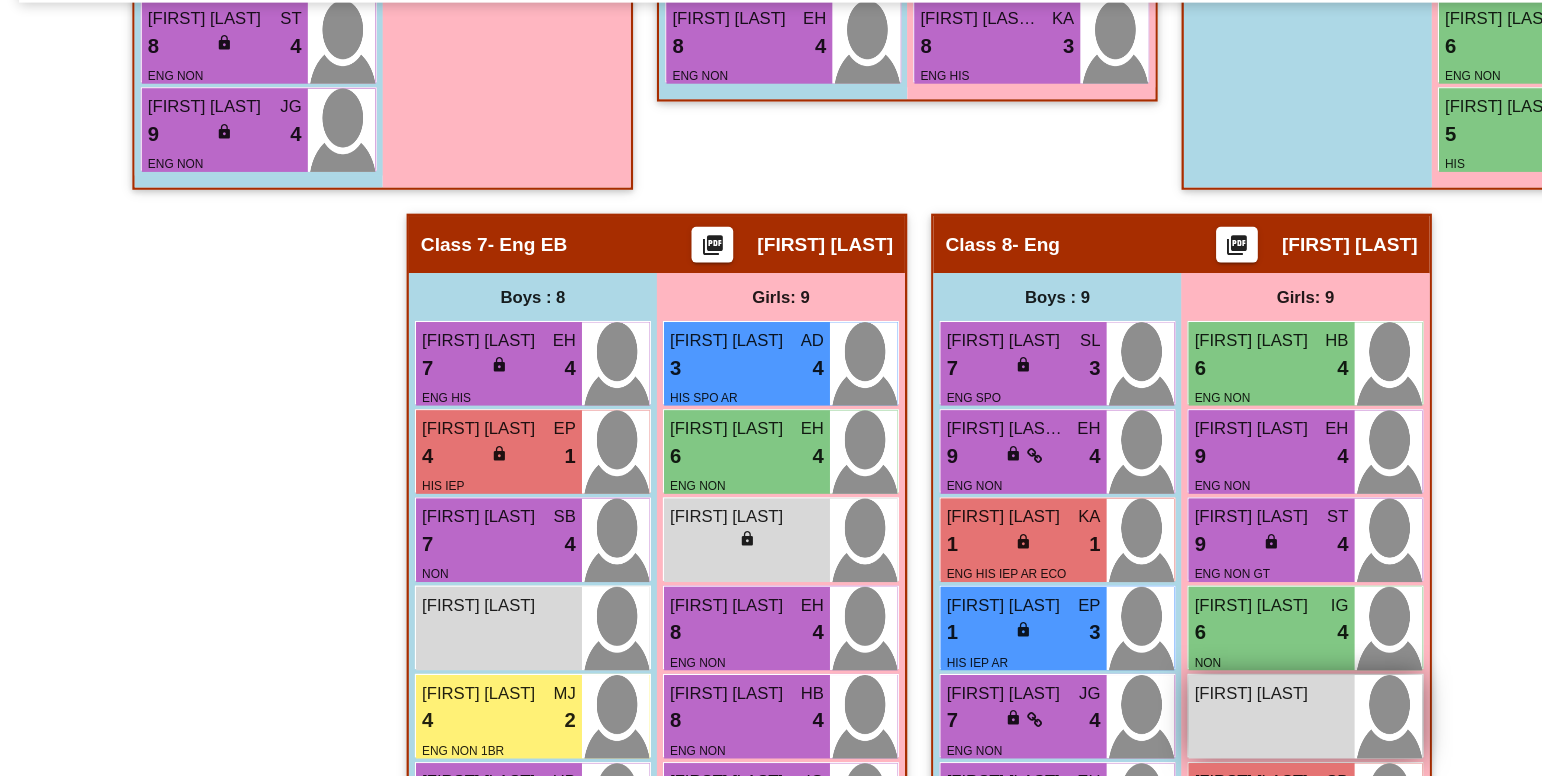 click on "[FIRST] [LAST]" at bounding box center [1052, 701] 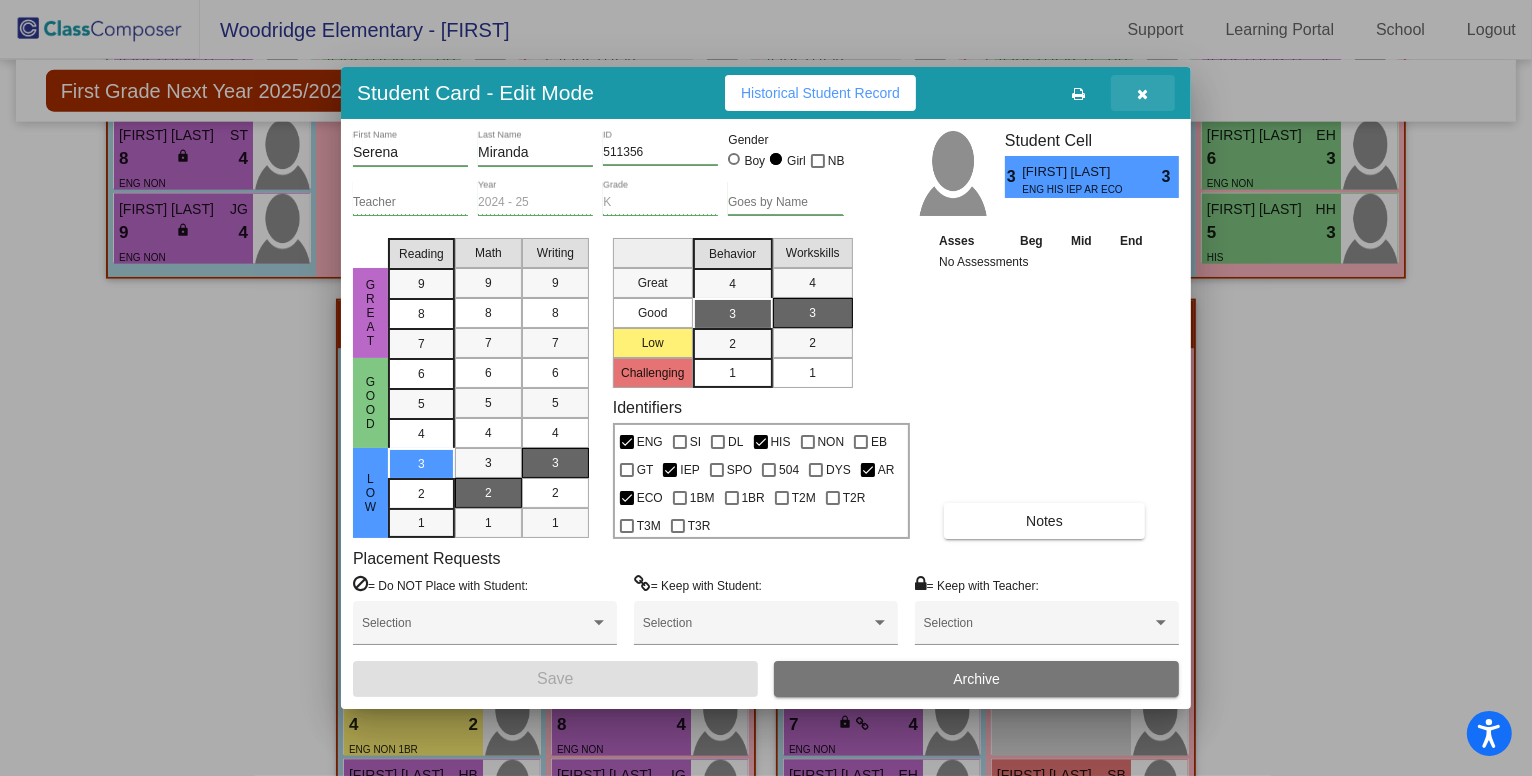 click at bounding box center [1143, 94] 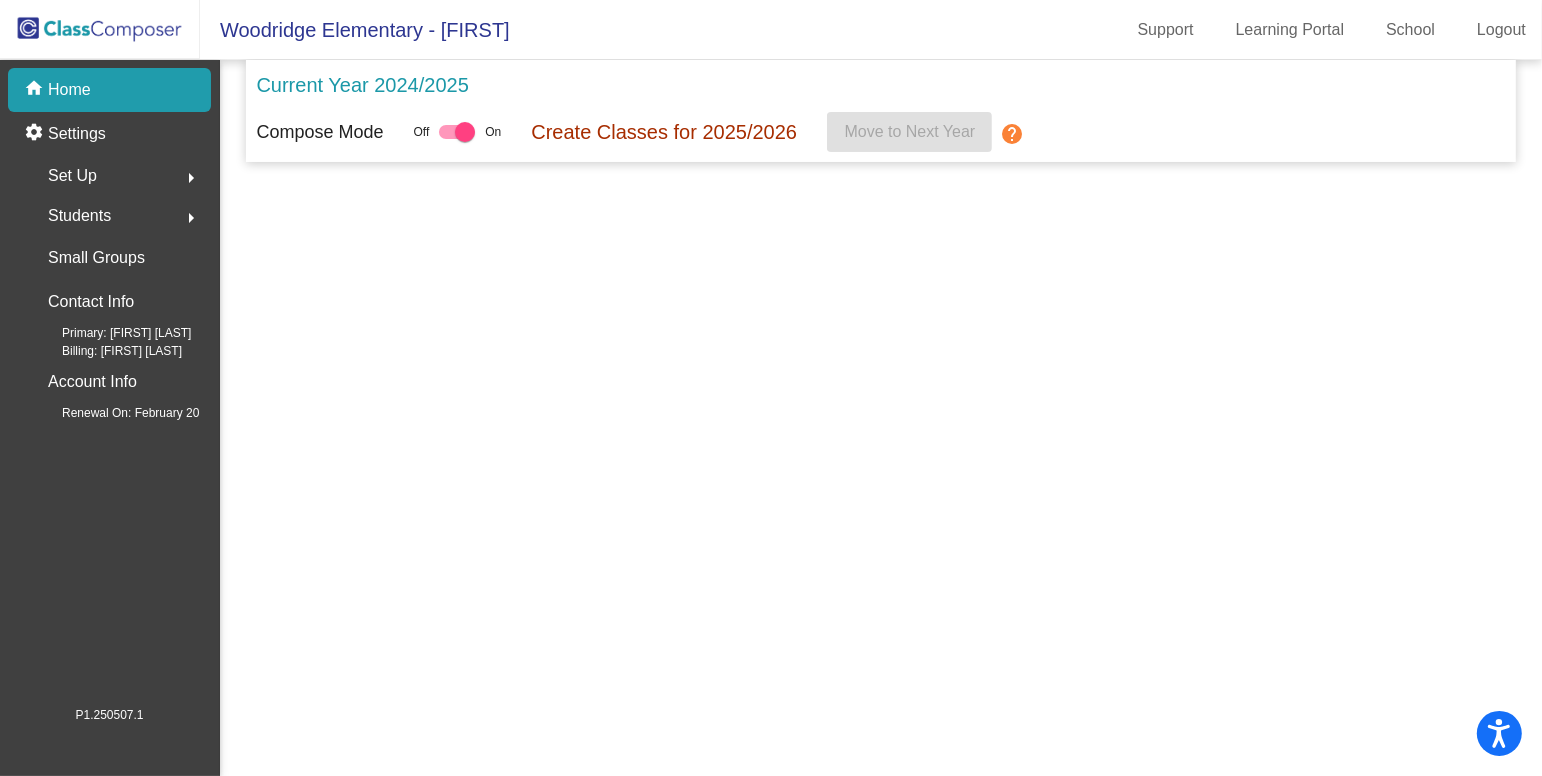 scroll, scrollTop: 0, scrollLeft: 0, axis: both 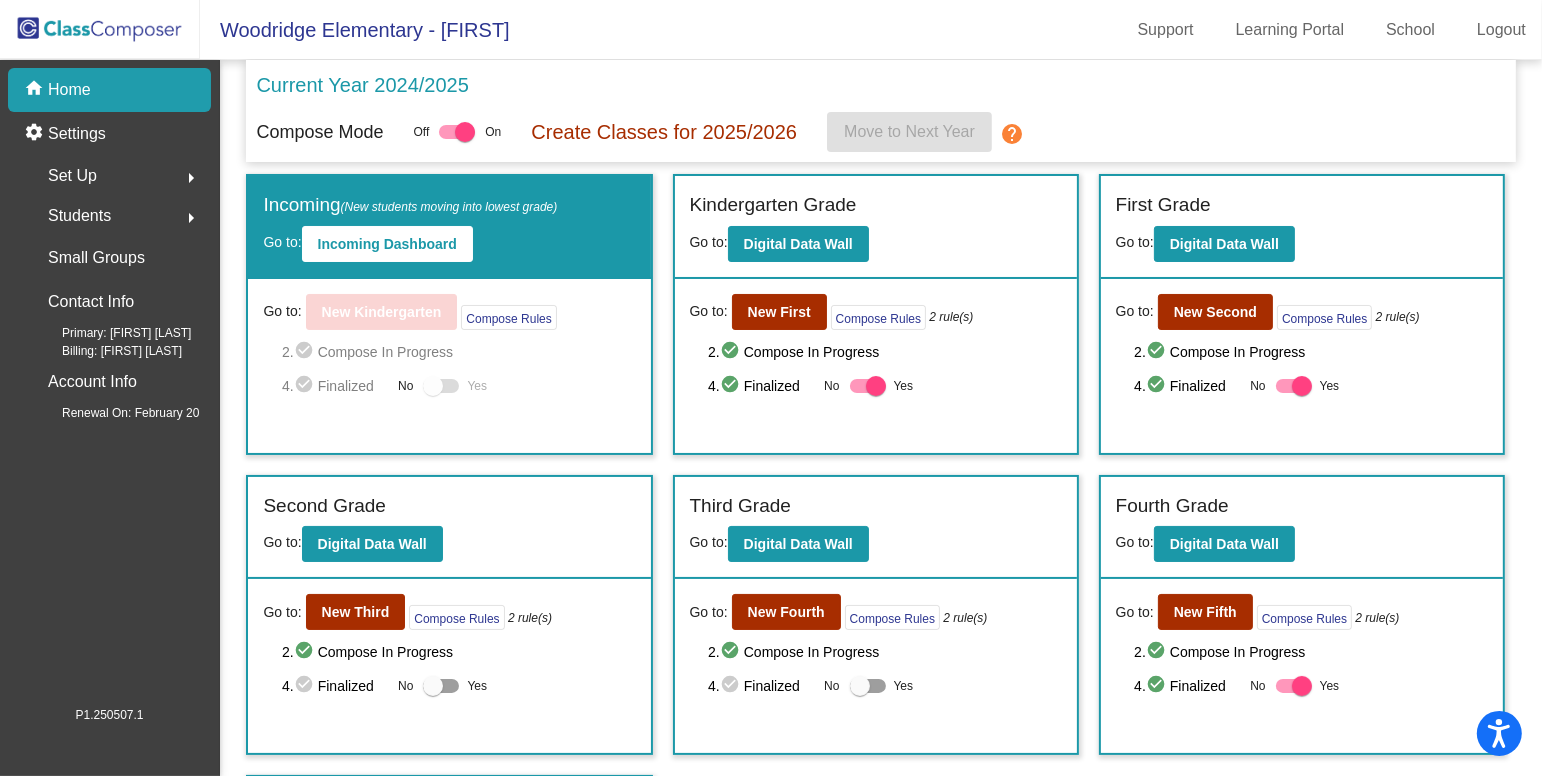 click on "Students" 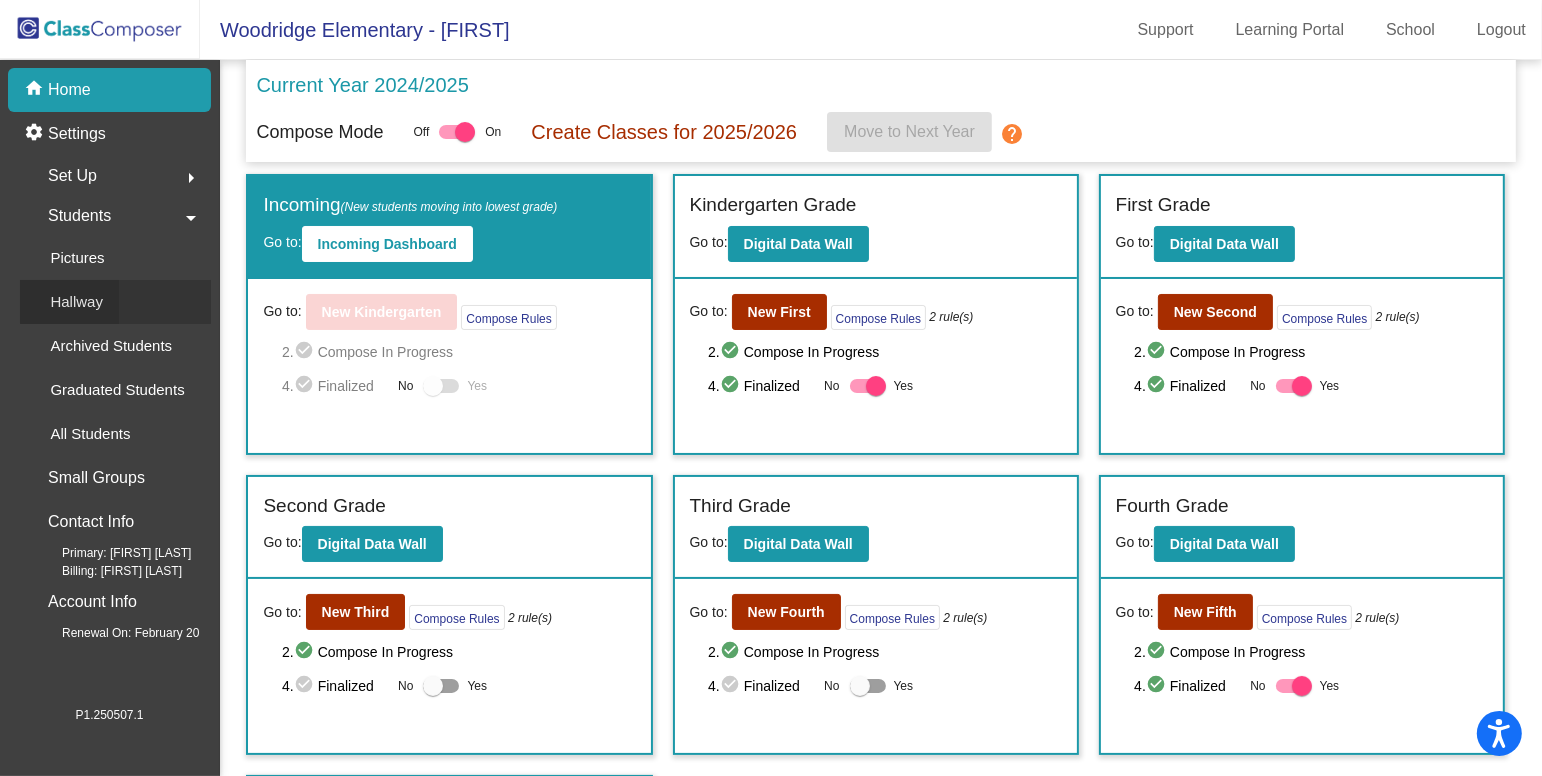 click on "Hallway" 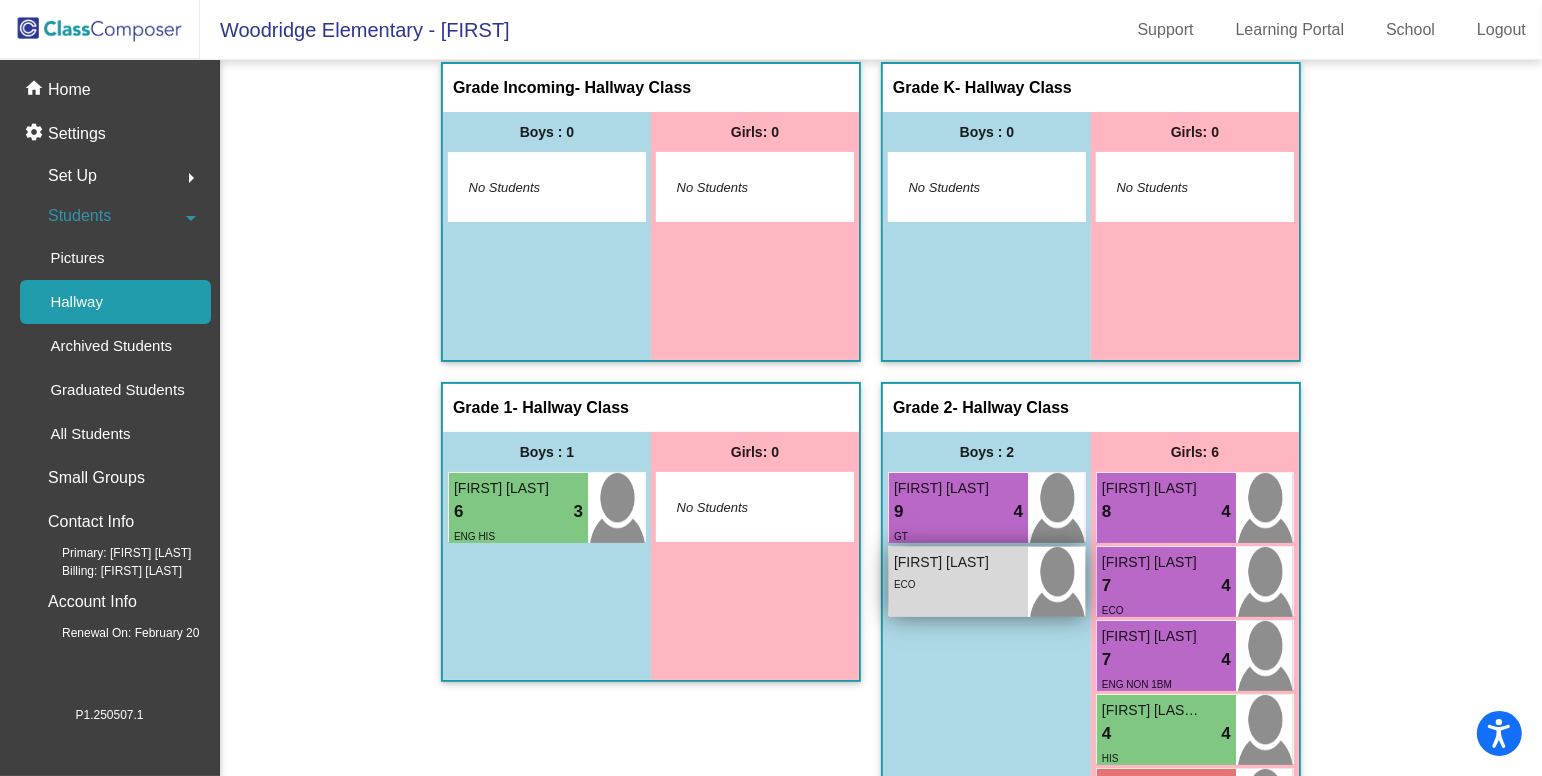 scroll, scrollTop: 0, scrollLeft: 0, axis: both 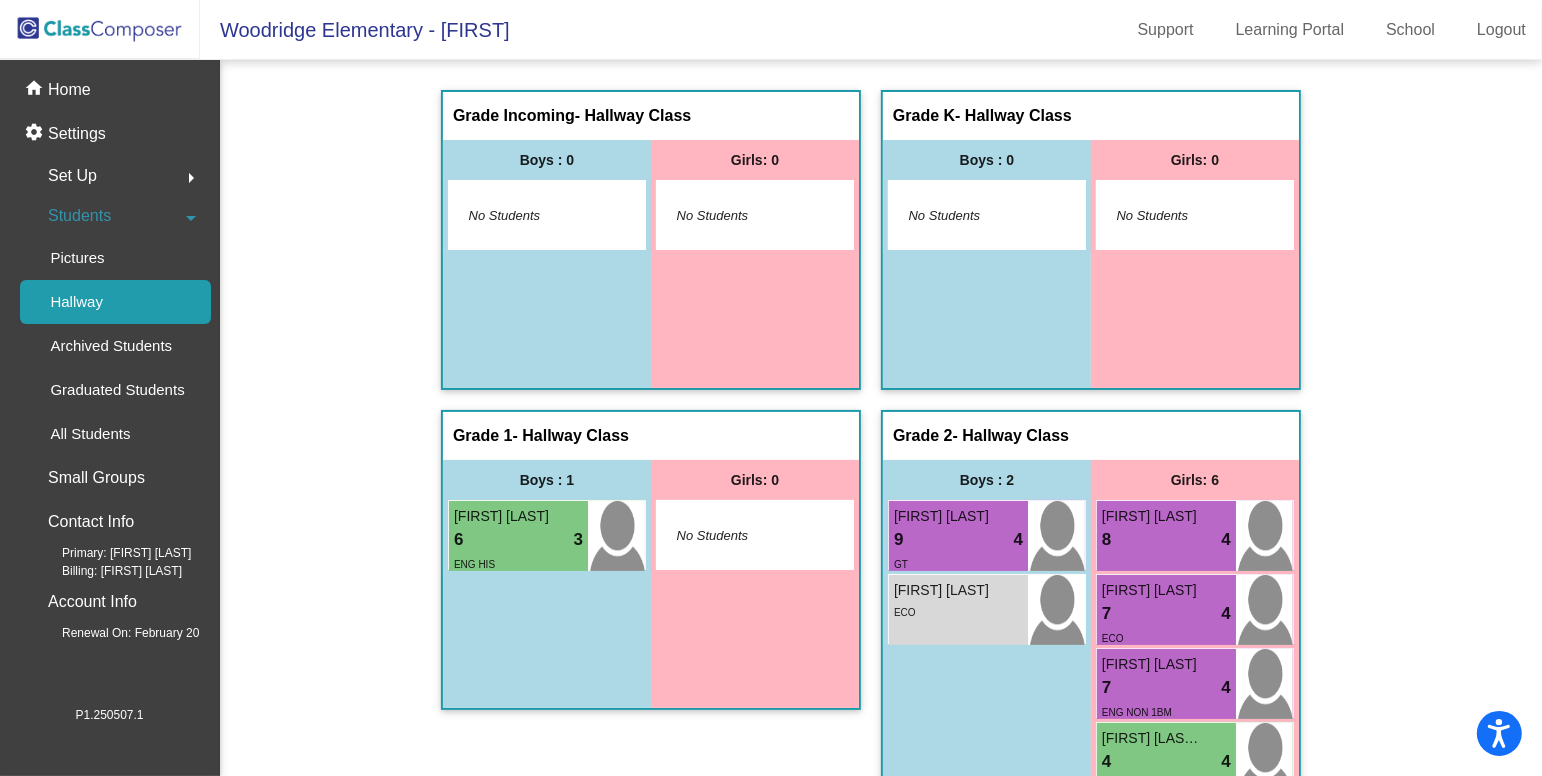 click on "Students  arrow_drop_down" 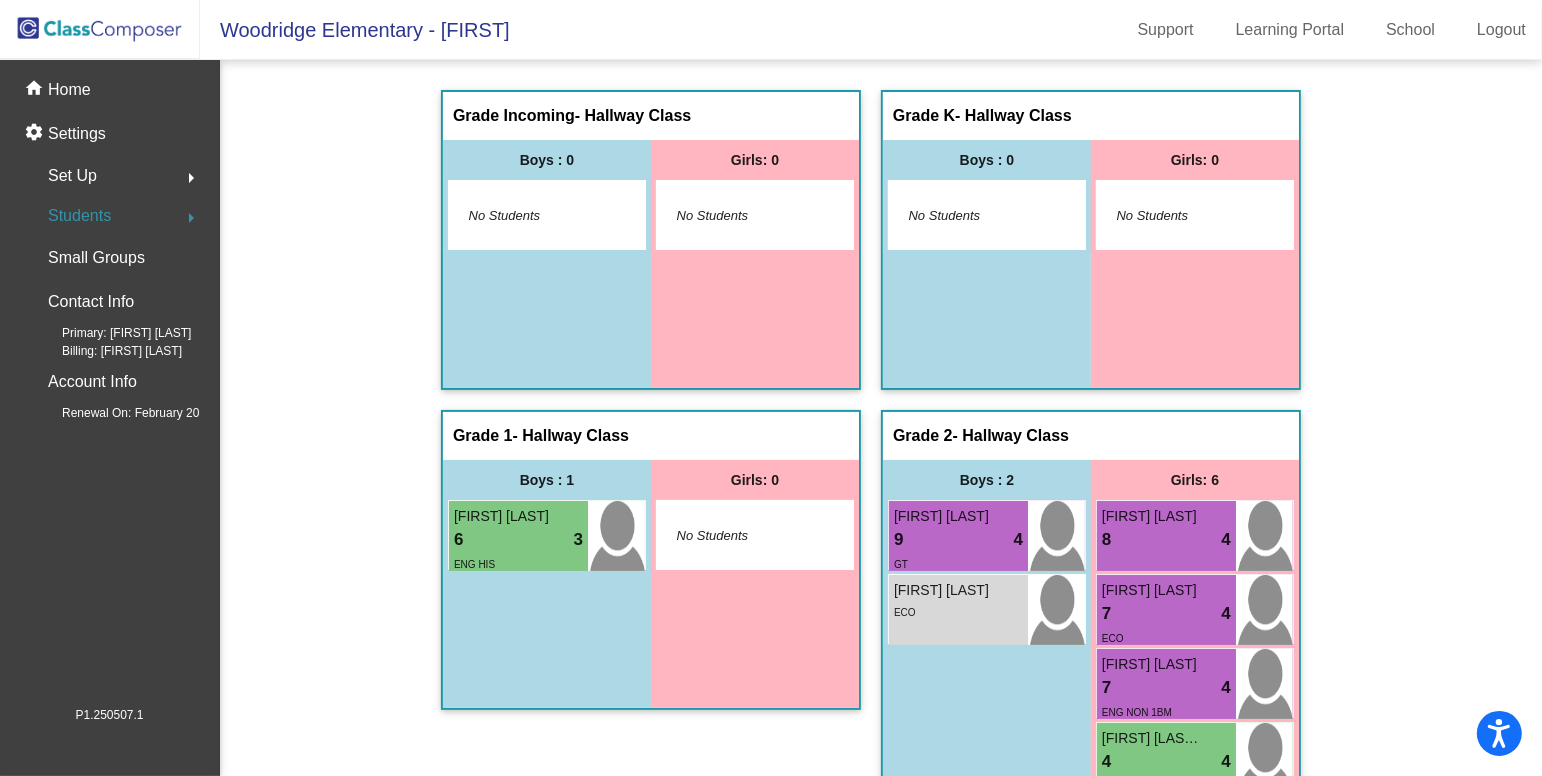 click on "Students  arrow_right" 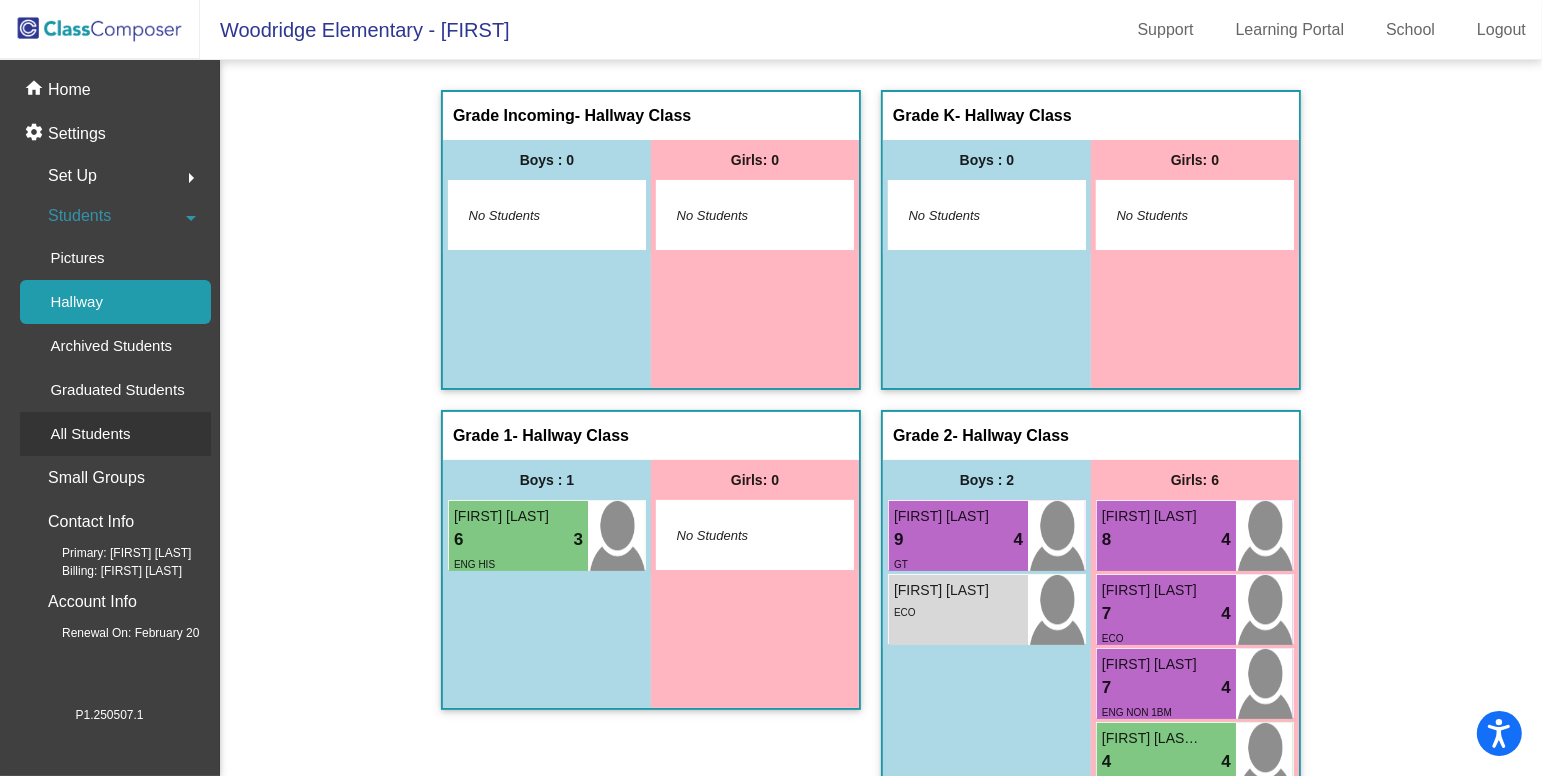 click on "All Students" 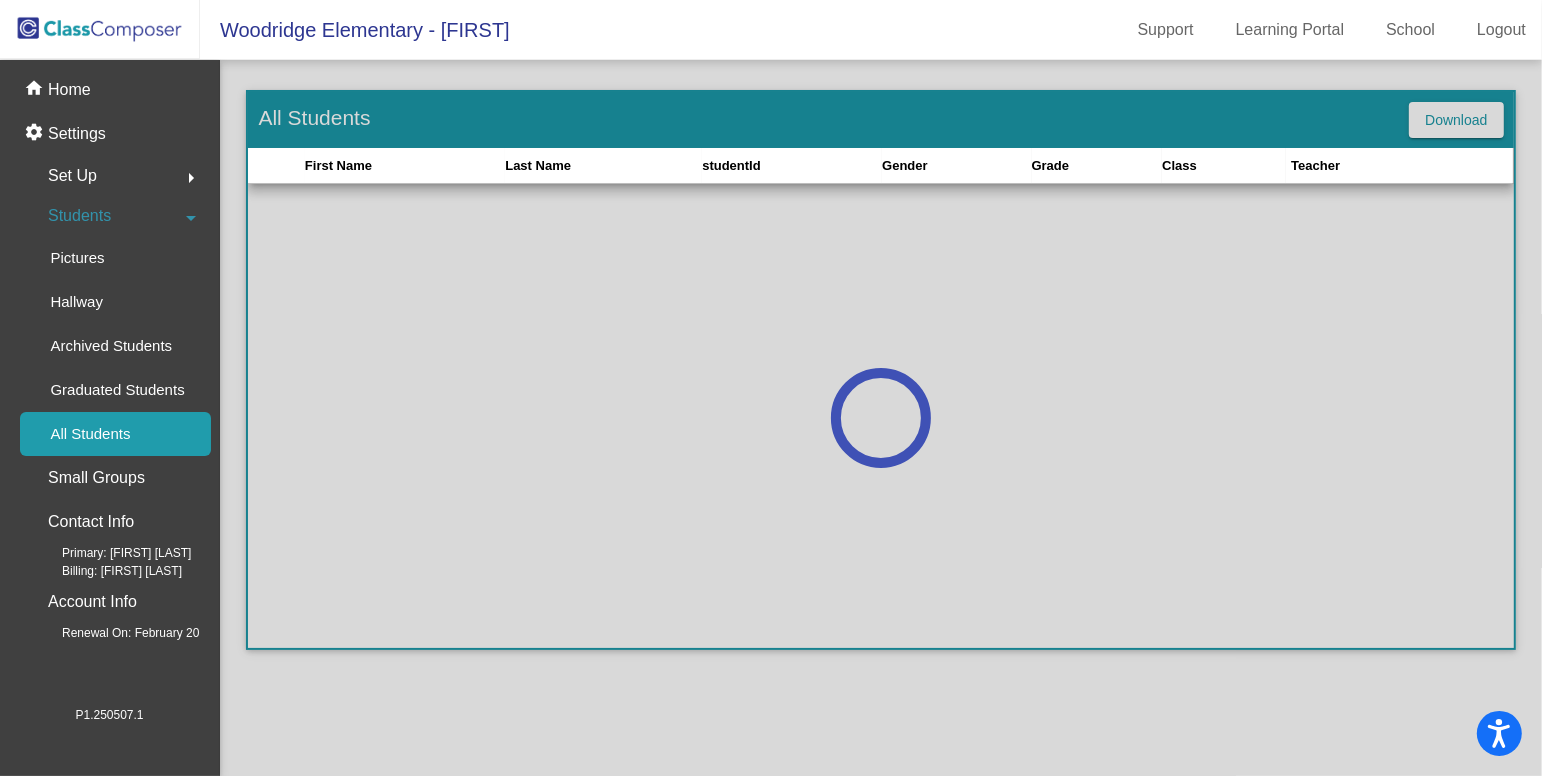 click 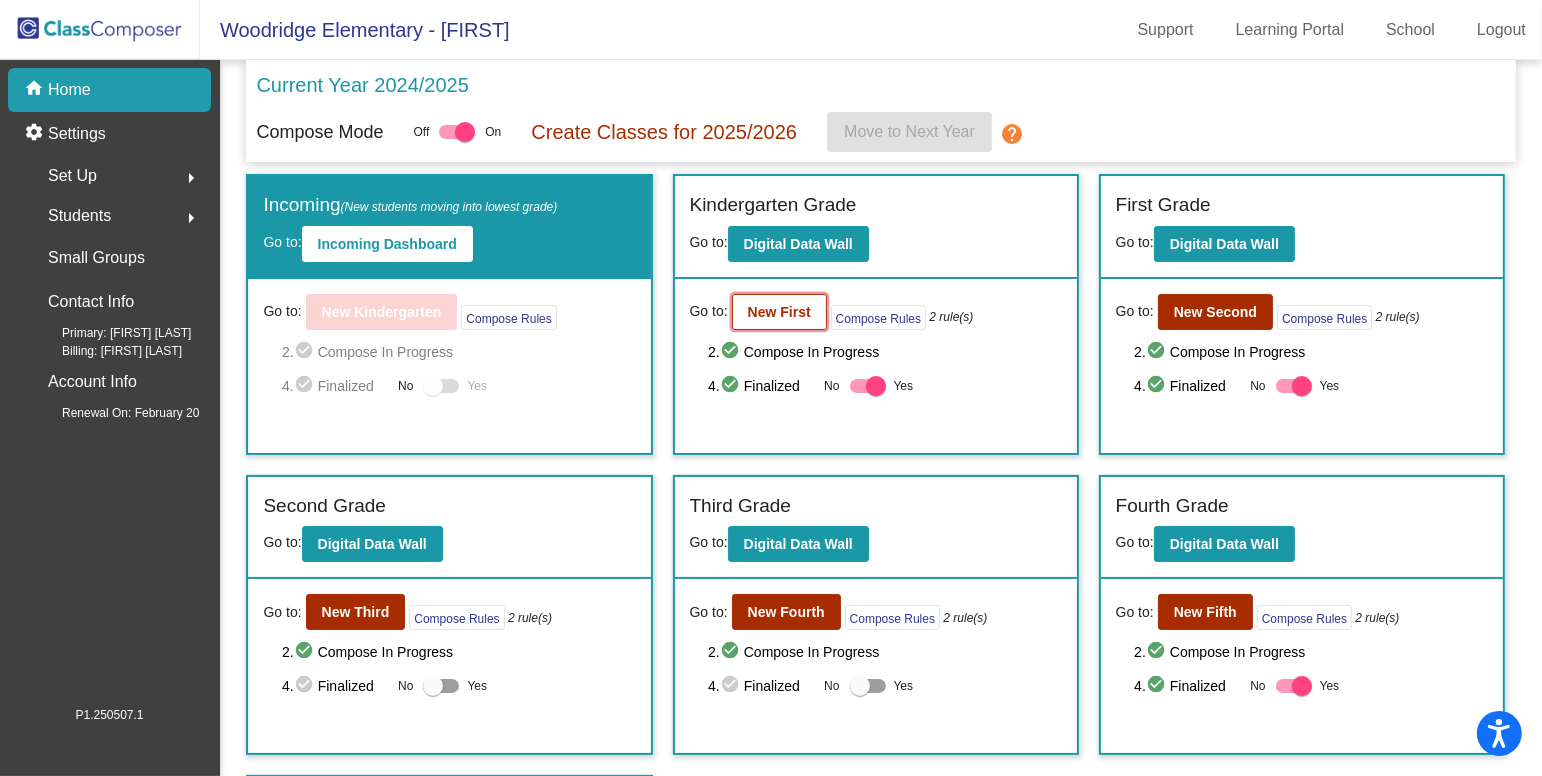 click on "New First" 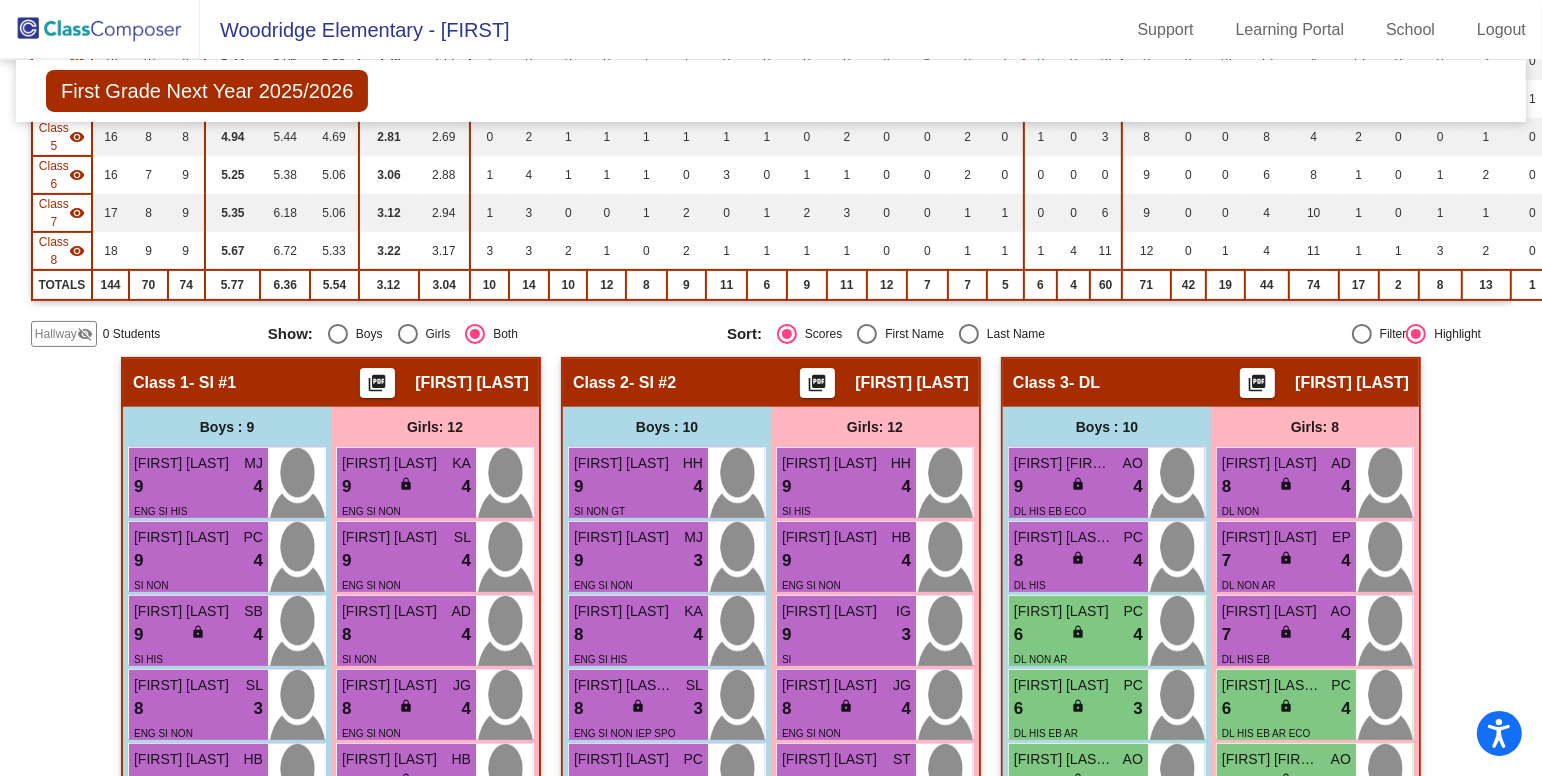 scroll, scrollTop: 454, scrollLeft: 0, axis: vertical 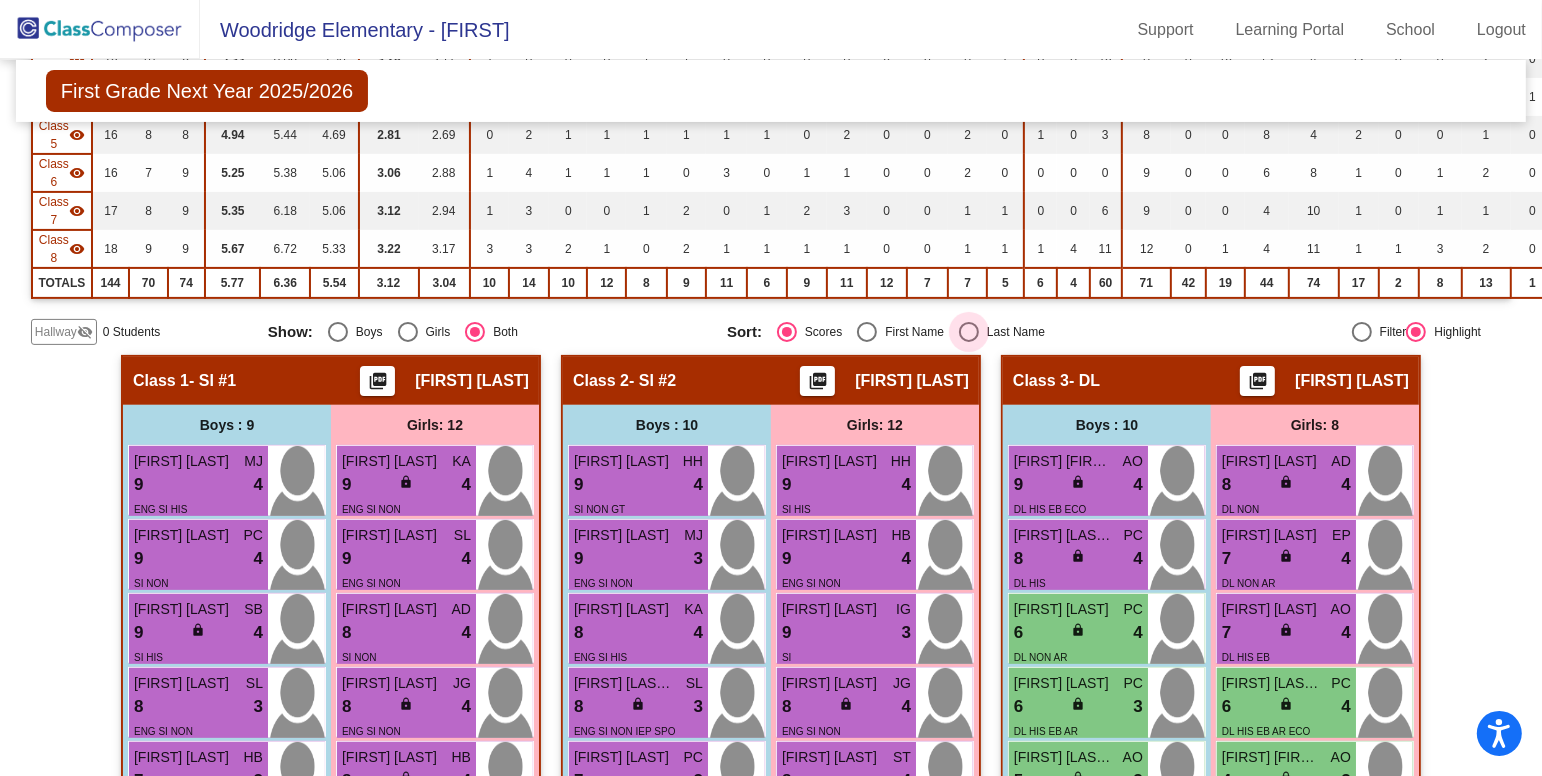 click at bounding box center [969, 332] 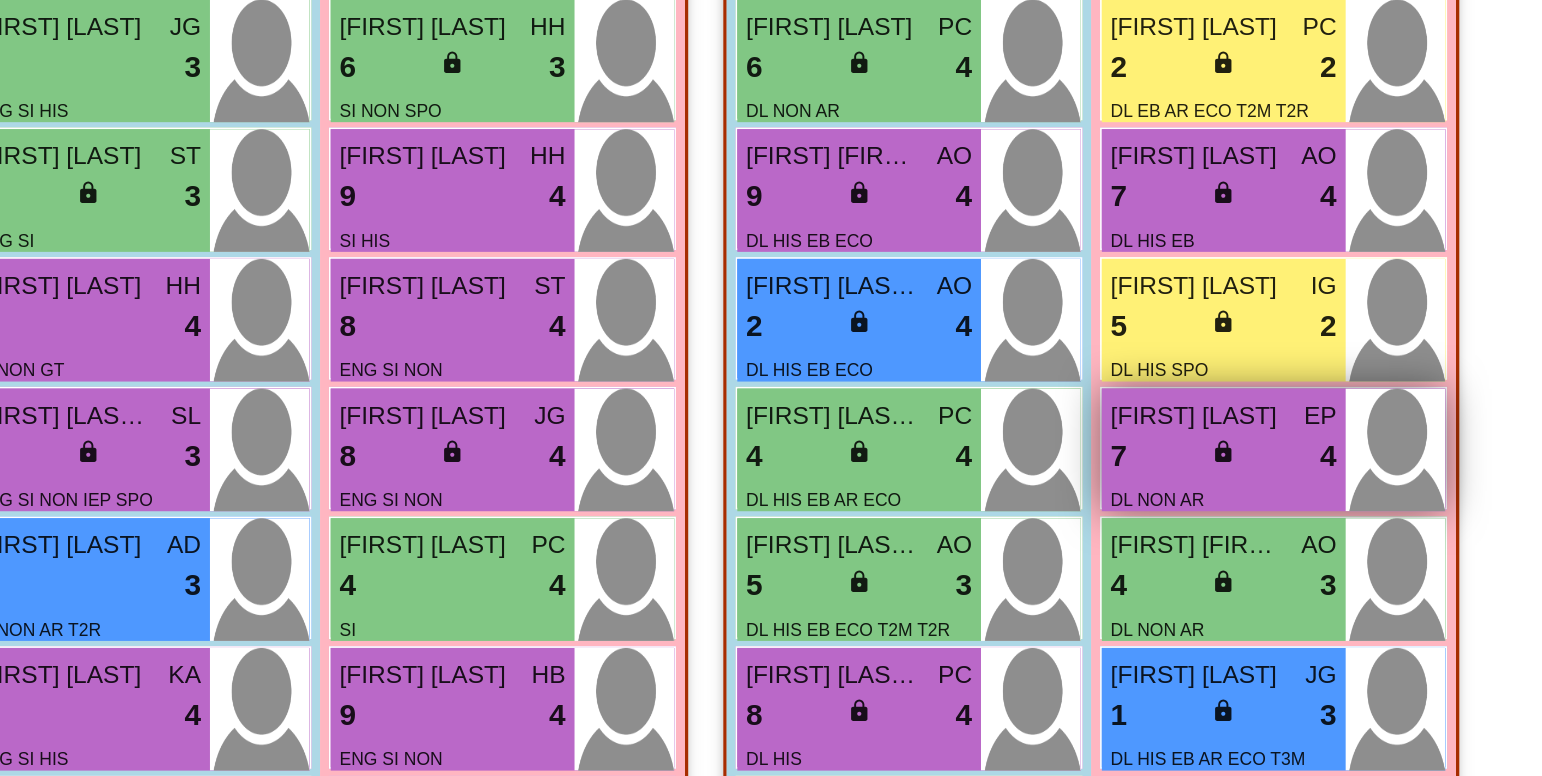 scroll, scrollTop: 818, scrollLeft: 54, axis: both 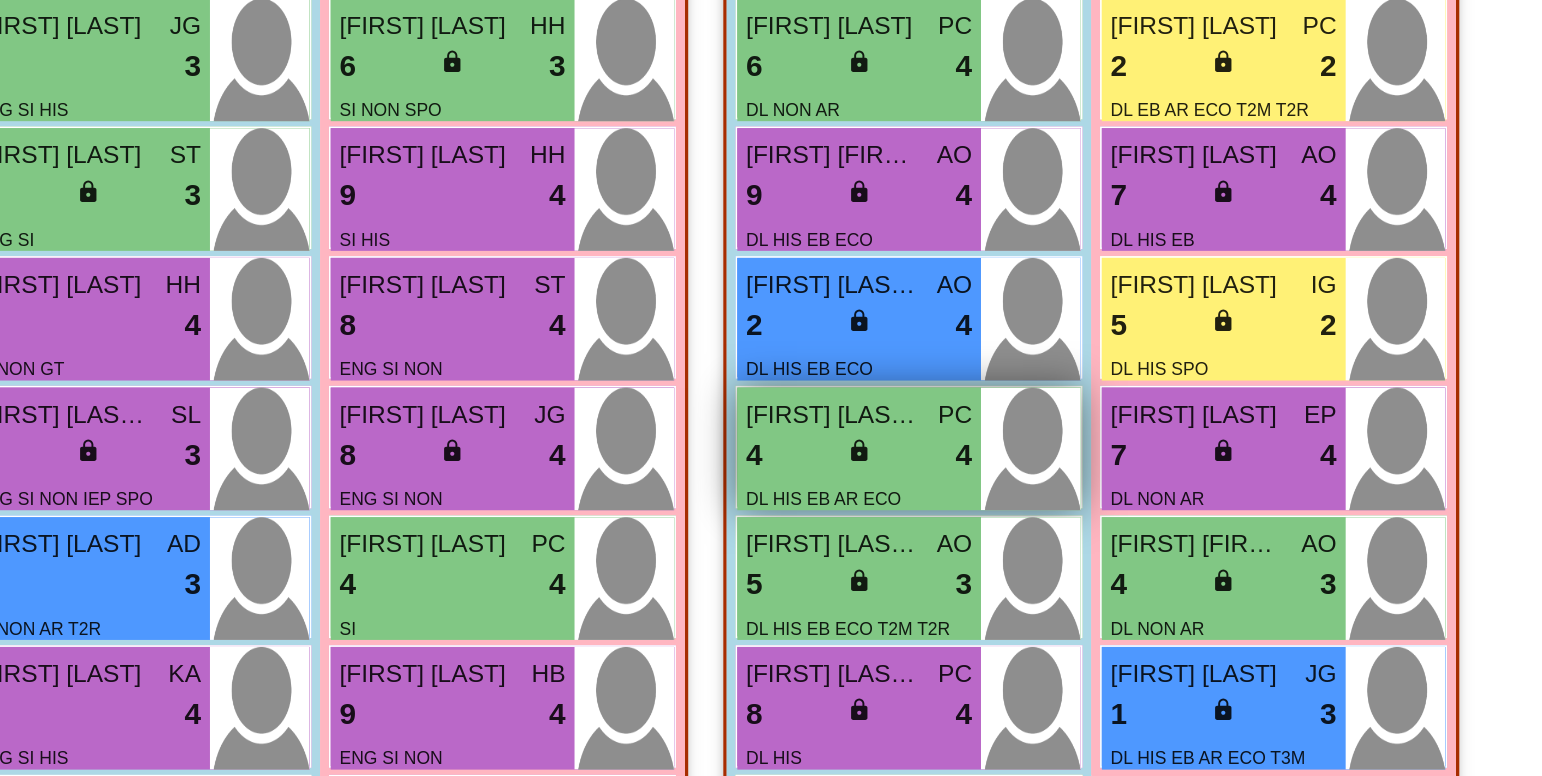 click on "4 lock do_not_disturb_alt 4" at bounding box center (1024, 491) 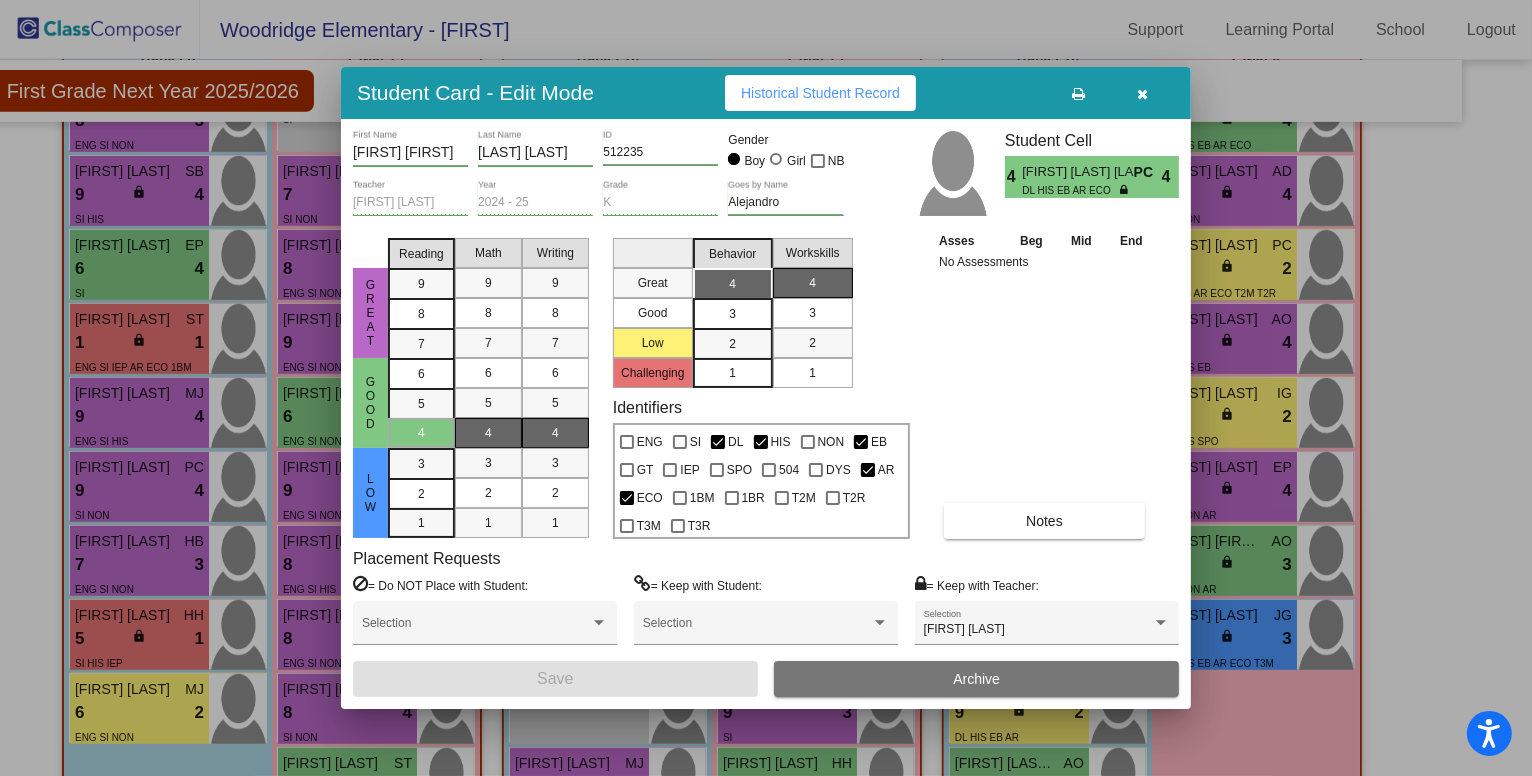 click at bounding box center [1143, 94] 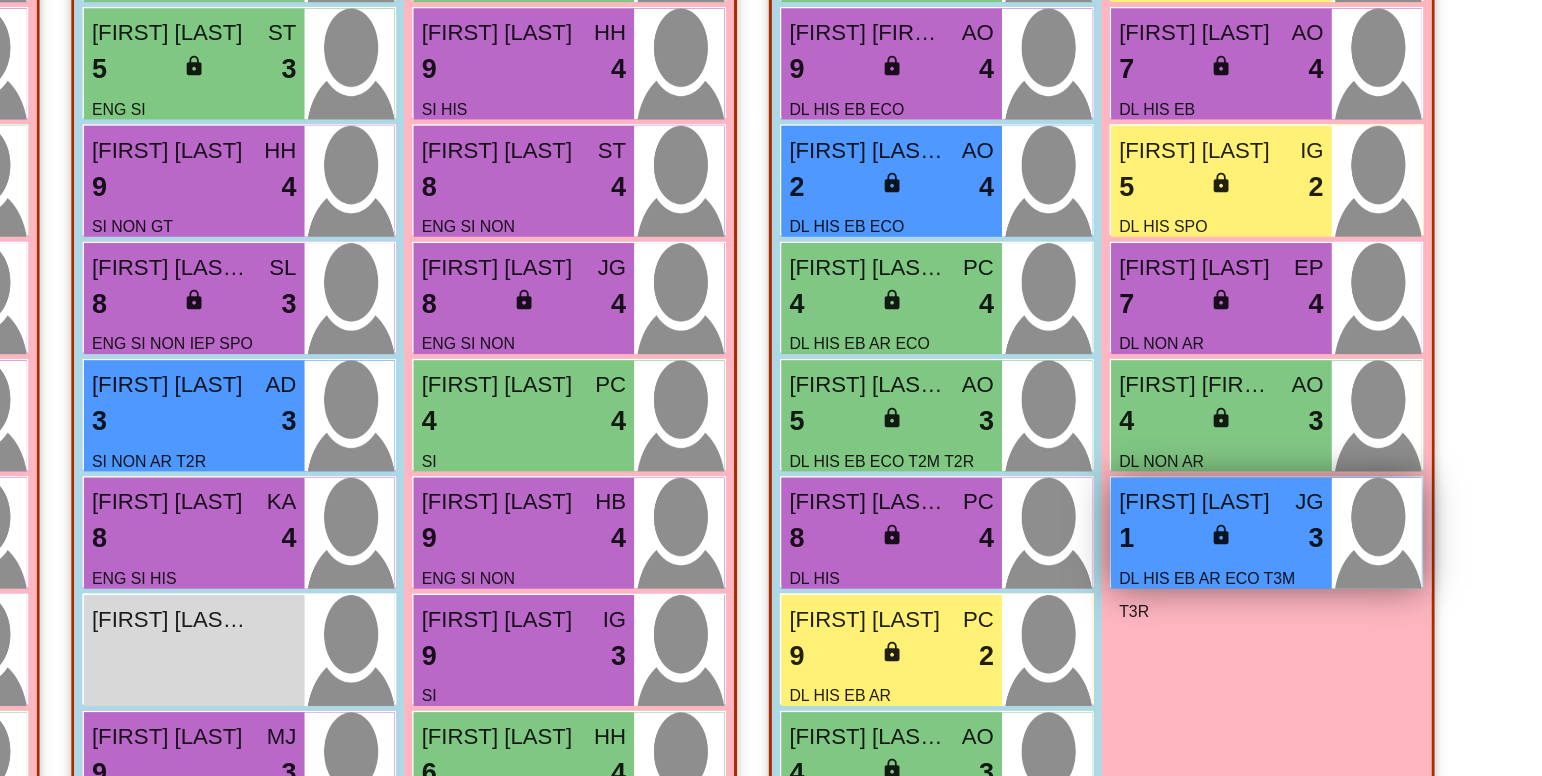 scroll, scrollTop: 975, scrollLeft: 120, axis: both 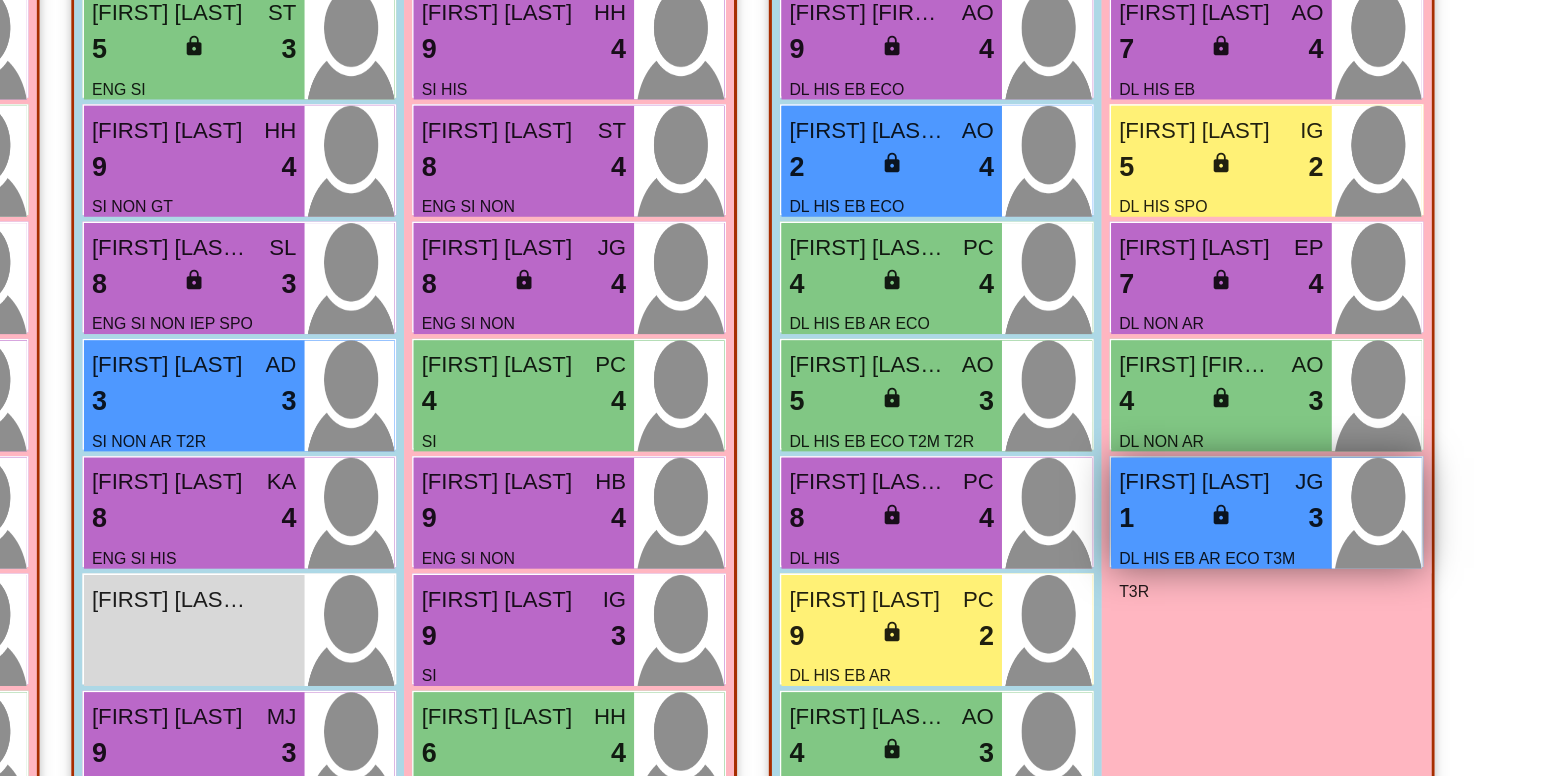 click on "1 lock do_not_disturb_alt 3" at bounding box center [1166, 482] 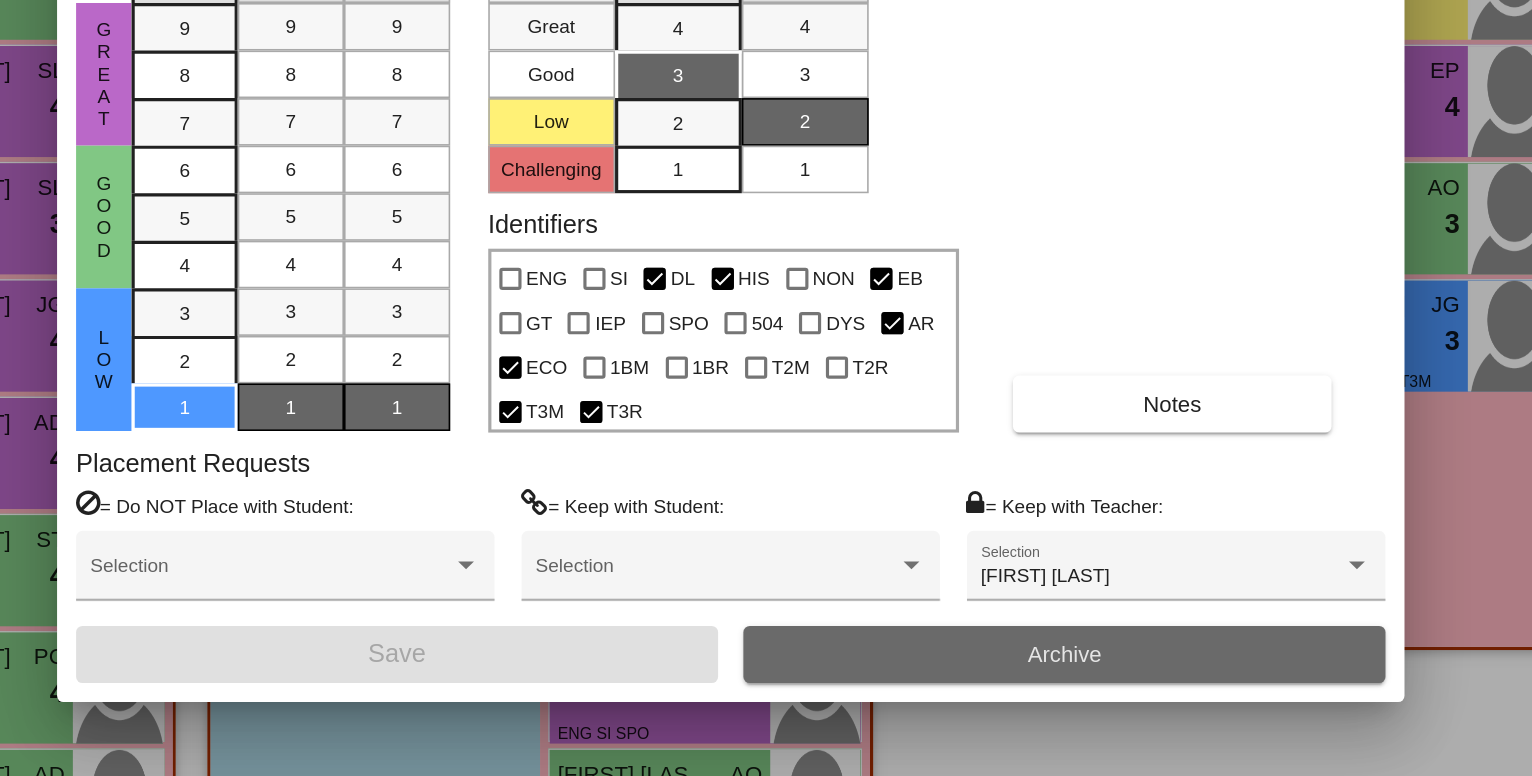click on "Archive" at bounding box center [976, 679] 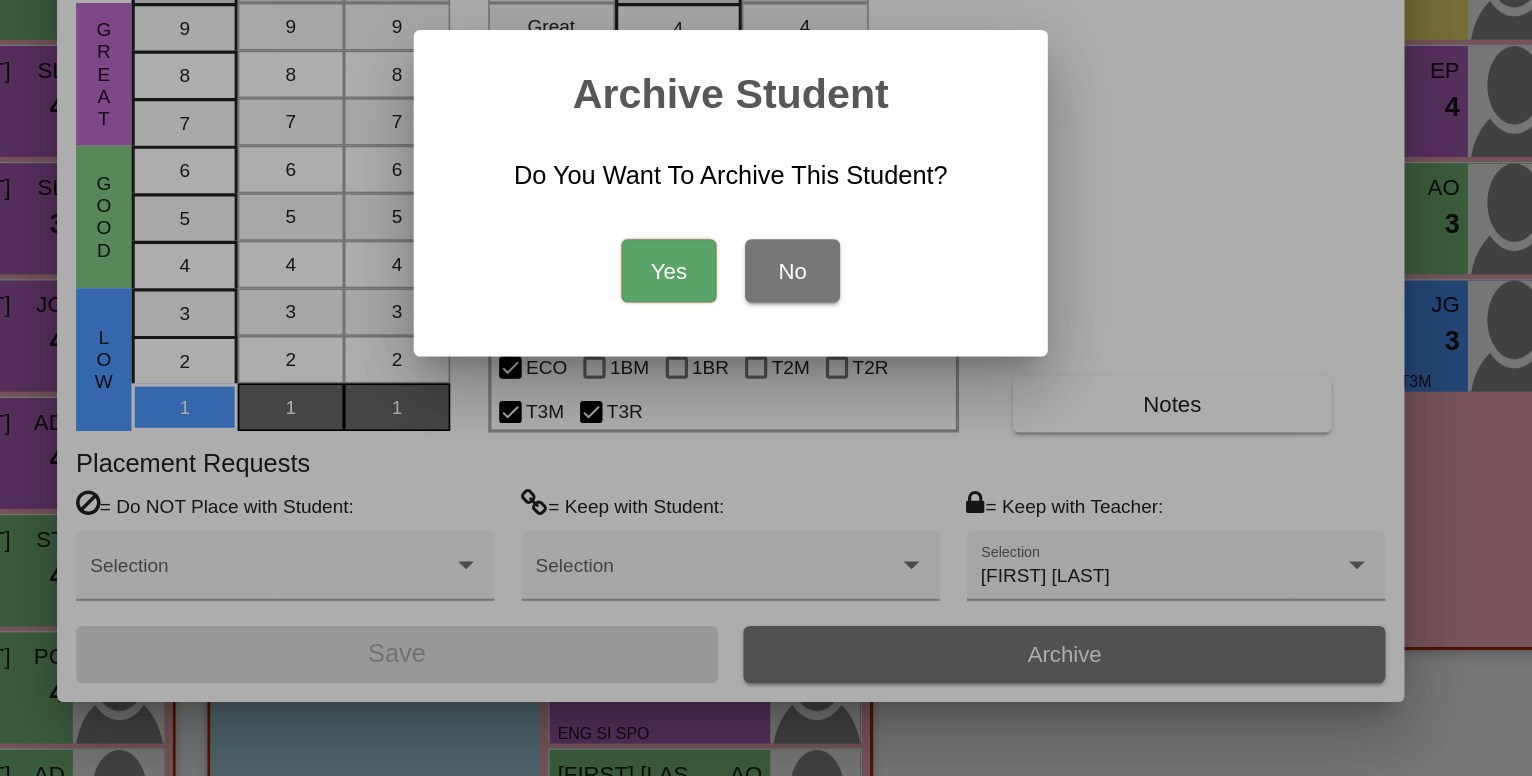 click on "Yes" at bounding box center (727, 437) 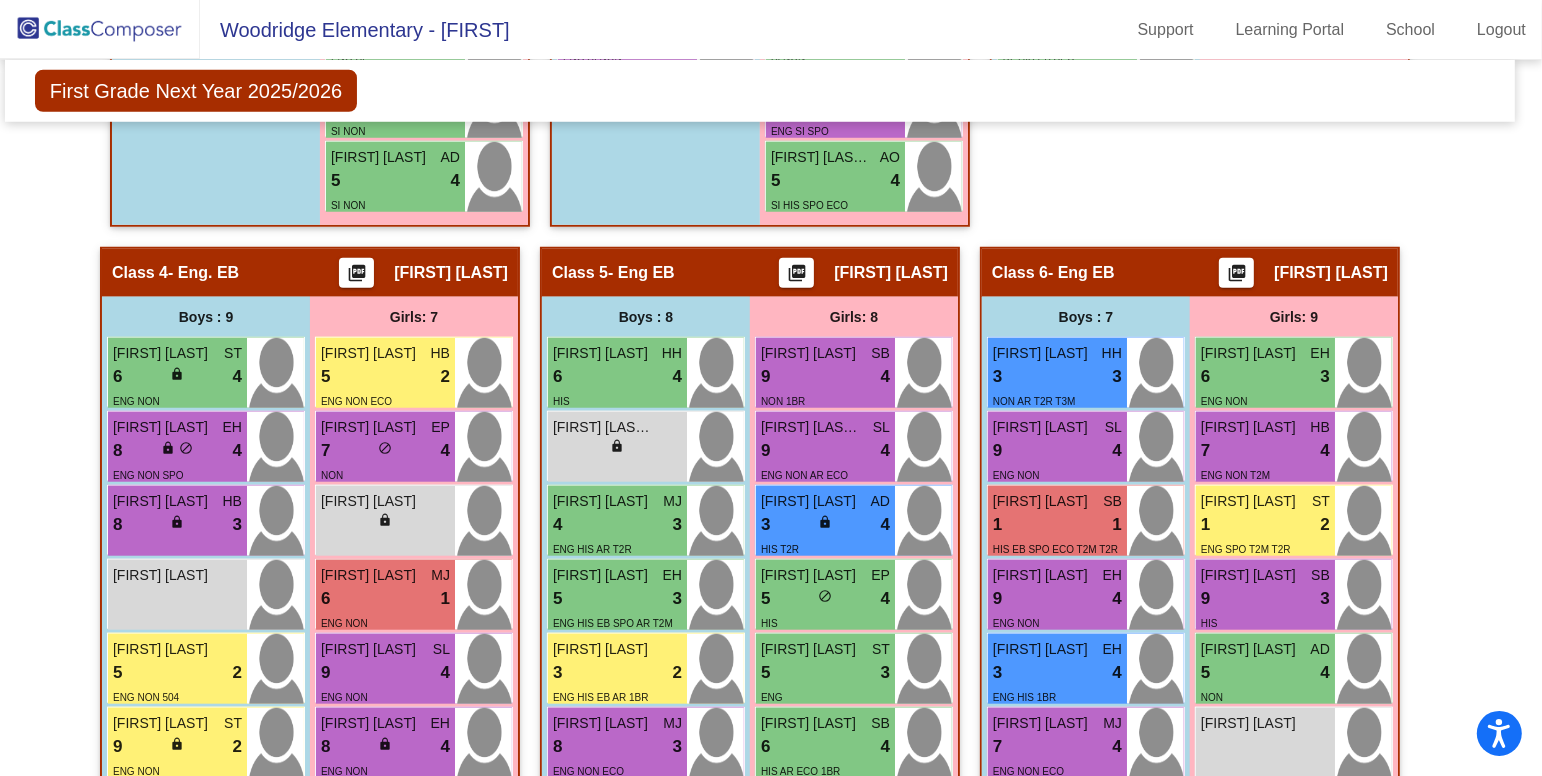 scroll, scrollTop: 1572, scrollLeft: 0, axis: vertical 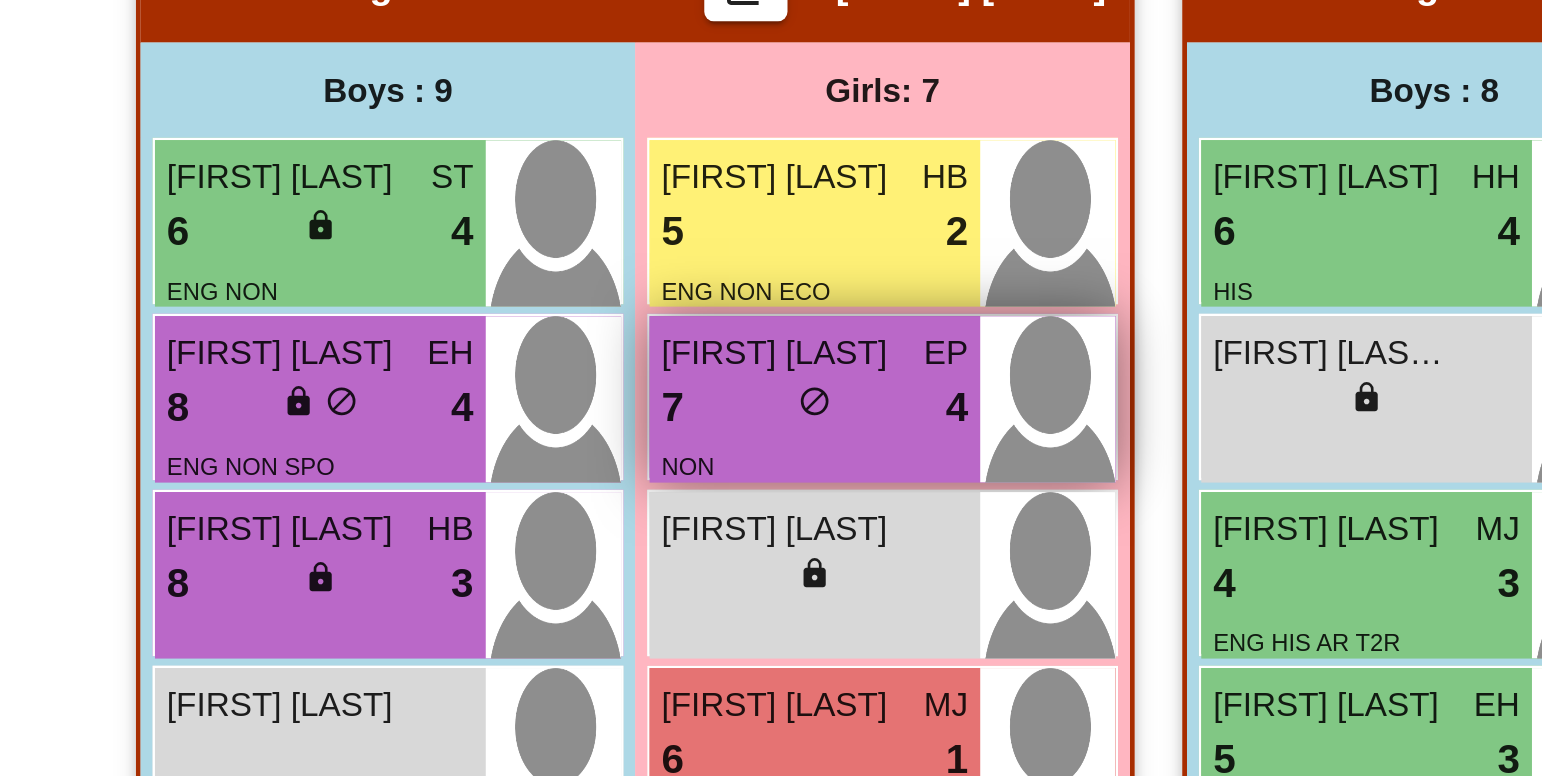 click on "7 lock do_not_disturb_alt 4" at bounding box center (396, 451) 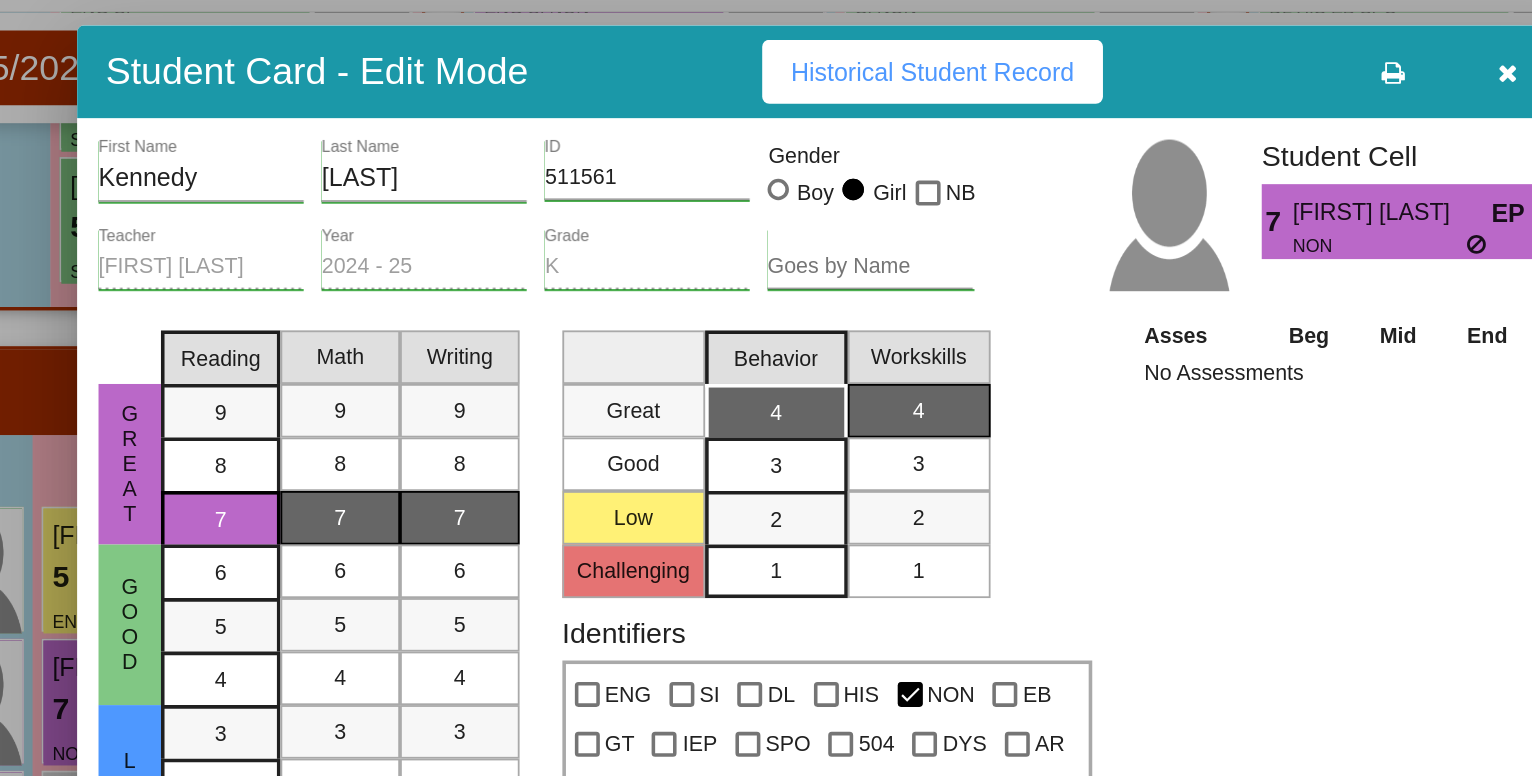 click at bounding box center (1143, 93) 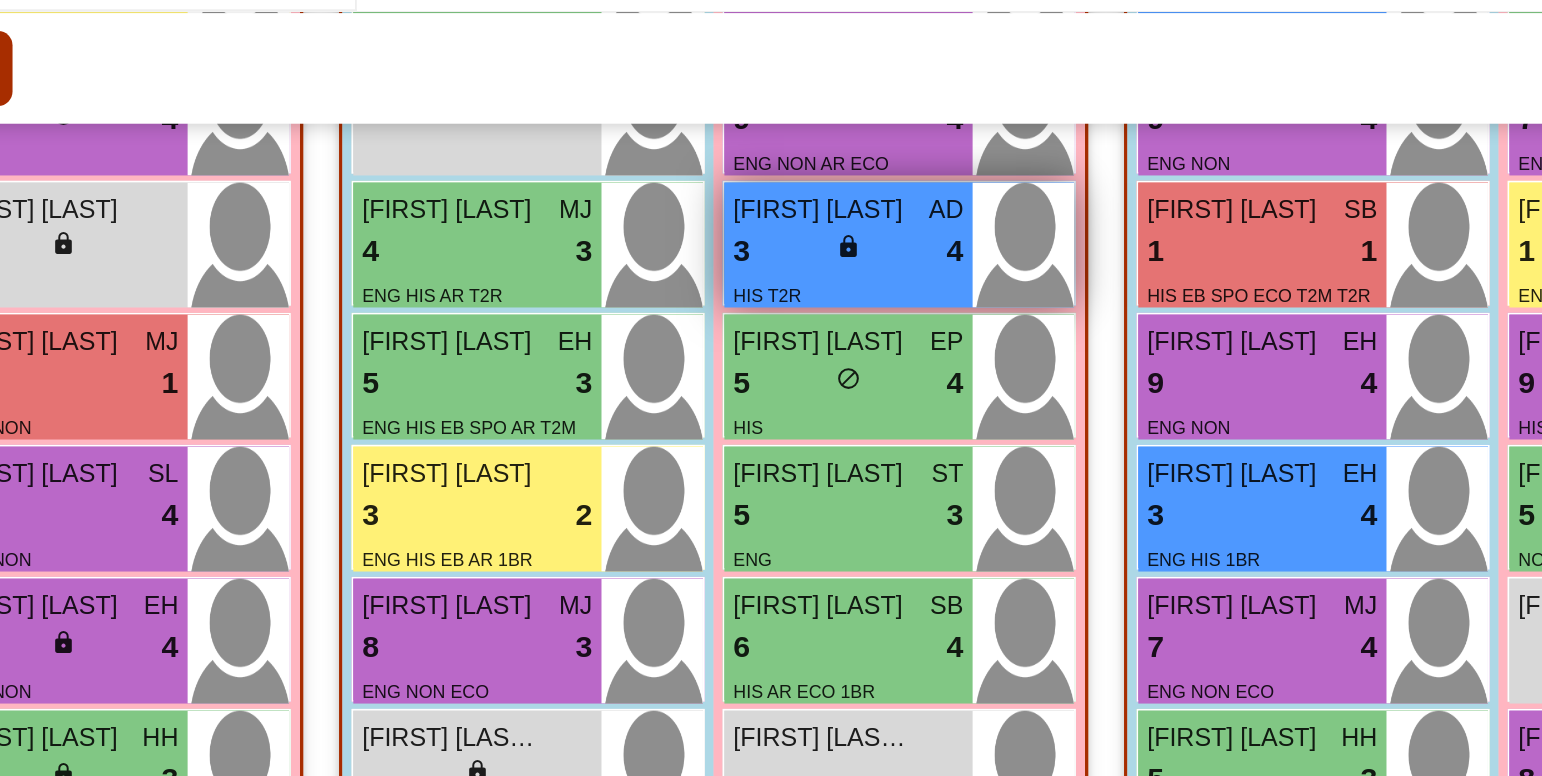 scroll, scrollTop: 1903, scrollLeft: 361, axis: both 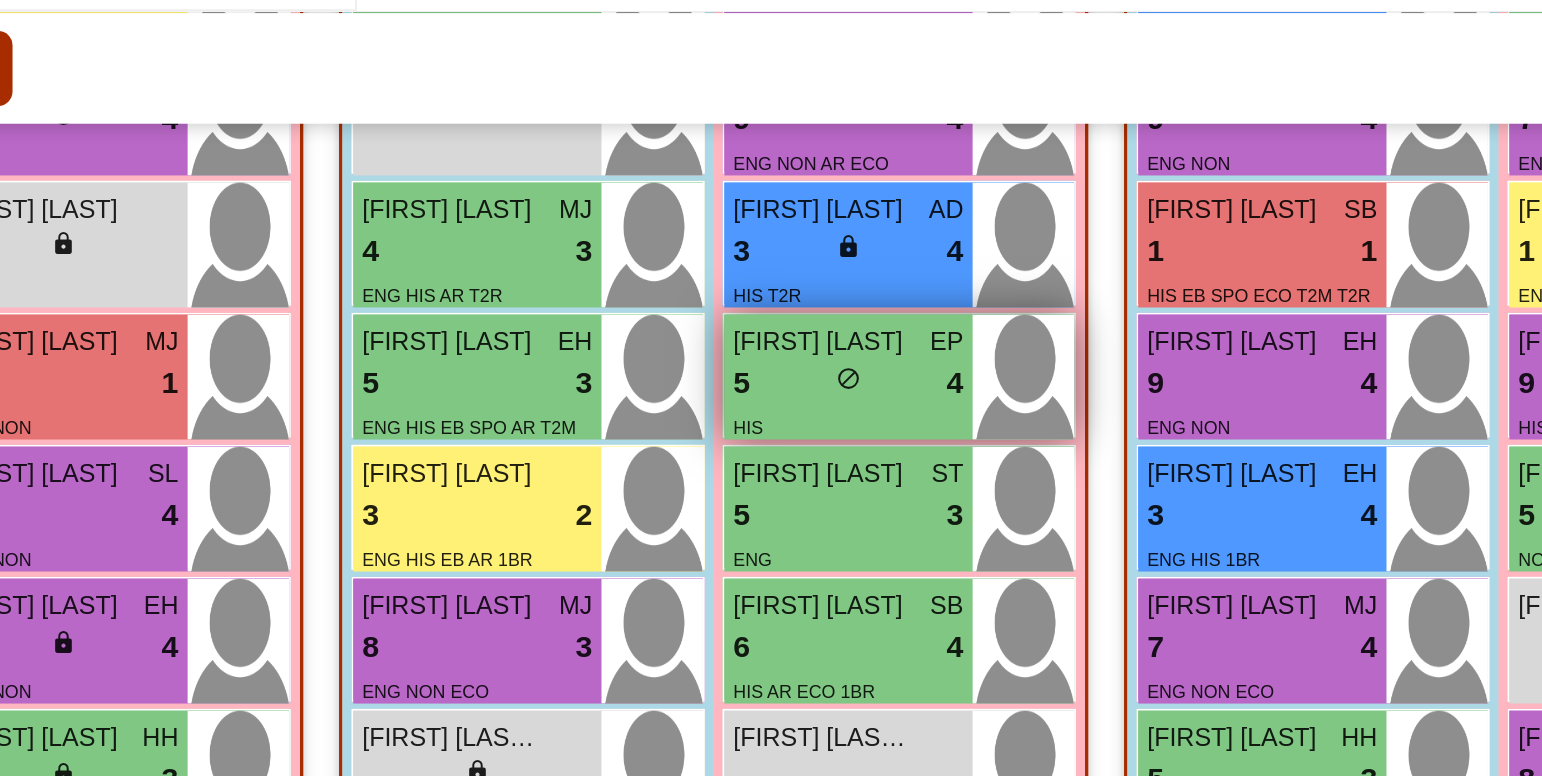 click on "5 lock do_not_disturb_alt 4" at bounding box center [475, 268] 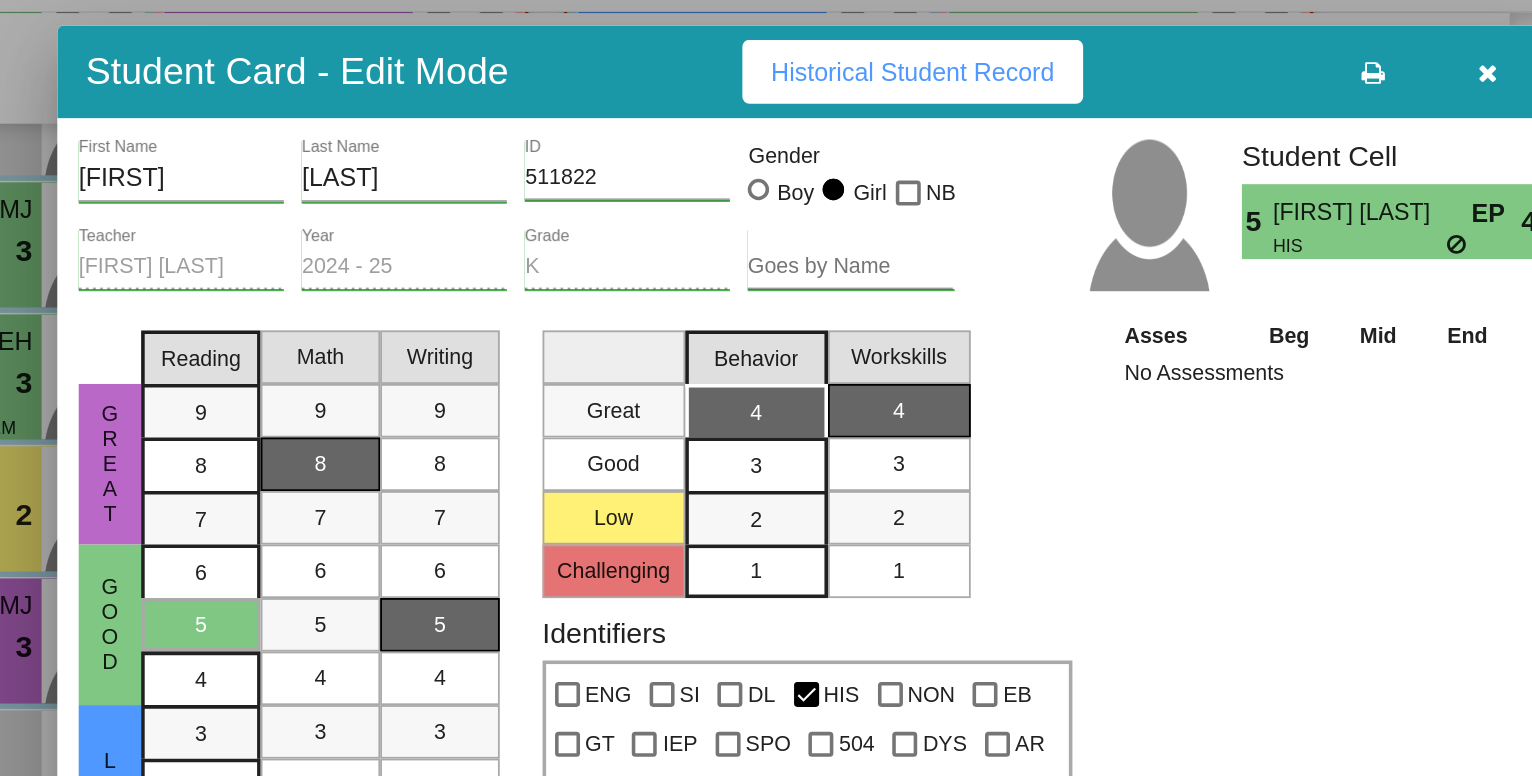 click at bounding box center (1143, 94) 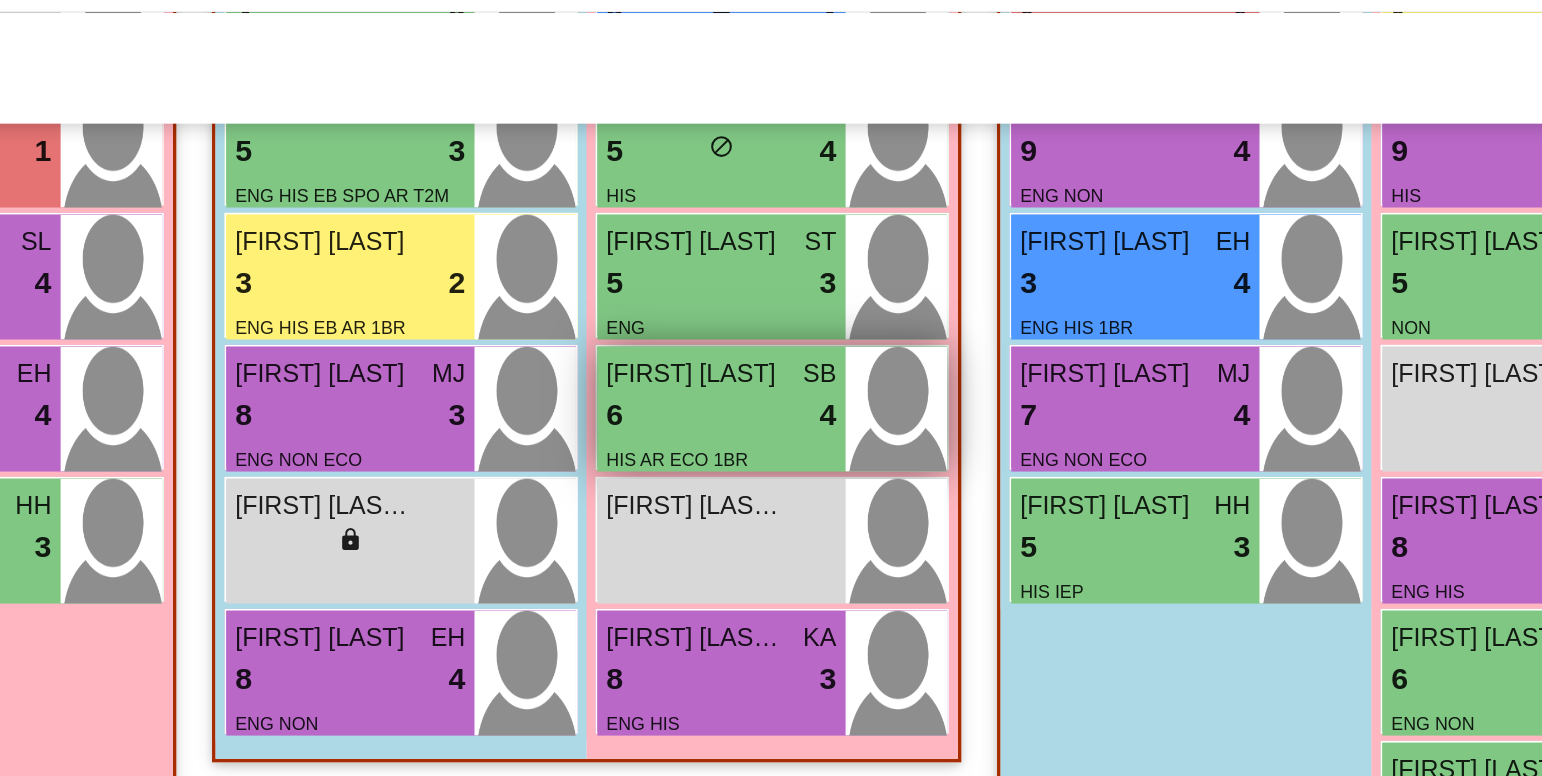 scroll, scrollTop: 2036, scrollLeft: 123, axis: both 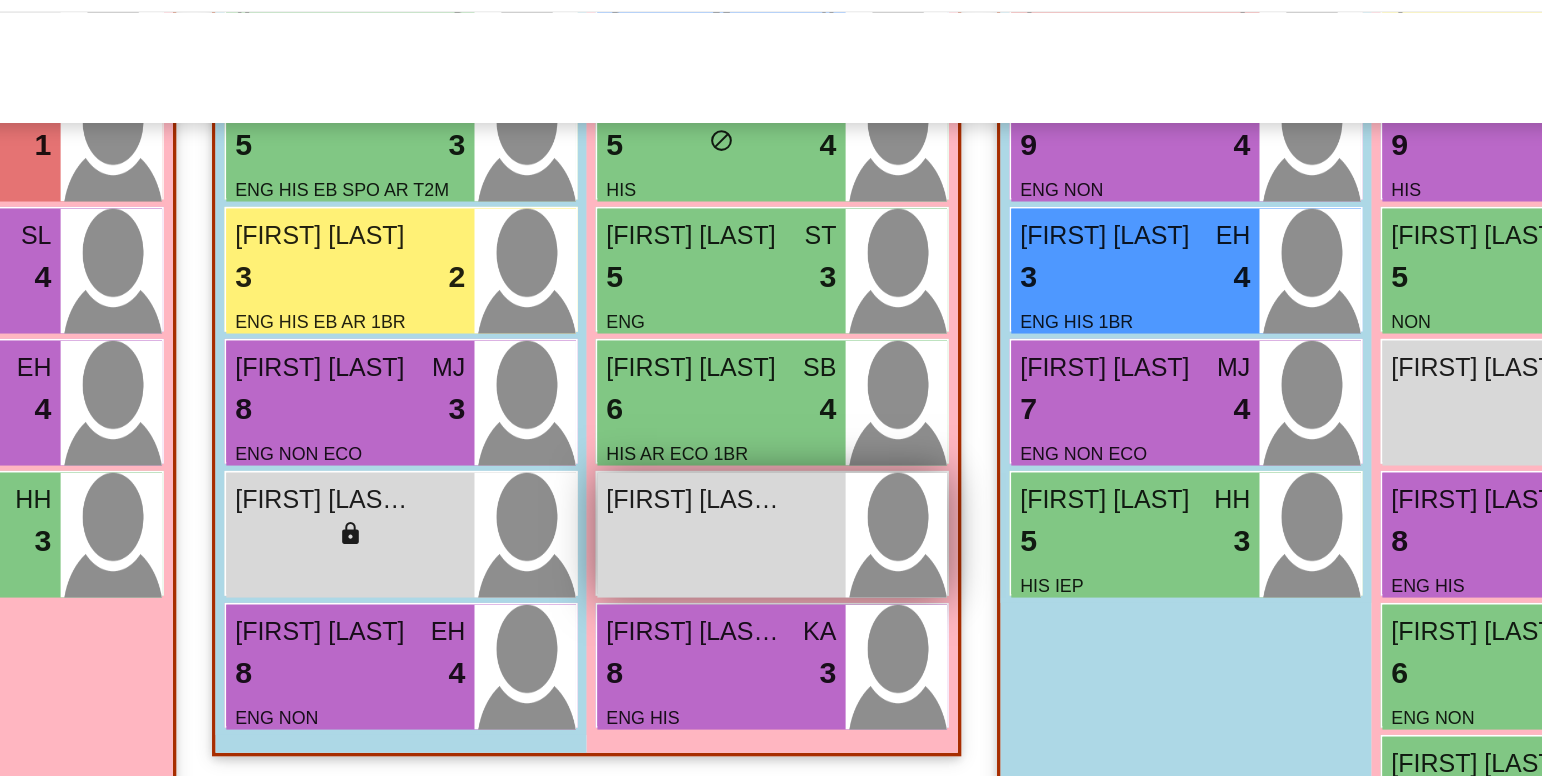click on "[FIRST] [LAST] lock do_not_disturb_alt" at bounding box center [713, 353] 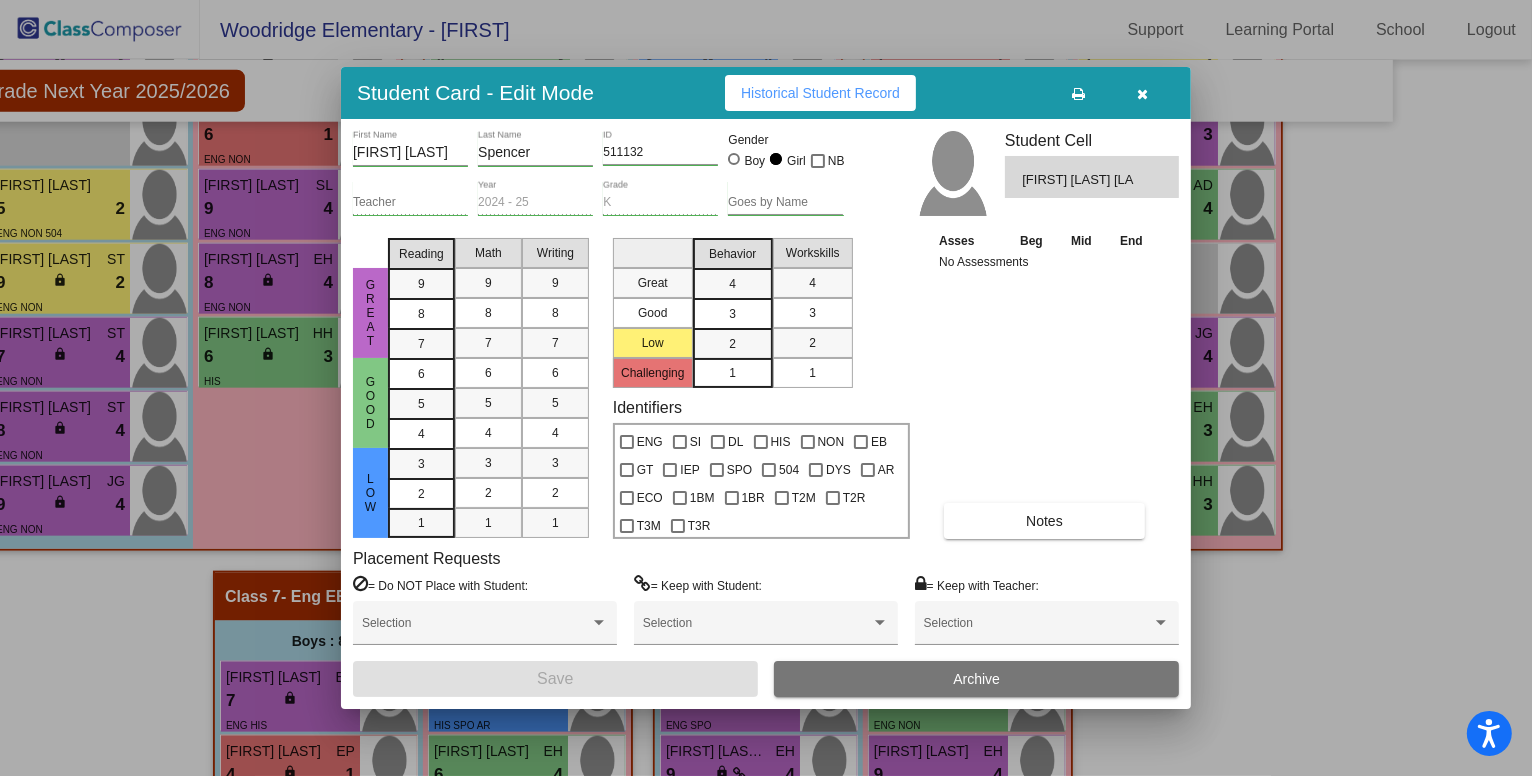 click at bounding box center (1143, 94) 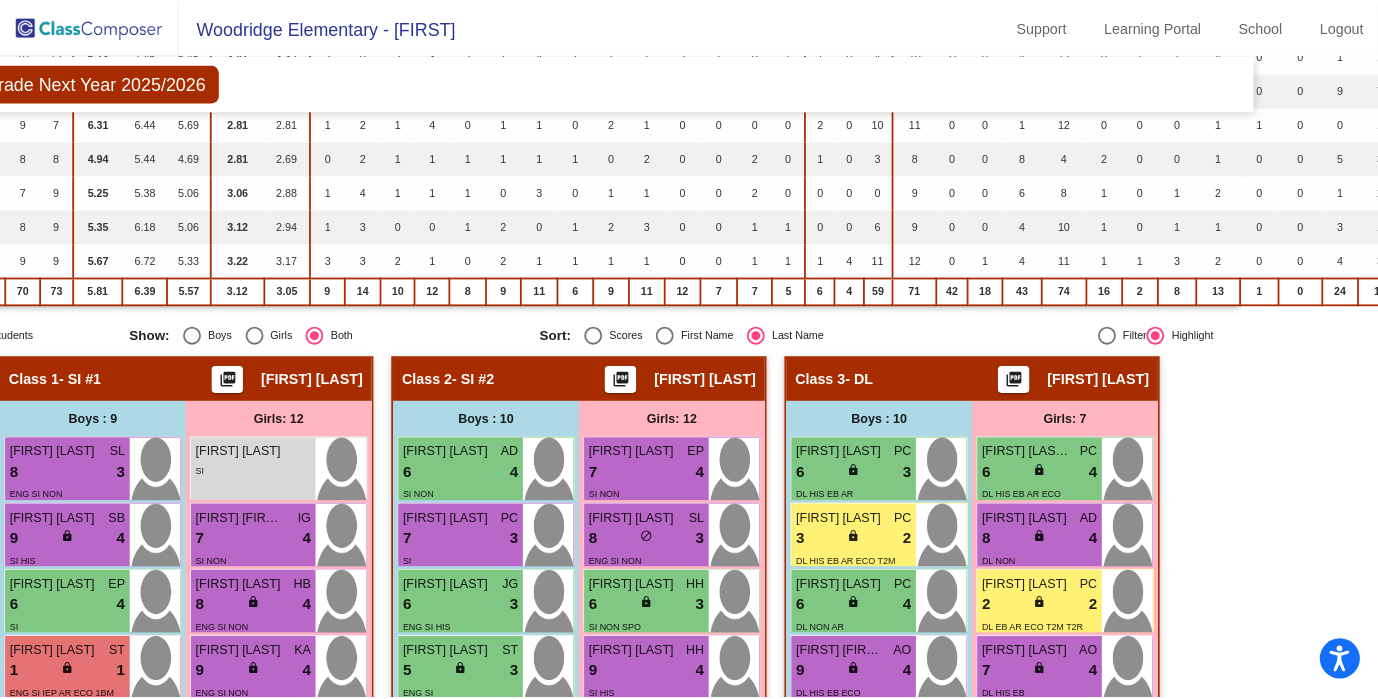 scroll, scrollTop: 327, scrollLeft: 123, axis: both 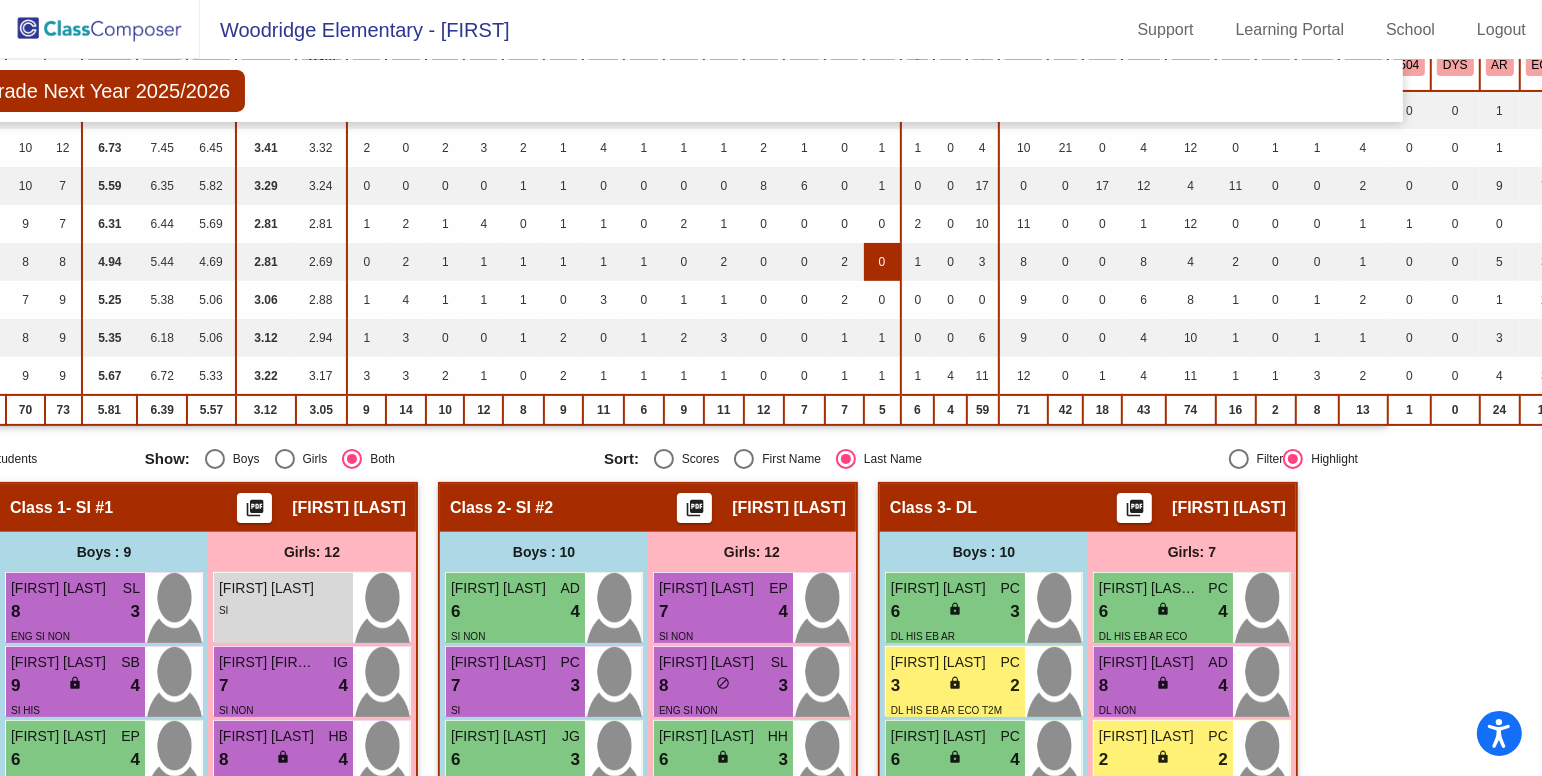 click on "0" 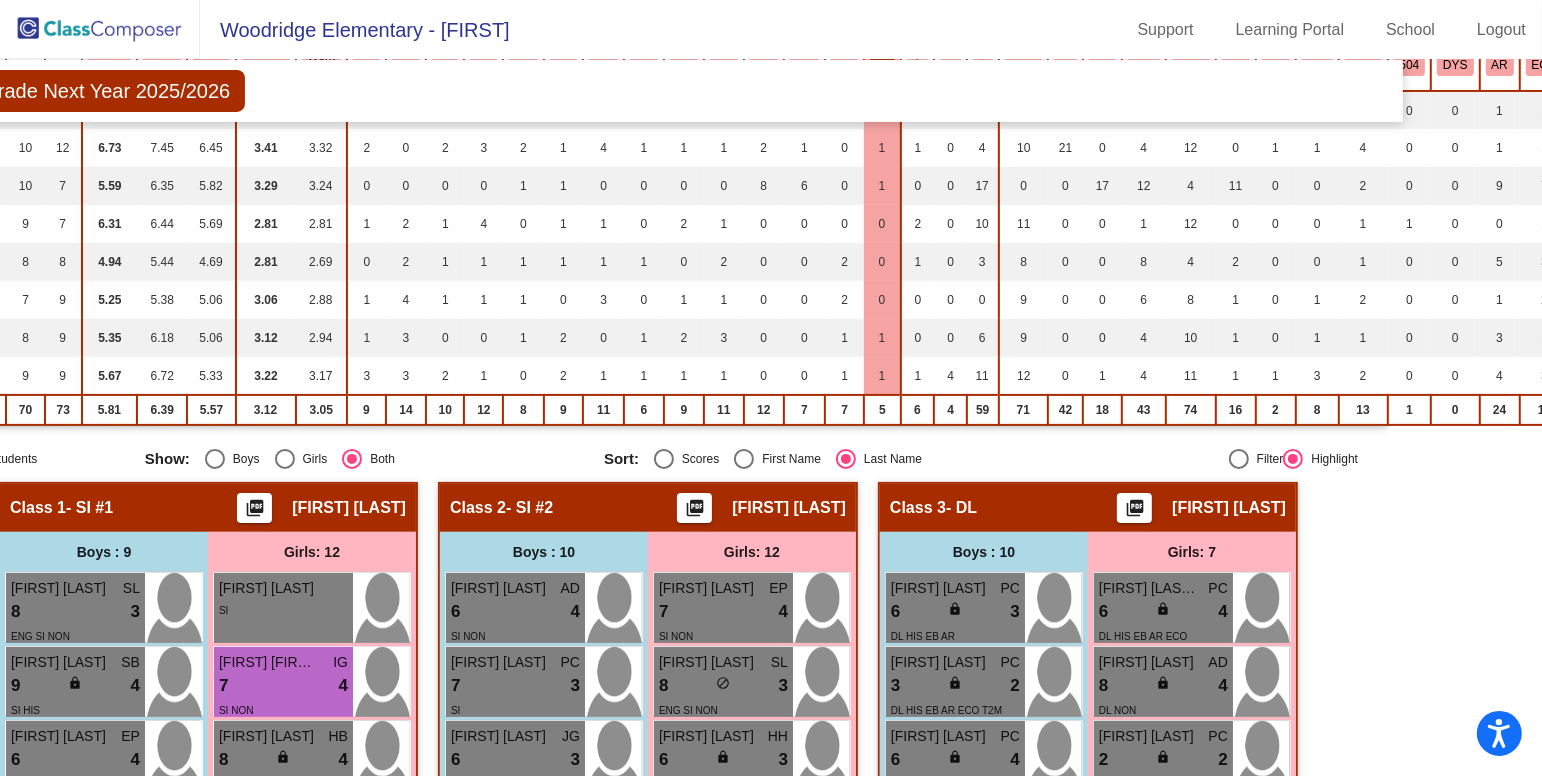 click on "Woodridge Elementary - [FIRST] Support Learning Portal School Logout" 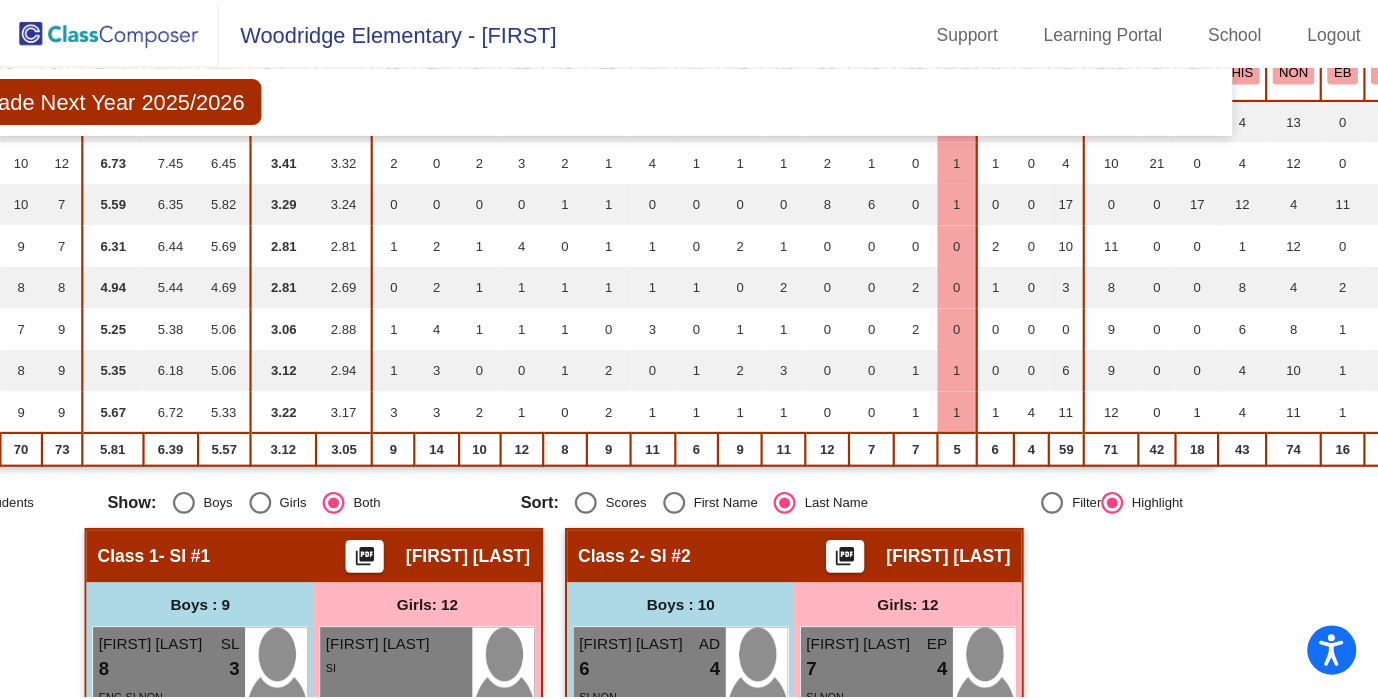 scroll, scrollTop: 328, scrollLeft: 124, axis: both 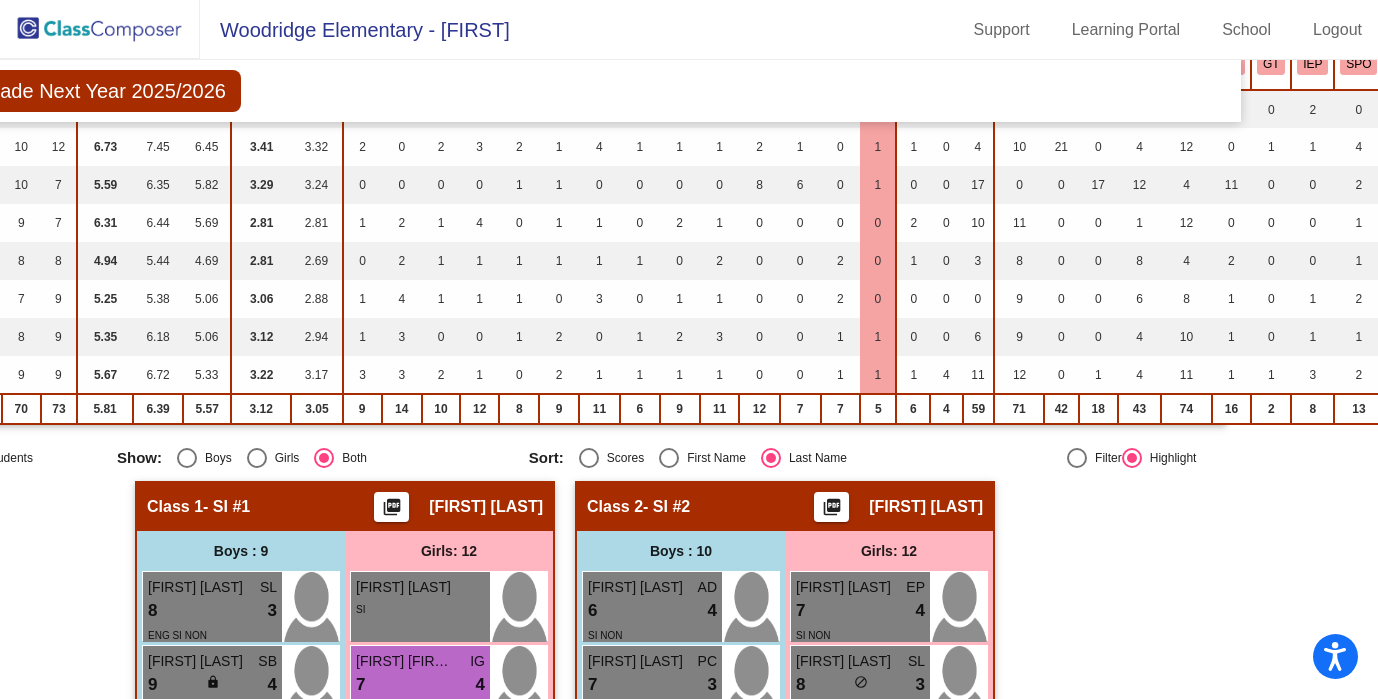 click on "Hallway   - Hallway Class  picture_as_pdf  Add Student  First Name Last Name Student Id  (Recommended)  Boy  Girl  Non Binary Add Close  Boys : 0    No Students   Girls: 0   No Students   Class 1   - SI #1  picture_as_pdf [FIRST] [LAST]  Add Student  First Name Last Name Student Id  (Recommended)  Boy  Girl  Non Binary Add Close  Boys : 9  [FIRST] [LAST] SL 8 lock do_not_disturb_alt 3 ENG SI NON [FIRST] [LAST] SB 9 lock do_not_disturb_alt 4 SI HIS [FIRST] [LAST] EP 6 lock do_not_disturb_alt 4 SI Mathias Gutierrez ST 1 lock do_not_disturb_alt 1 ENG SI IEP AR ECO 1BM T2R Lucas Olivares MJ 9 lock do_not_disturb_alt 4 ENG SI HIS James Onstott PC 9 lock do_not_disturb_alt 4 SI NON Cooper Shalley HB 7 lock do_not_disturb_alt 3 ENG SI NON Marcos Valdes HH 5 lock do_not_disturb_alt 1 SI HIS IEP Lucian Walker MJ 6 lock do_not_disturb_alt 2 ENG SI NON Girls: 12 [FIRST] [LAST] lock do_not_disturb_alt SI [FIRST] [LAST] IG 7 lock do_not_disturb_alt 4 SI NON Eloise Fuchs HB 8 lock do_not_disturb_alt 4 KA 9 4" 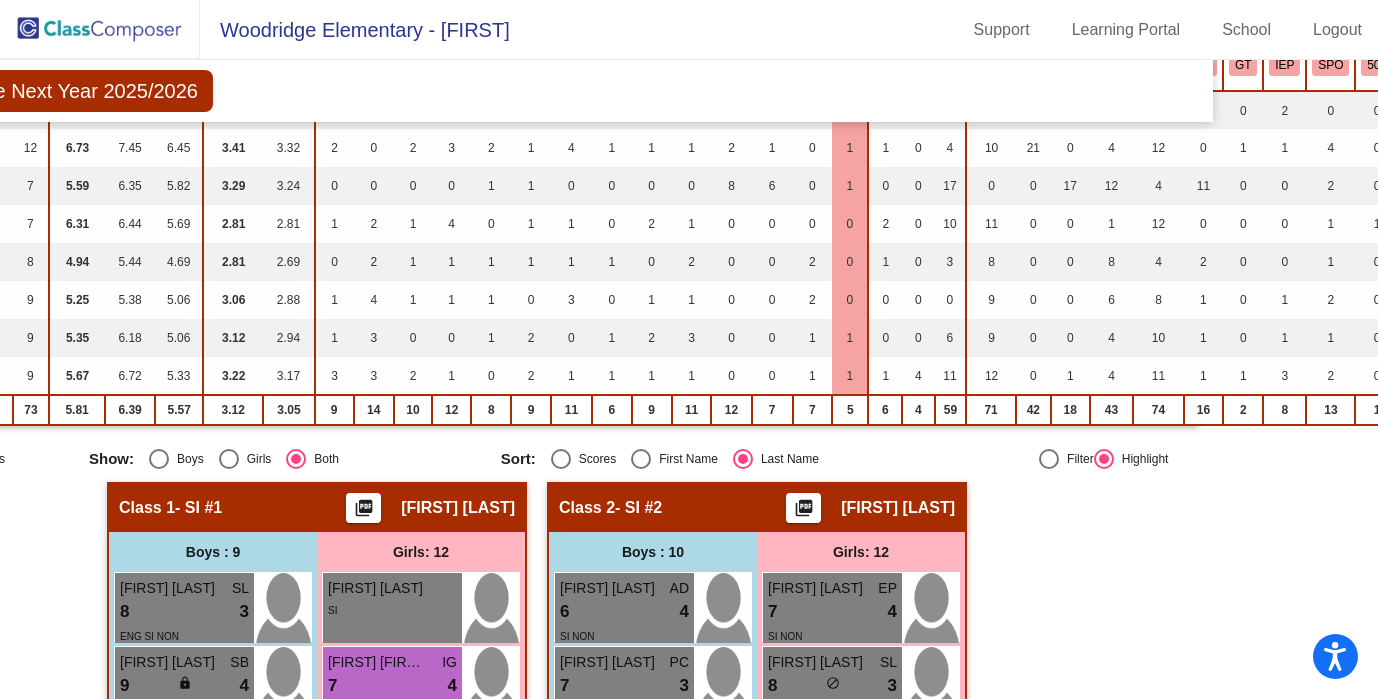 scroll, scrollTop: 0, scrollLeft: 152, axis: horizontal 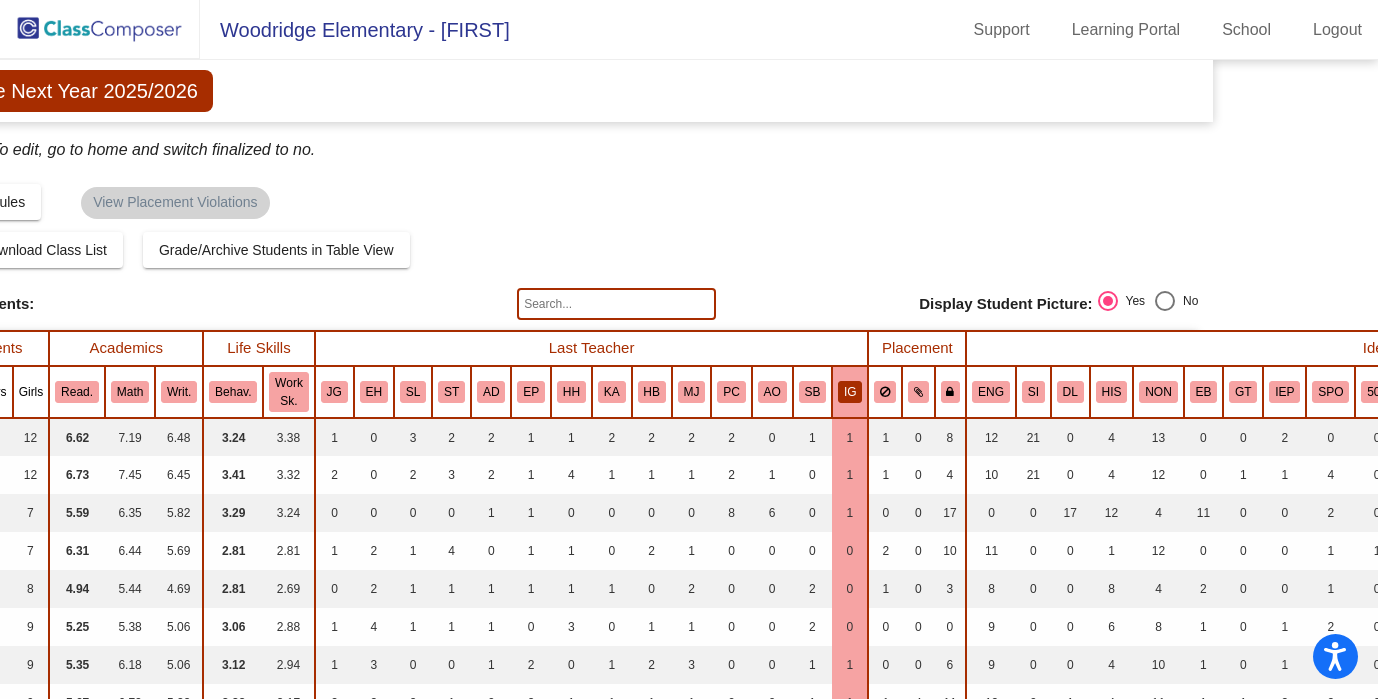 drag, startPoint x: 615, startPoint y: 299, endPoint x: 615, endPoint y: 286, distance: 13 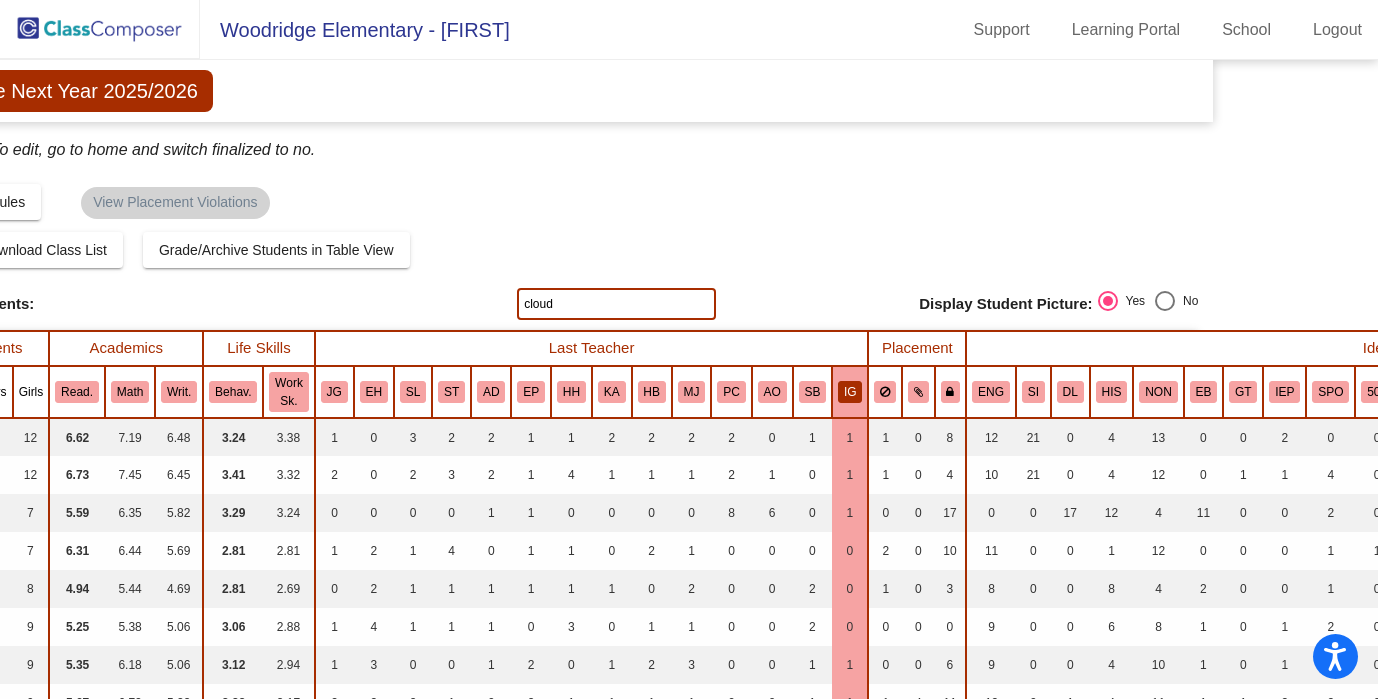 type on "cloud" 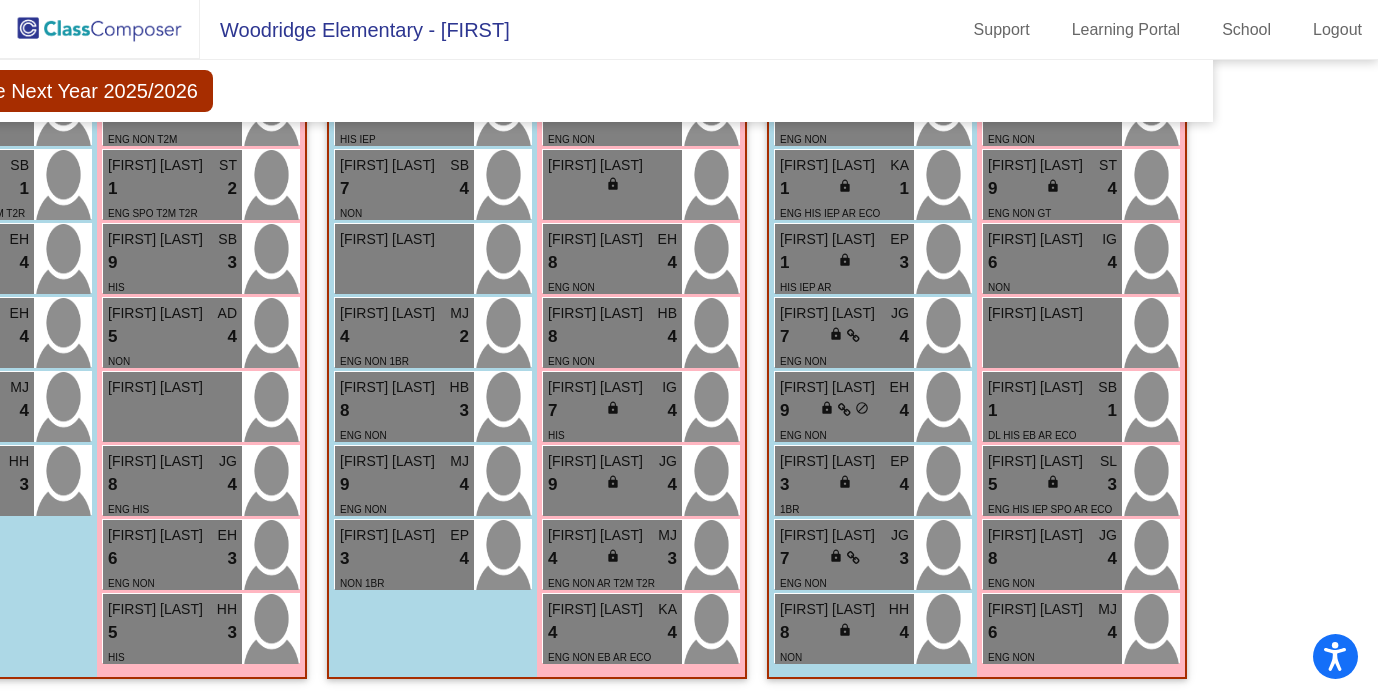 scroll, scrollTop: 3567, scrollLeft: 152, axis: both 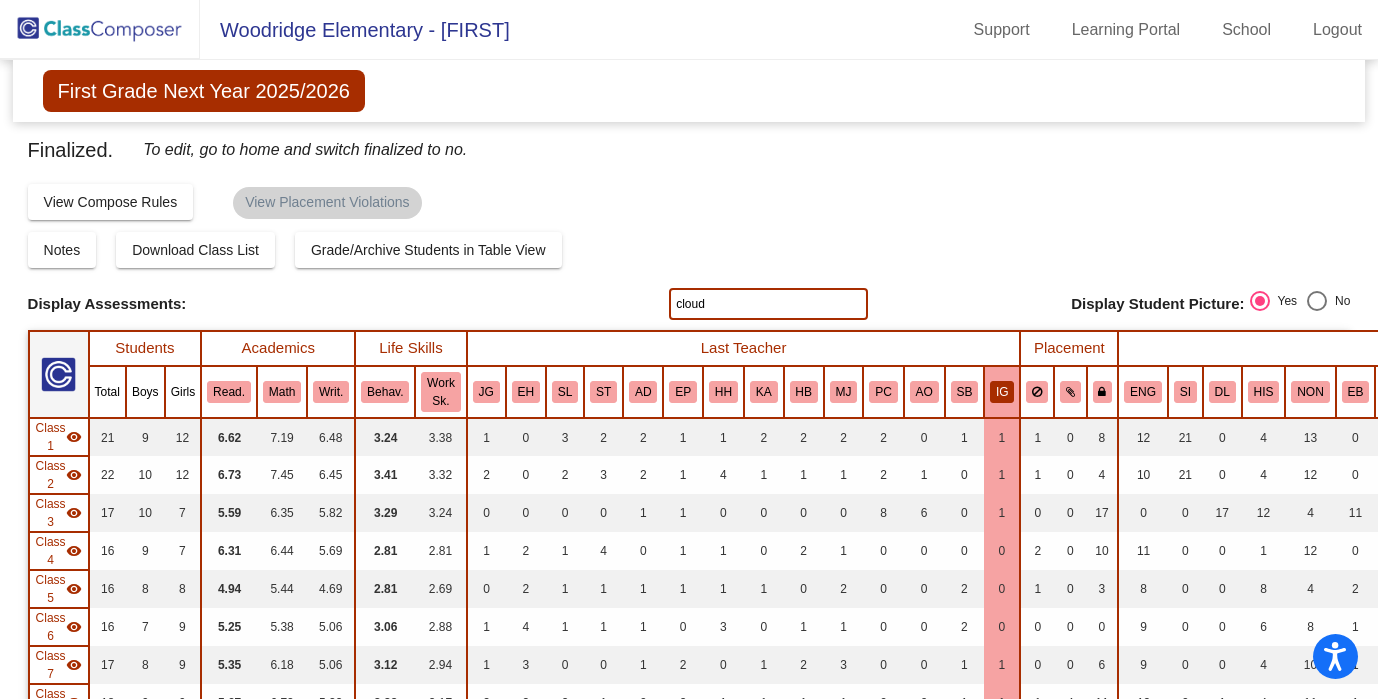 click on "First Grade Next Year 2025/2026" 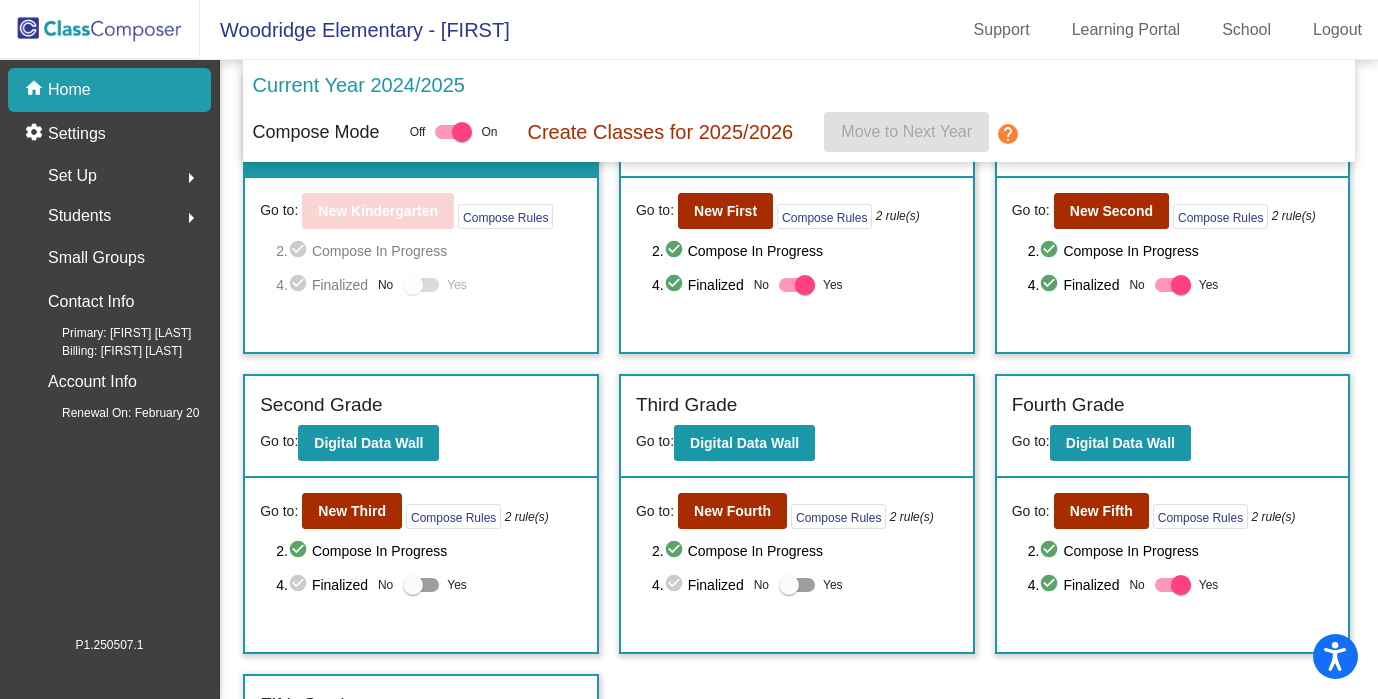 scroll, scrollTop: 231, scrollLeft: 0, axis: vertical 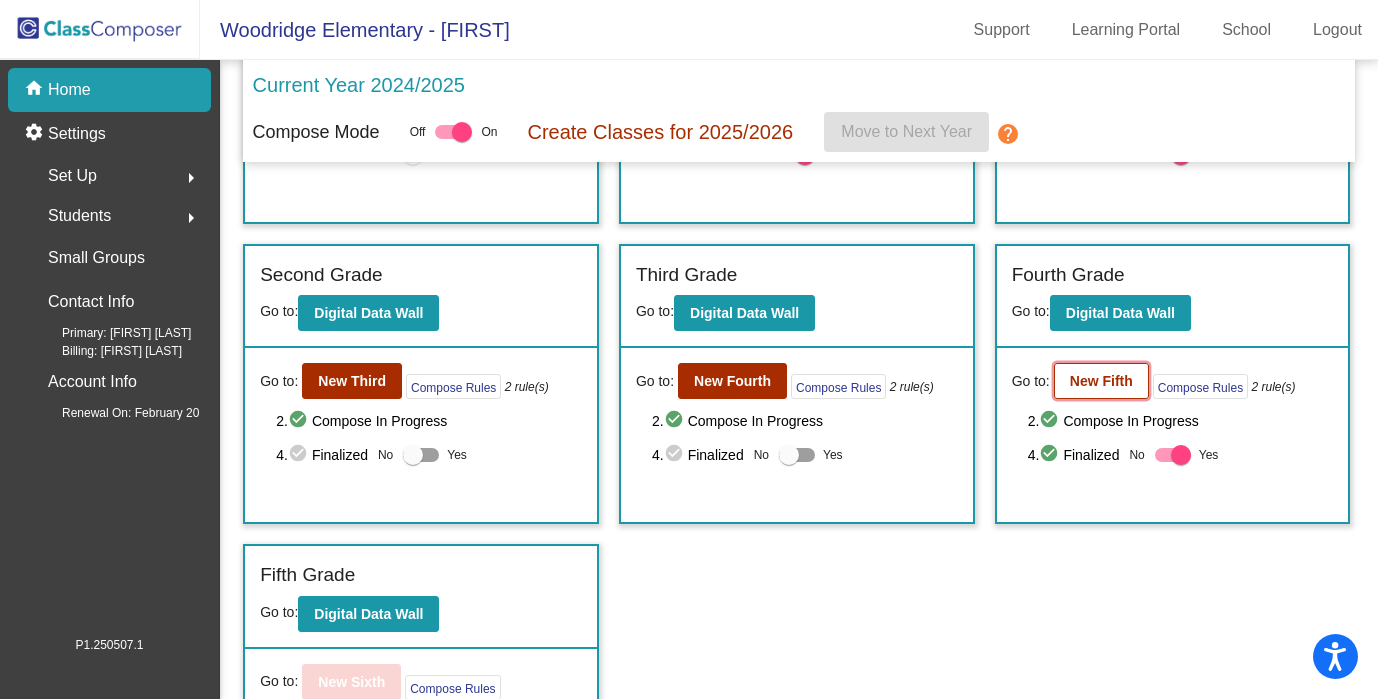 click on "New Fifth" 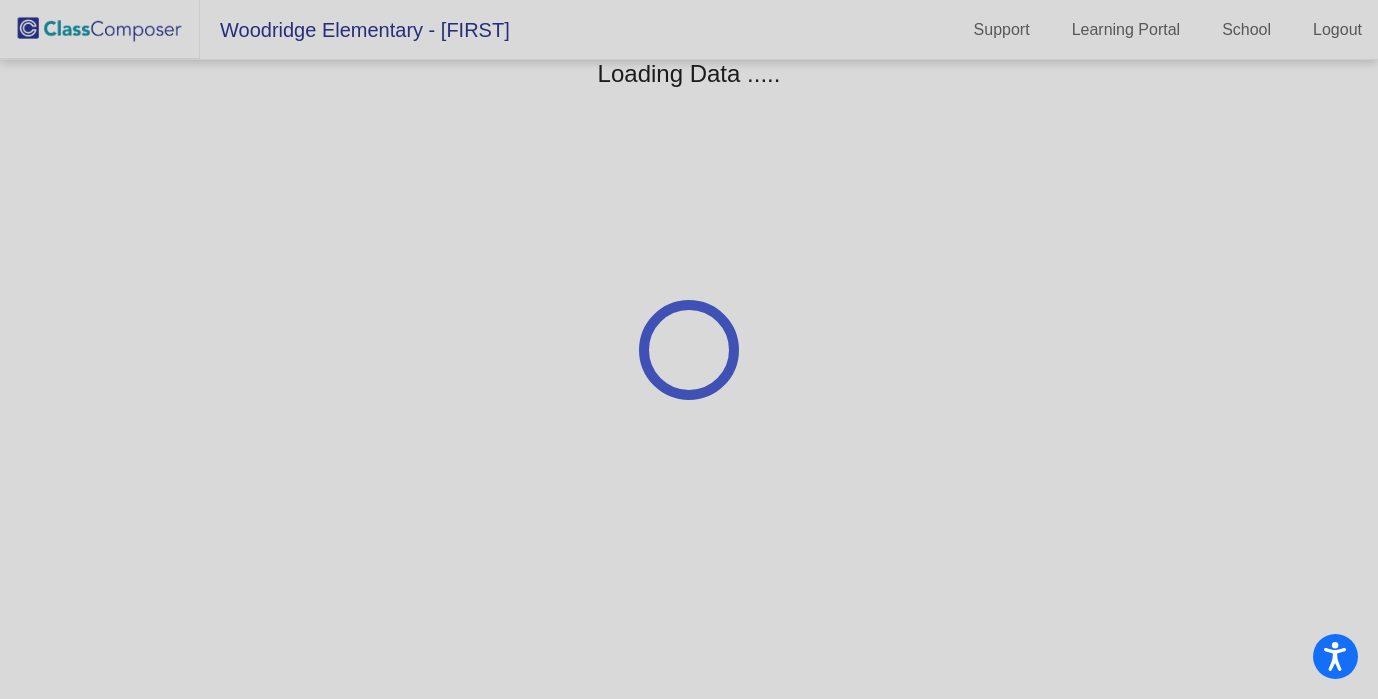 scroll, scrollTop: 0, scrollLeft: 0, axis: both 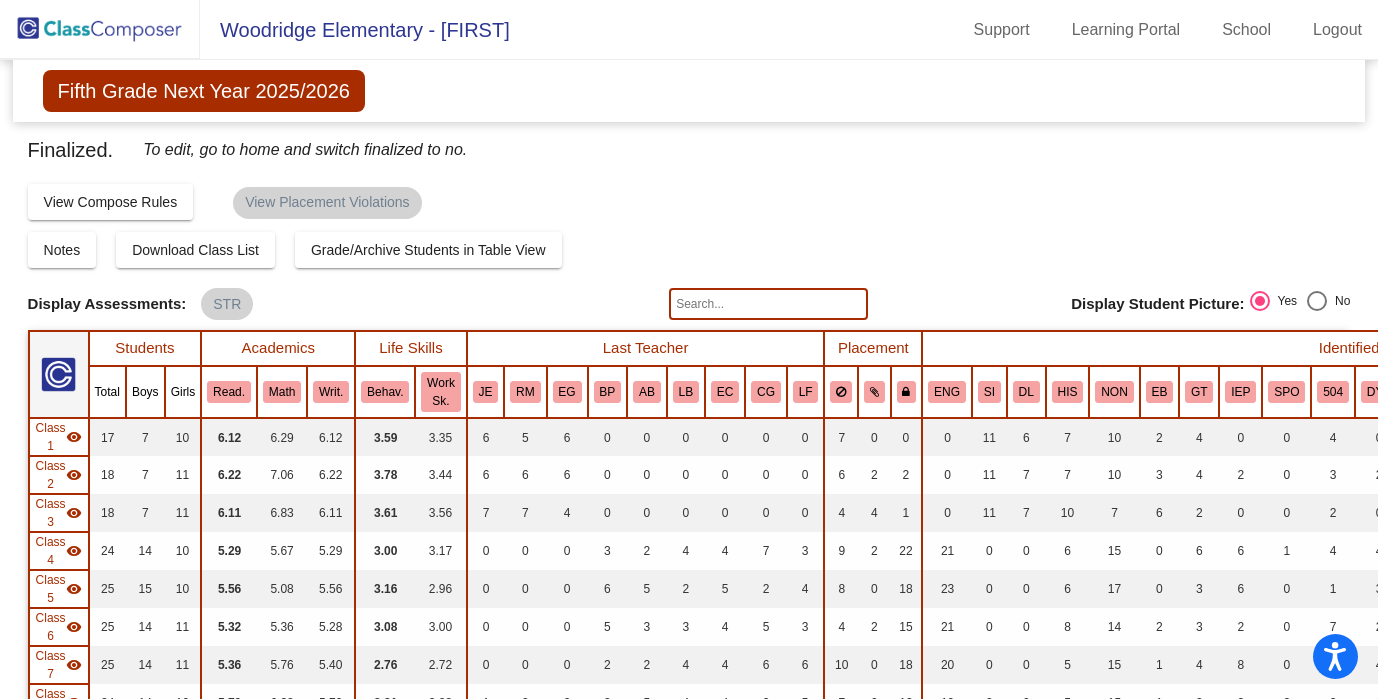 click 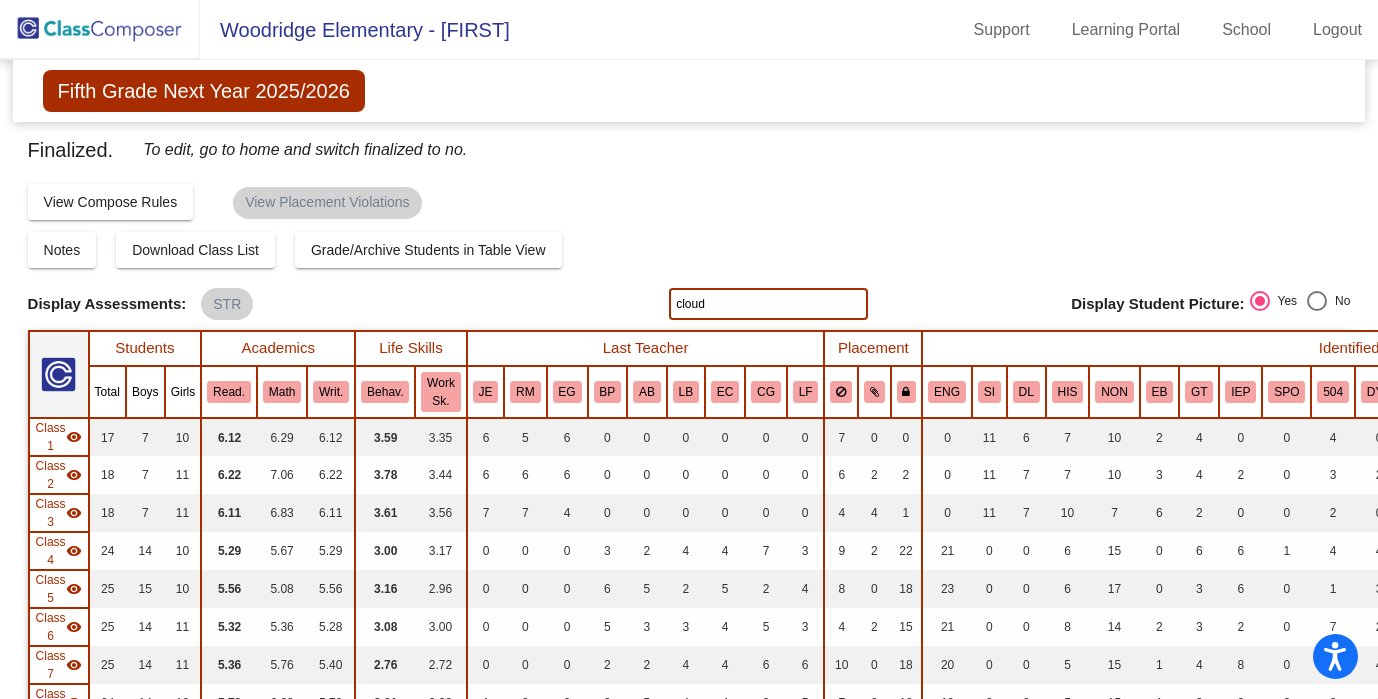type on "cloud" 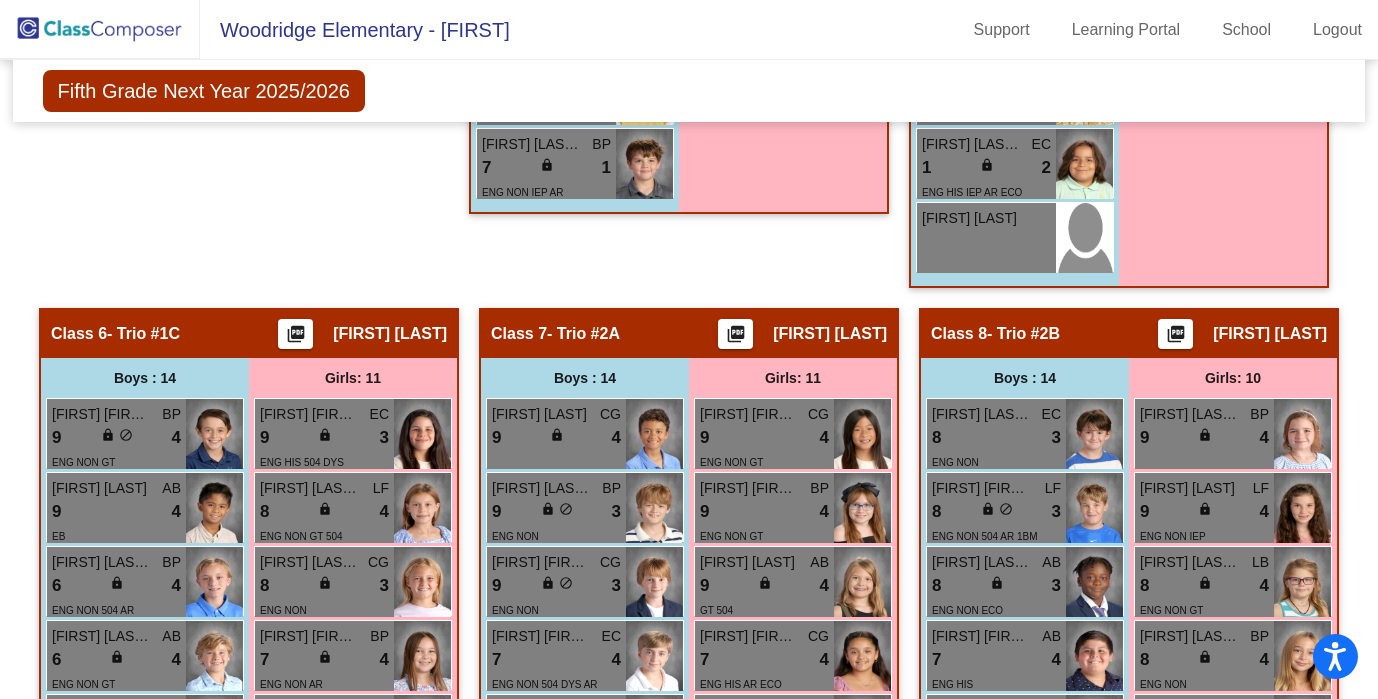 scroll, scrollTop: 2460, scrollLeft: 0, axis: vertical 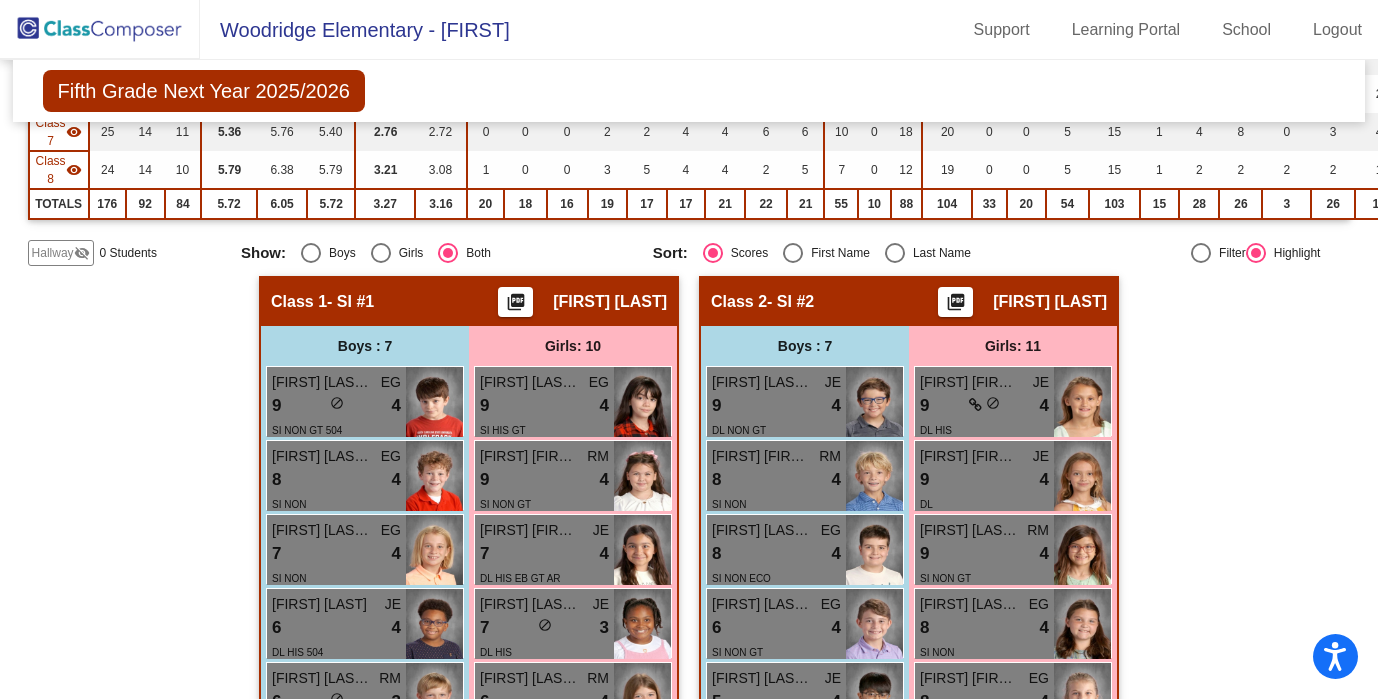 click 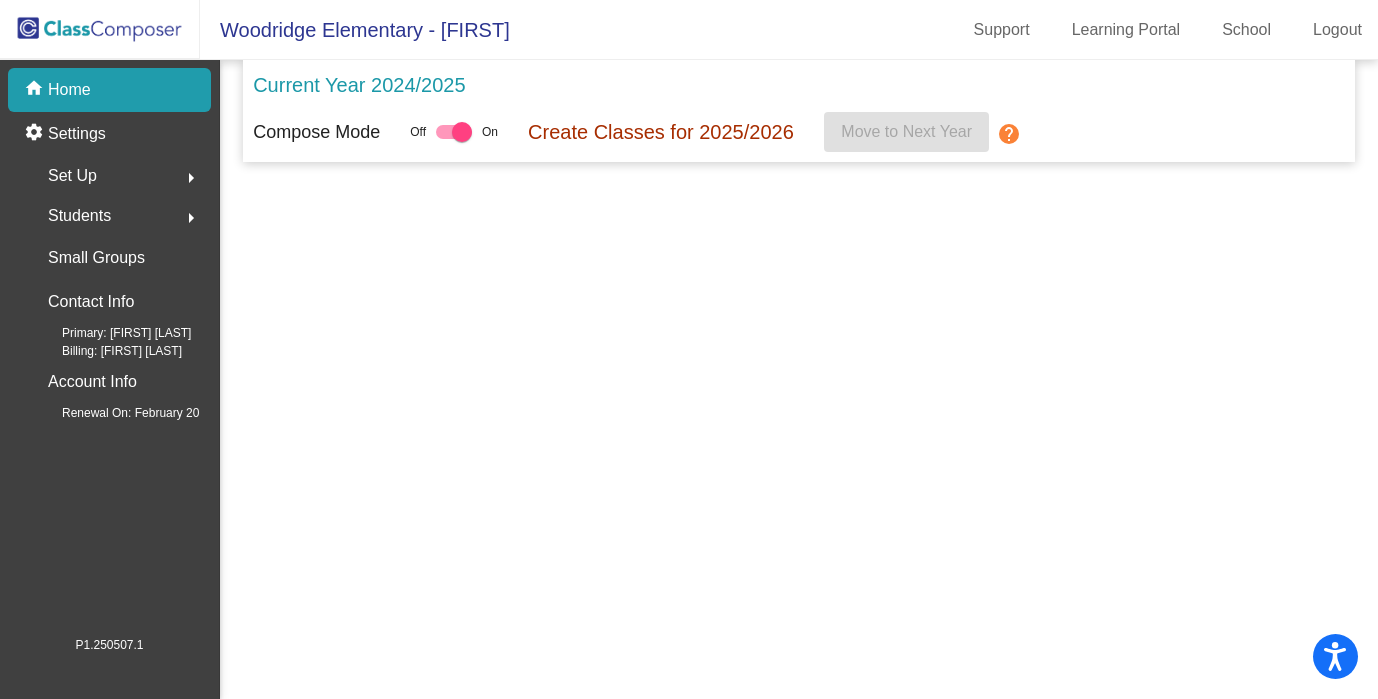 scroll, scrollTop: 0, scrollLeft: 0, axis: both 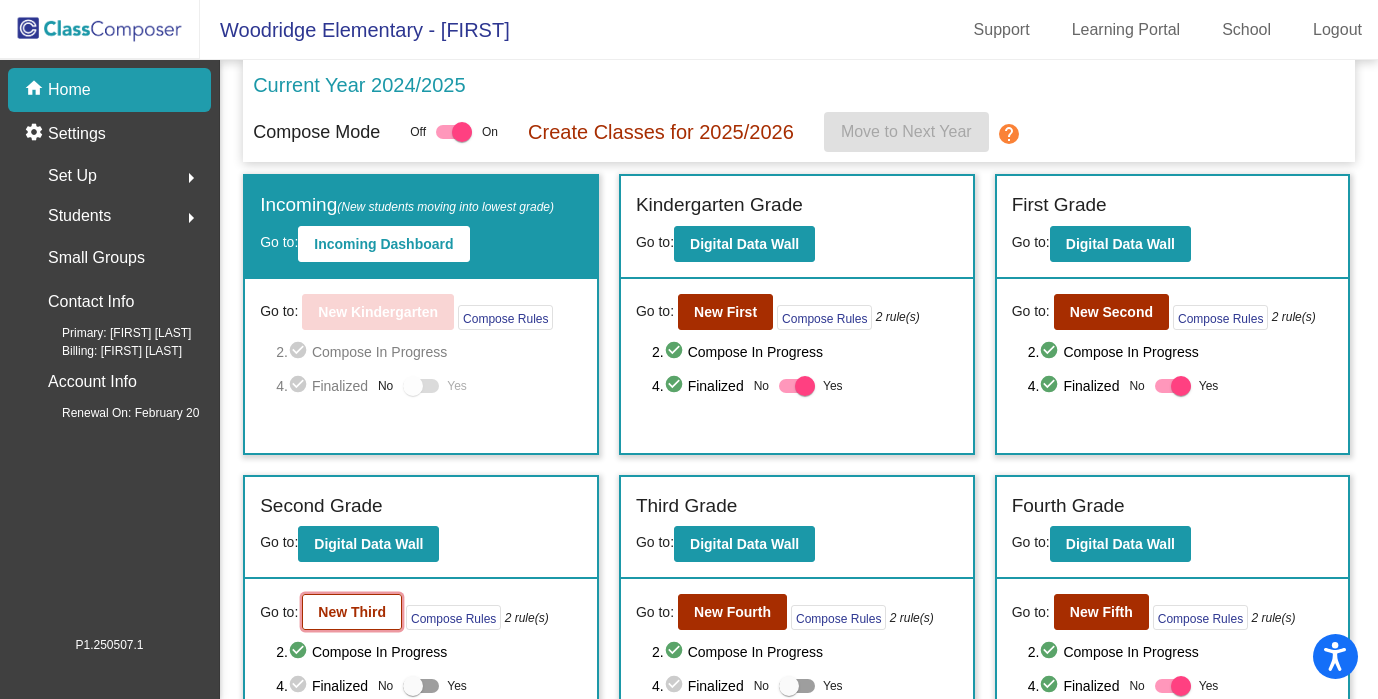 click on "New Third" 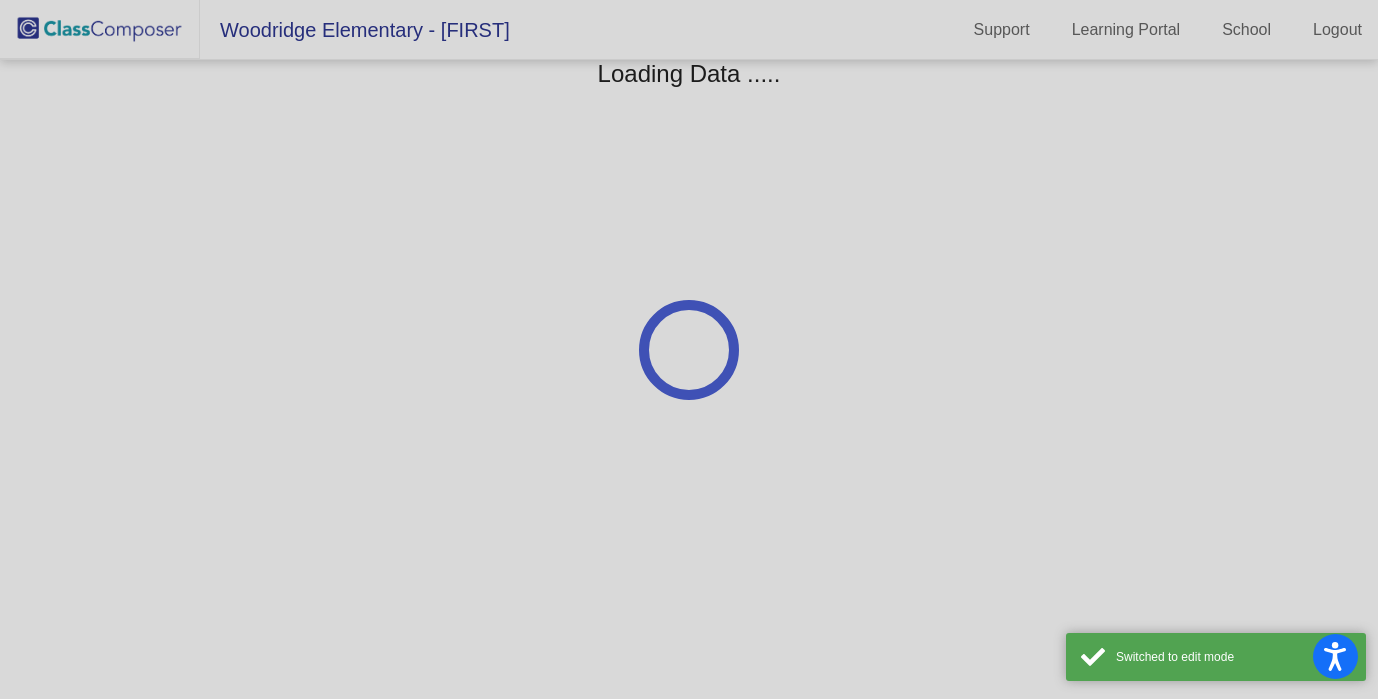 scroll, scrollTop: 0, scrollLeft: 0, axis: both 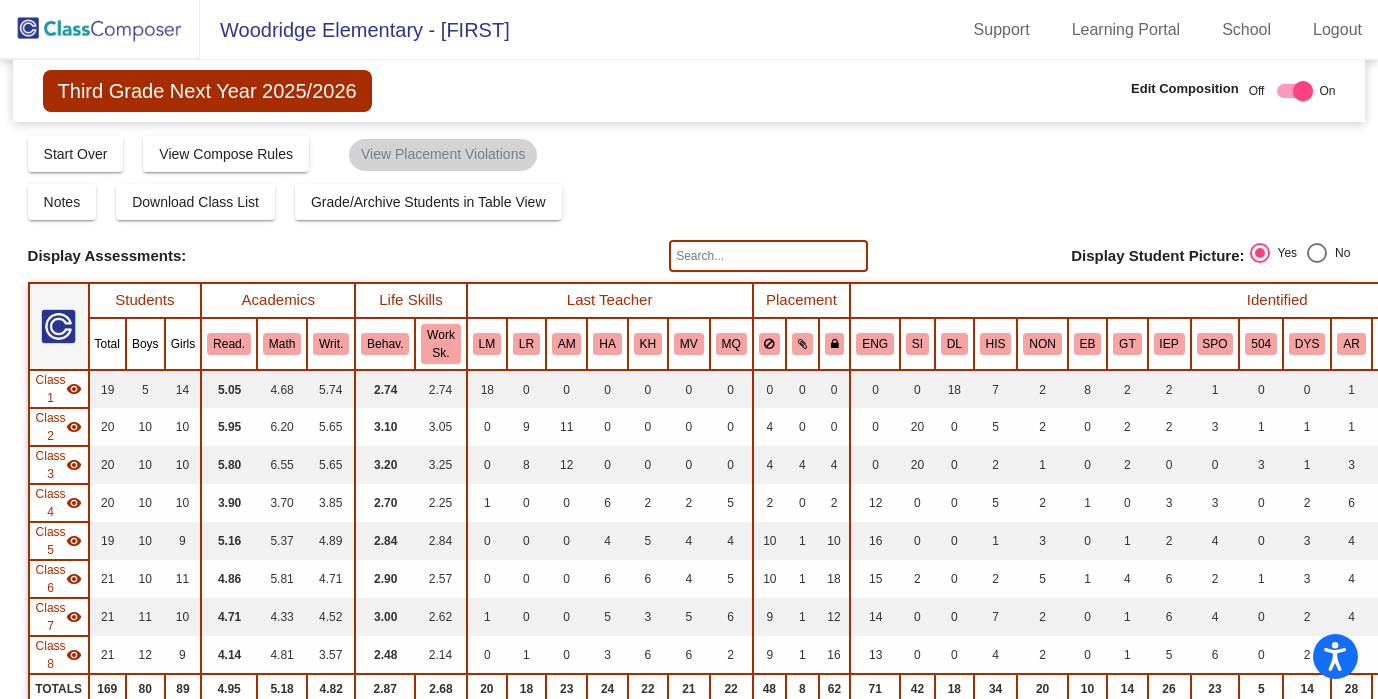 click 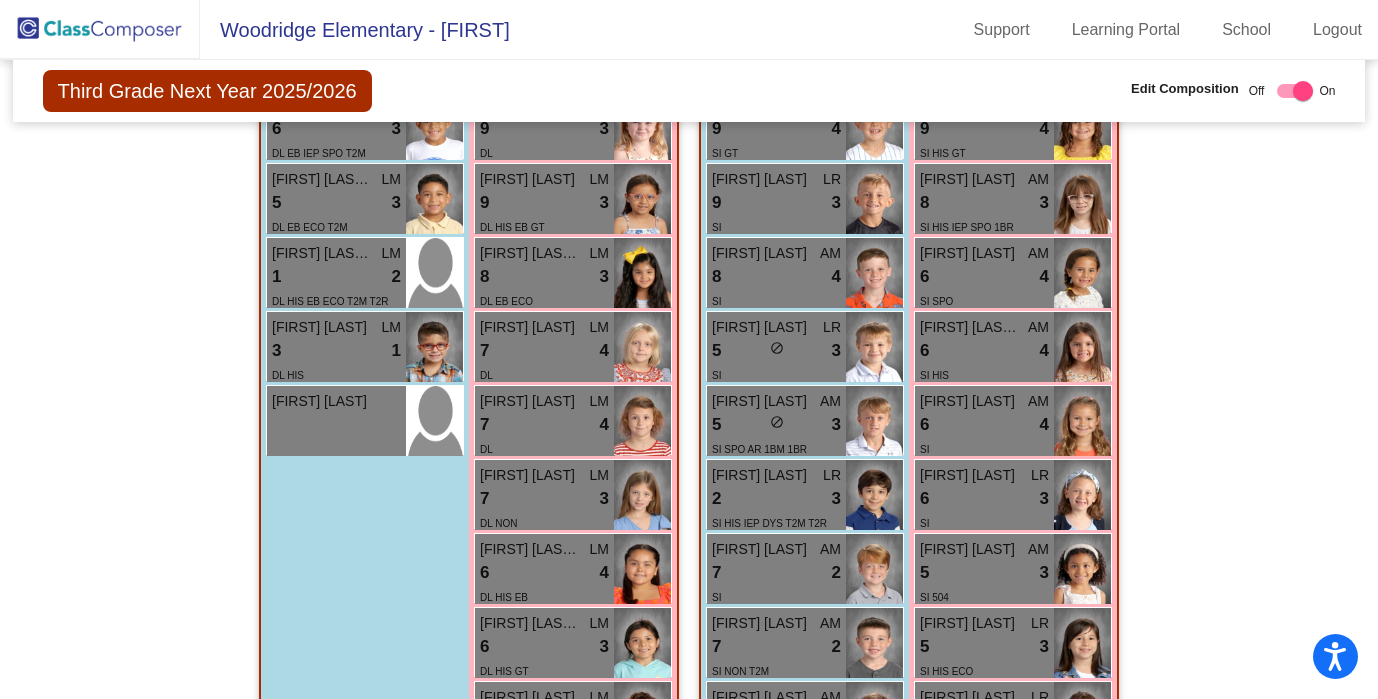 scroll, scrollTop: 0, scrollLeft: 0, axis: both 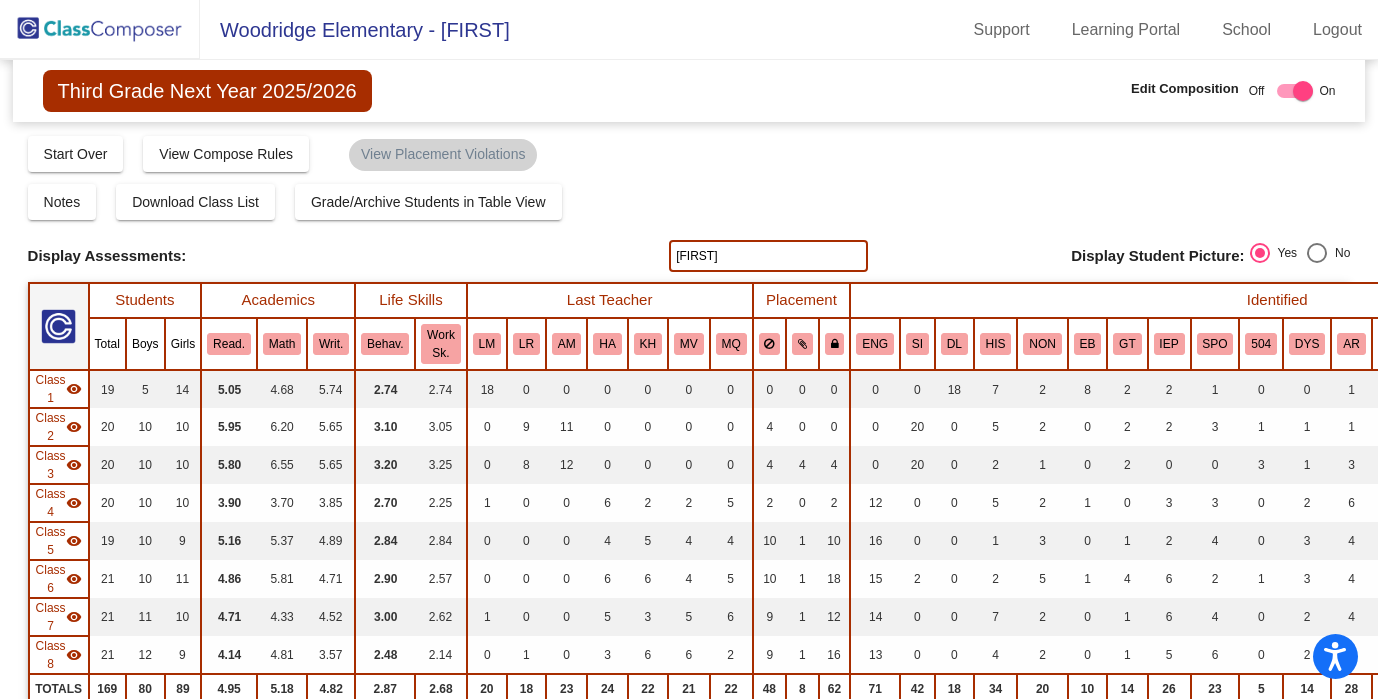 click on "[FIRST]" 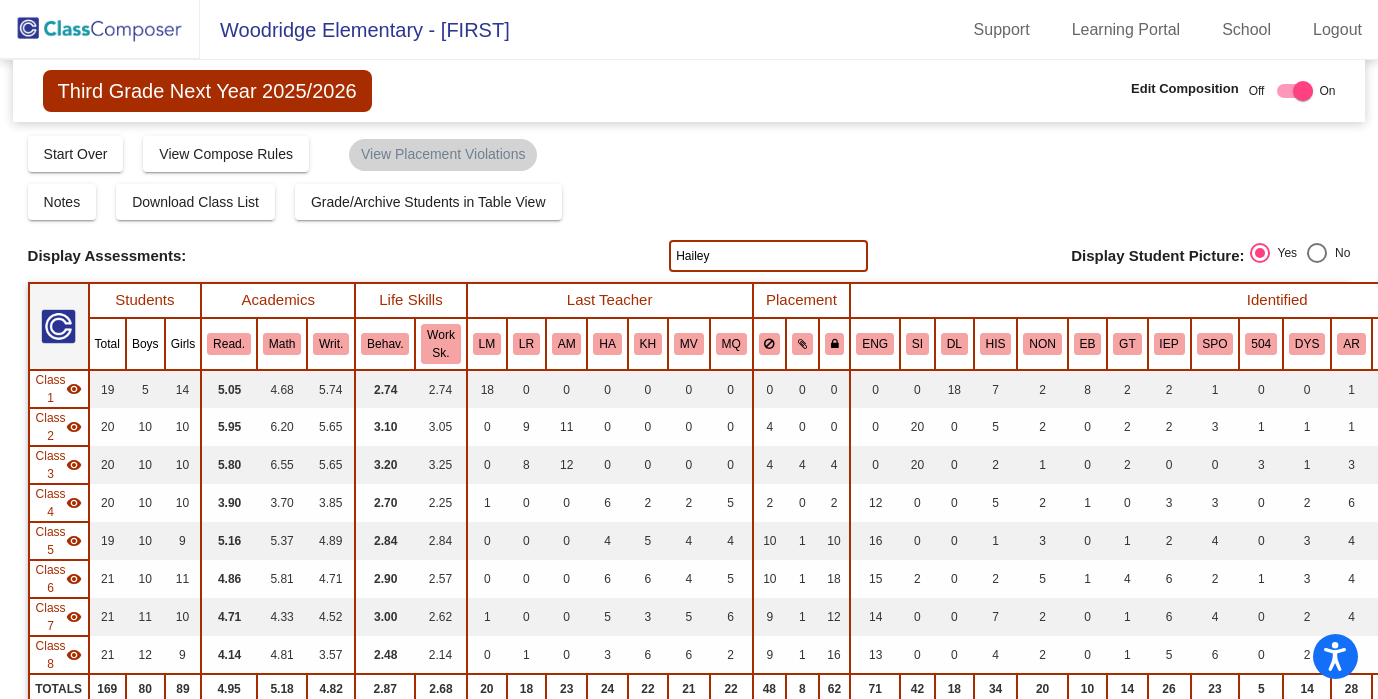 type on "Hailey" 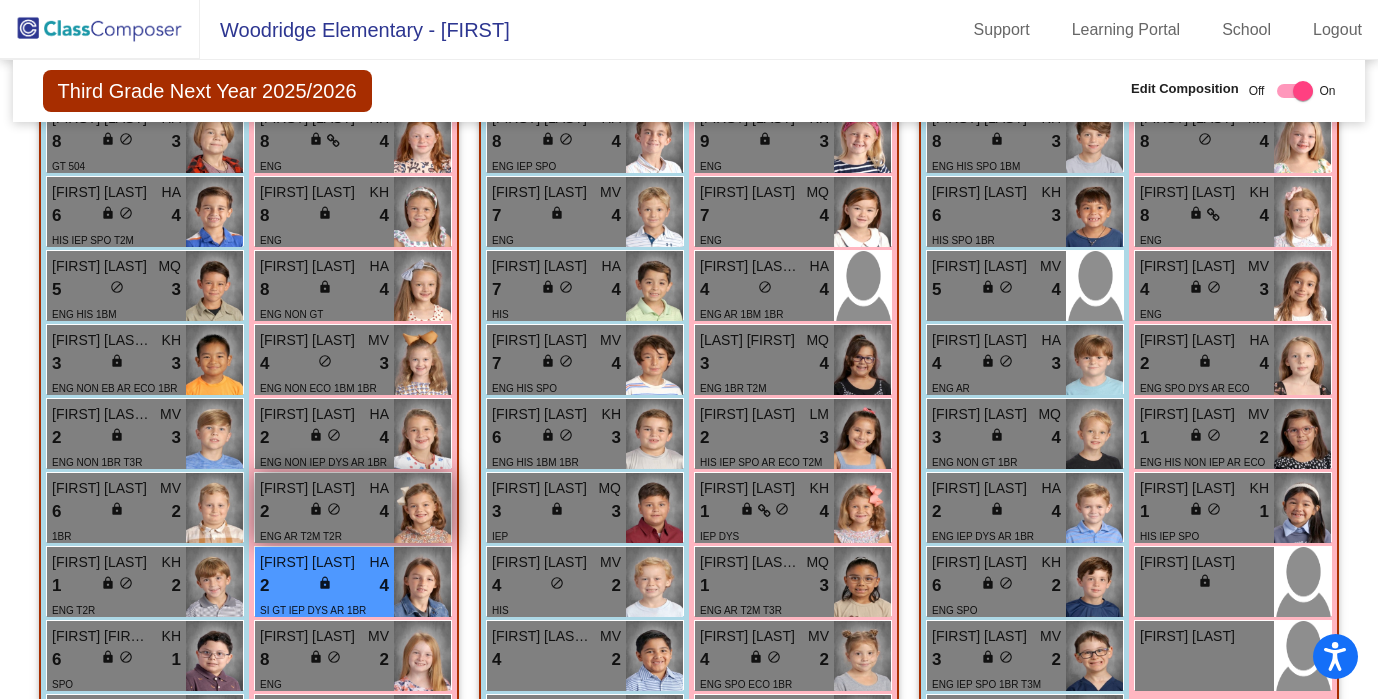scroll, scrollTop: 2846, scrollLeft: 0, axis: vertical 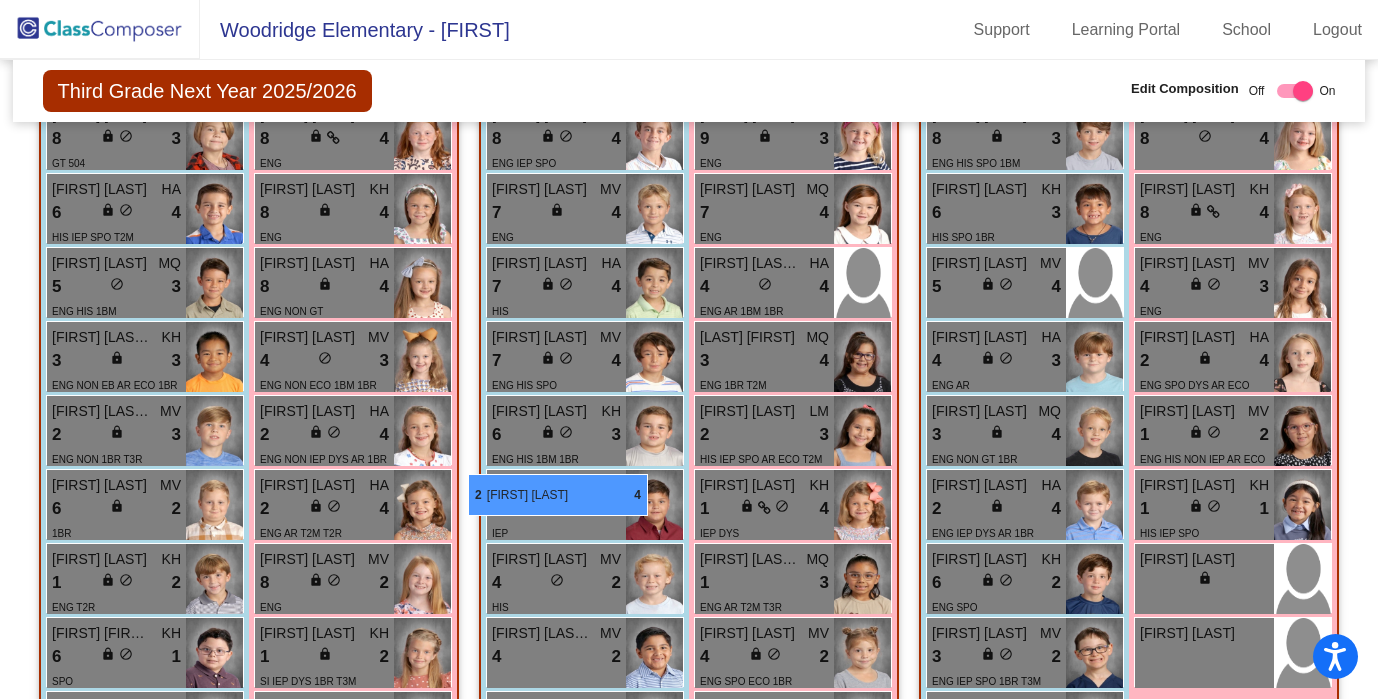 drag, startPoint x: 1005, startPoint y: 575, endPoint x: 468, endPoint y: 474, distance: 546.4156 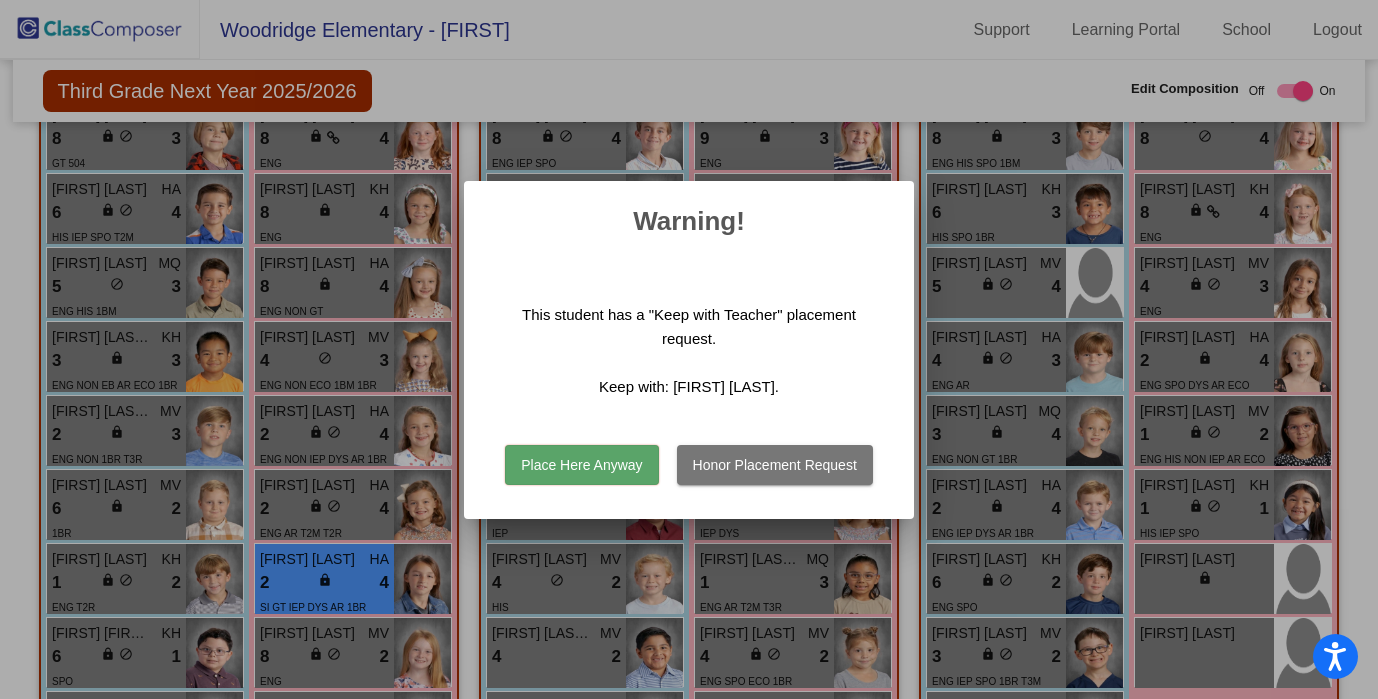click on "Place Here Anyway" at bounding box center (581, 465) 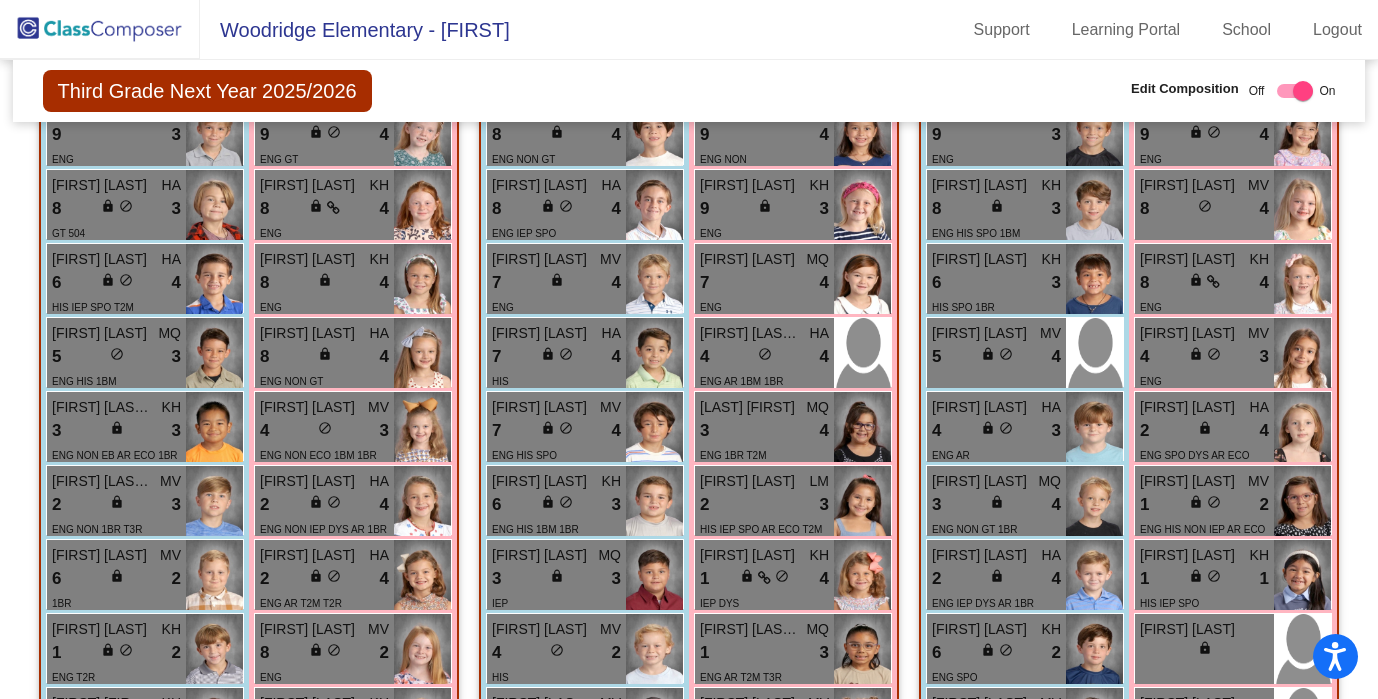 scroll, scrollTop: 2798, scrollLeft: 0, axis: vertical 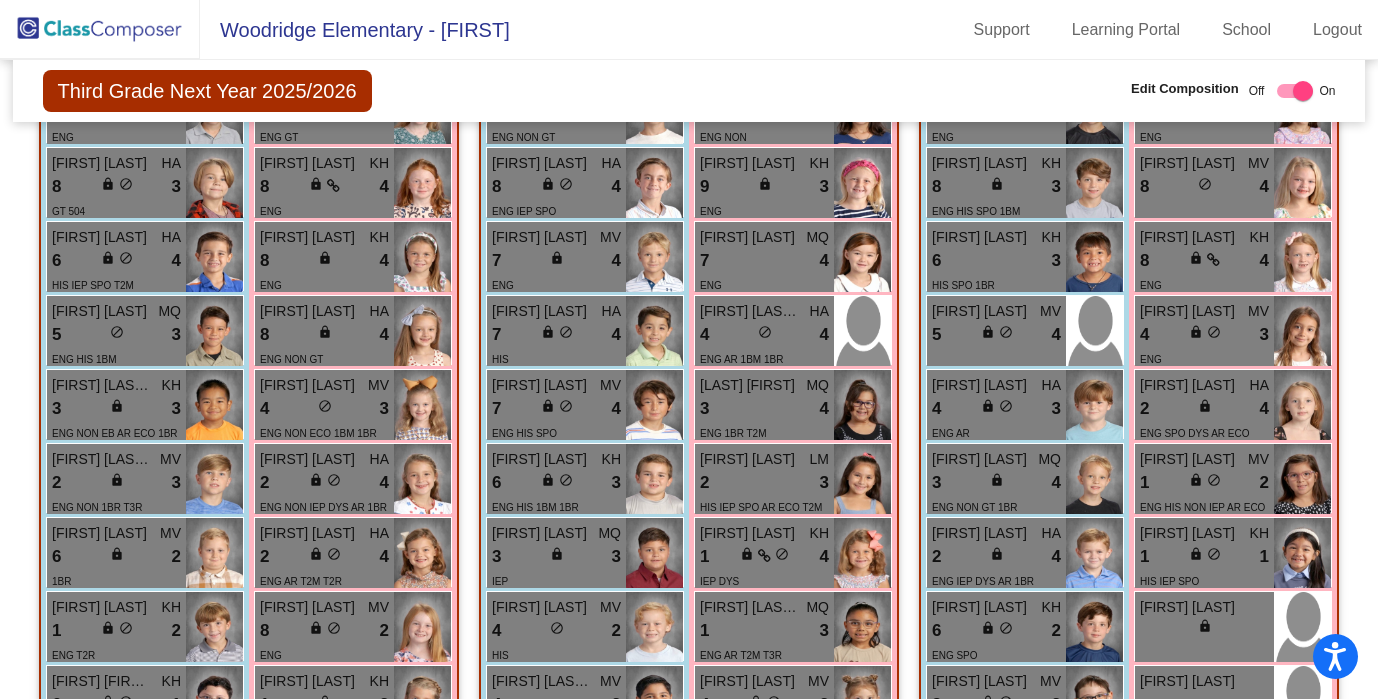 click on "2 lock do_not_disturb_alt 4" at bounding box center (1194, -379) 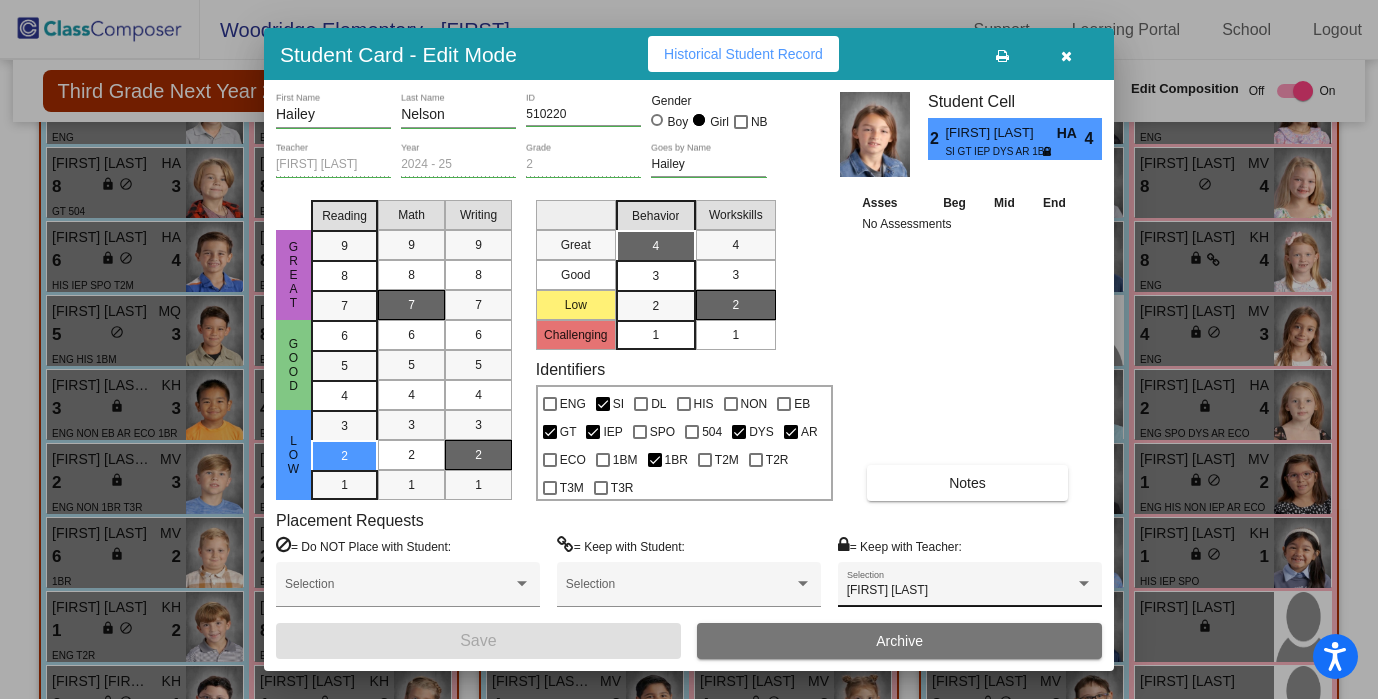 click at bounding box center (1084, 584) 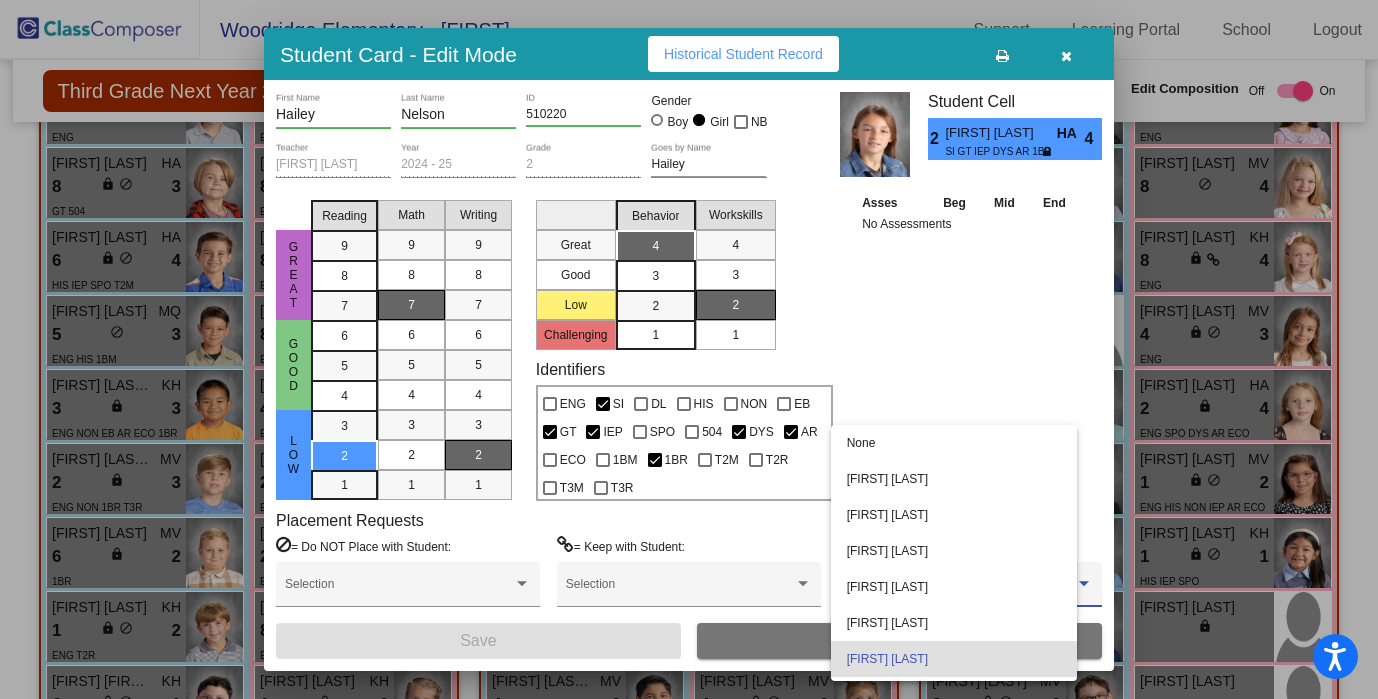 scroll, scrollTop: 68, scrollLeft: 0, axis: vertical 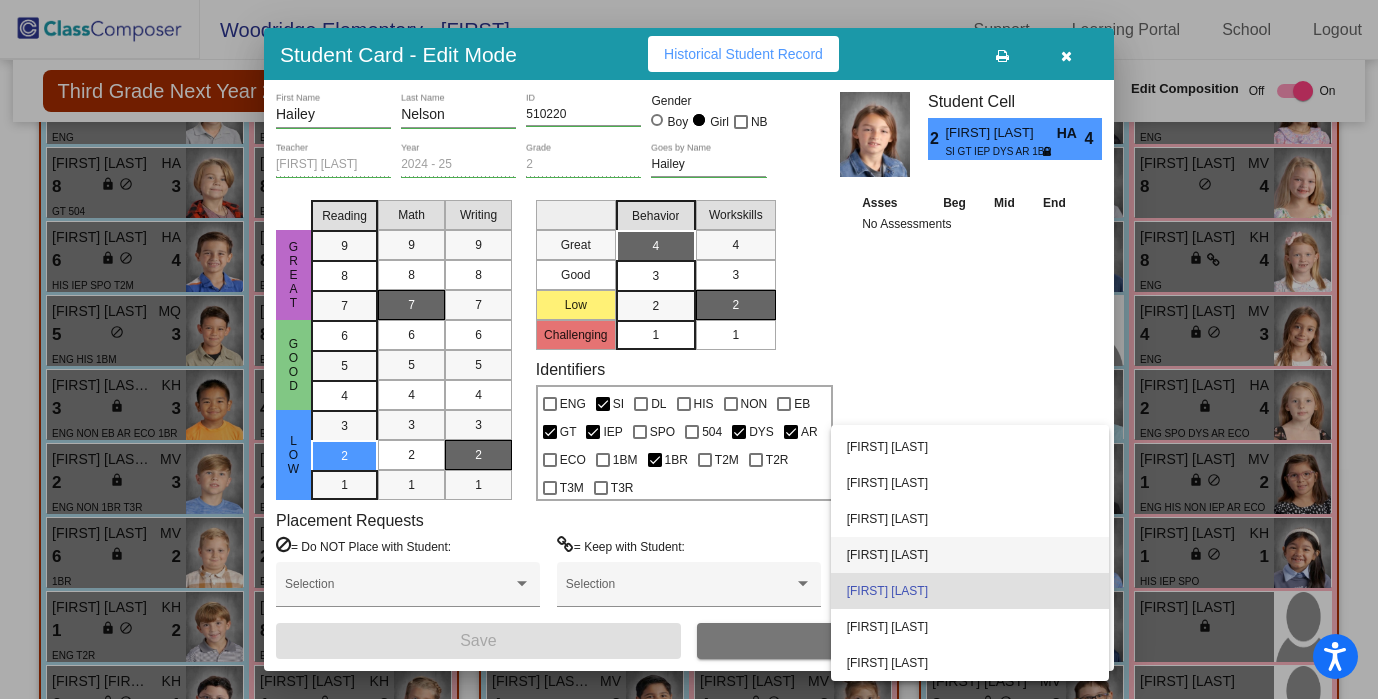click on "[FIRST] [LAST]" at bounding box center (970, 555) 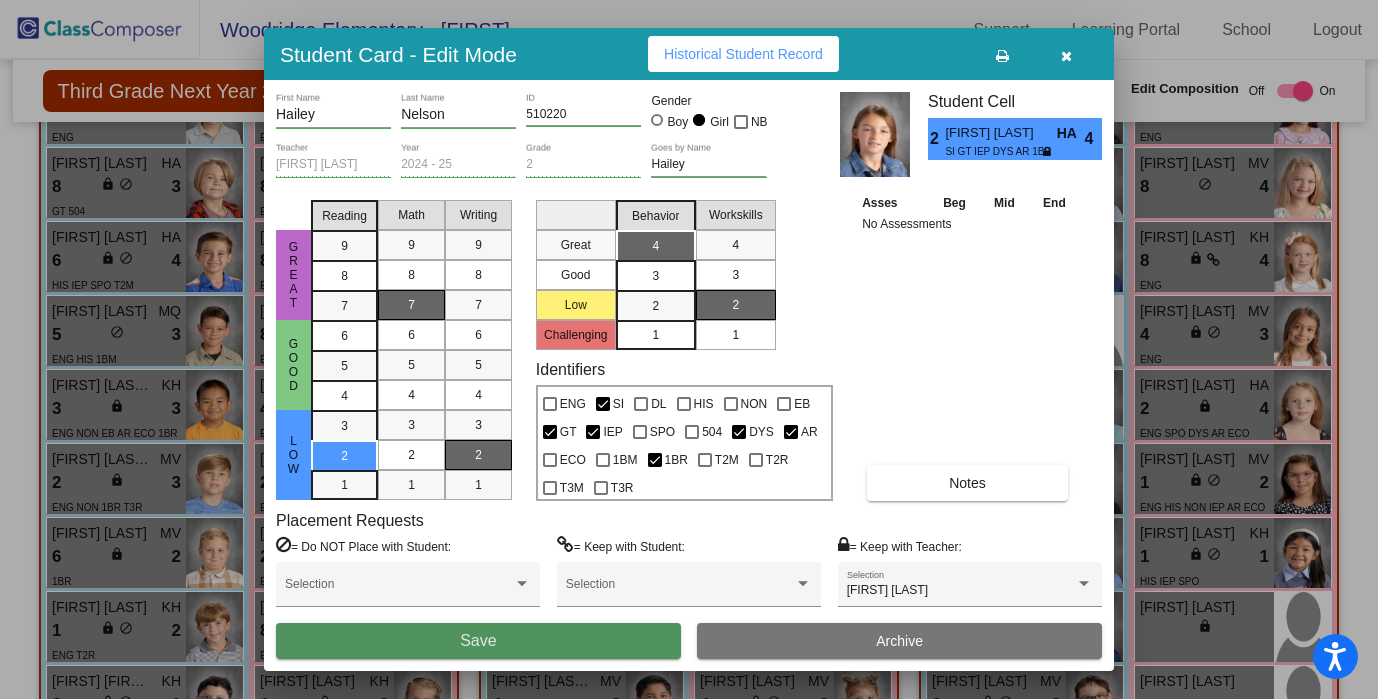 click on "Save" at bounding box center [478, 641] 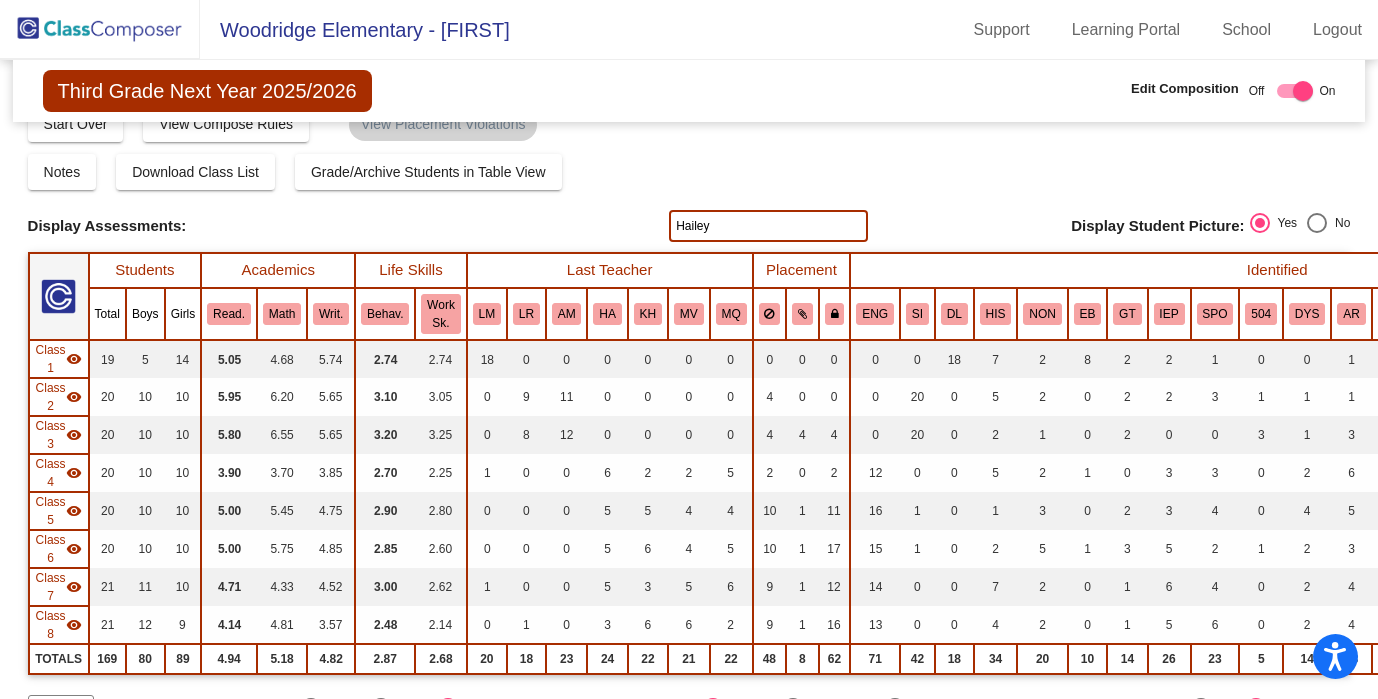 scroll, scrollTop: 0, scrollLeft: 0, axis: both 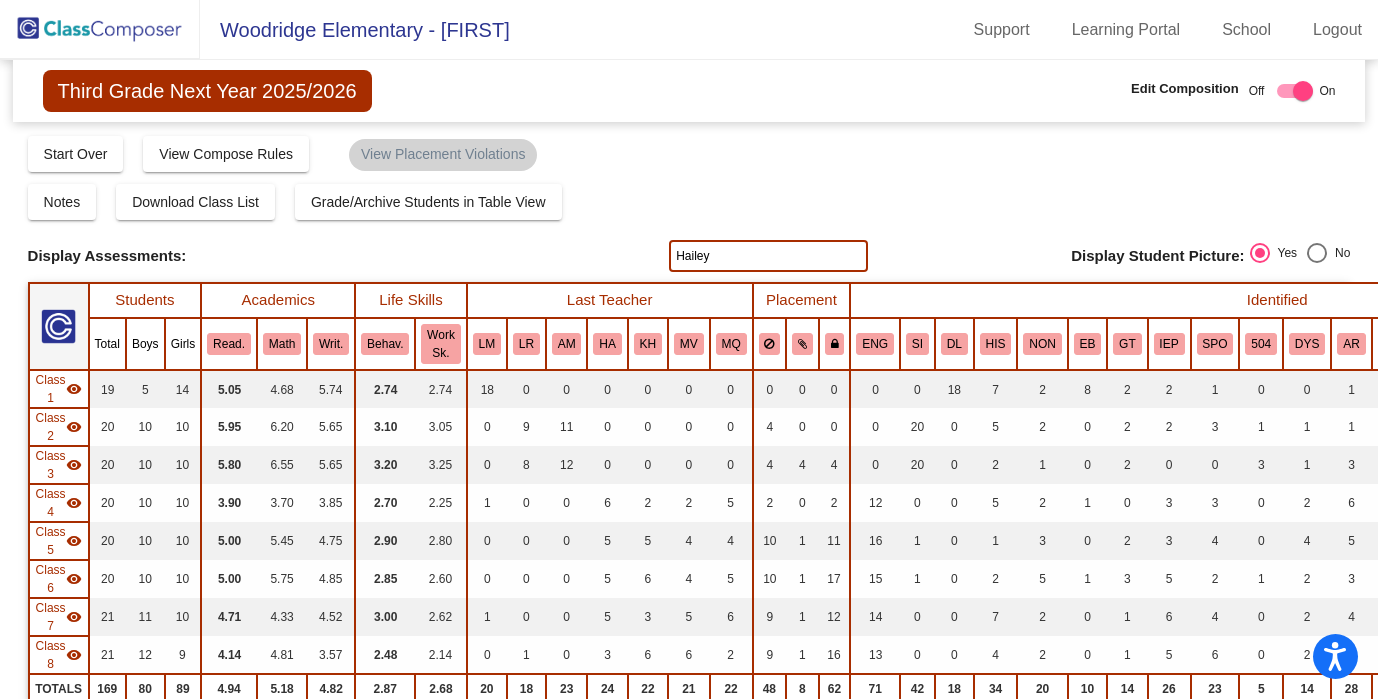 drag, startPoint x: 717, startPoint y: 254, endPoint x: 581, endPoint y: 259, distance: 136.09187 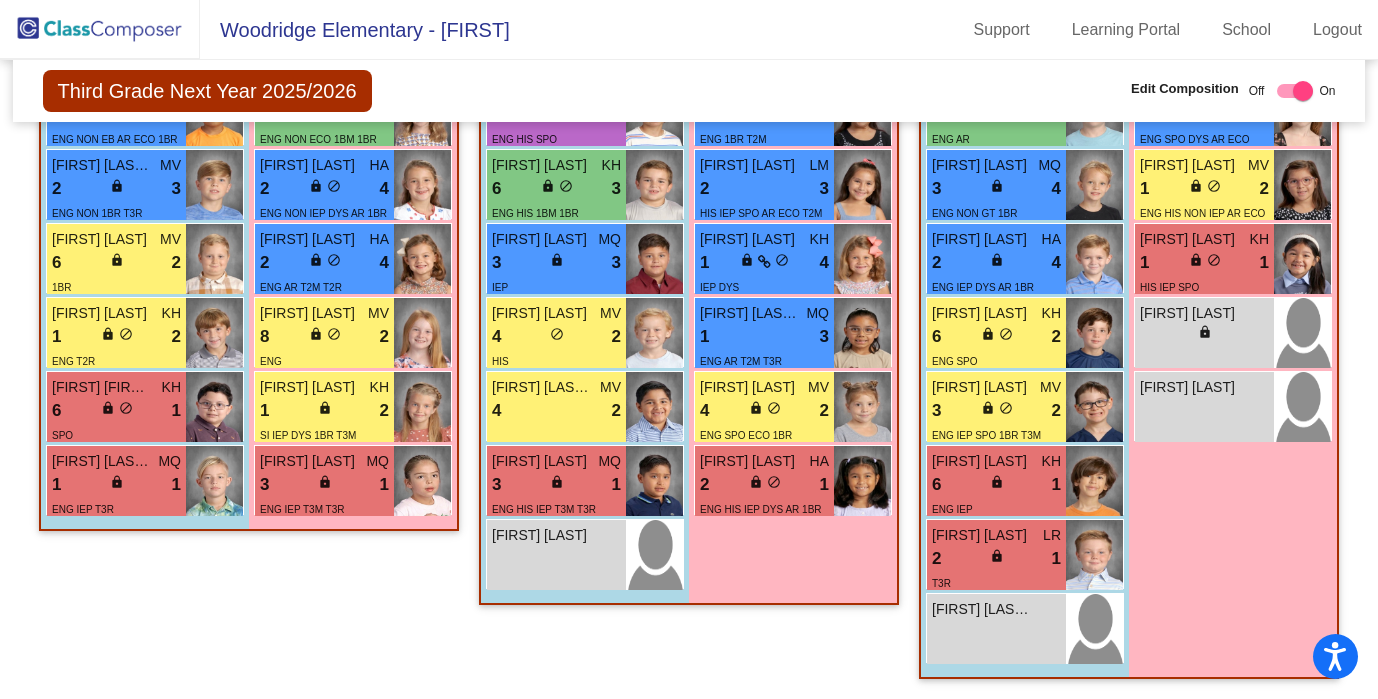 scroll, scrollTop: 3905, scrollLeft: 0, axis: vertical 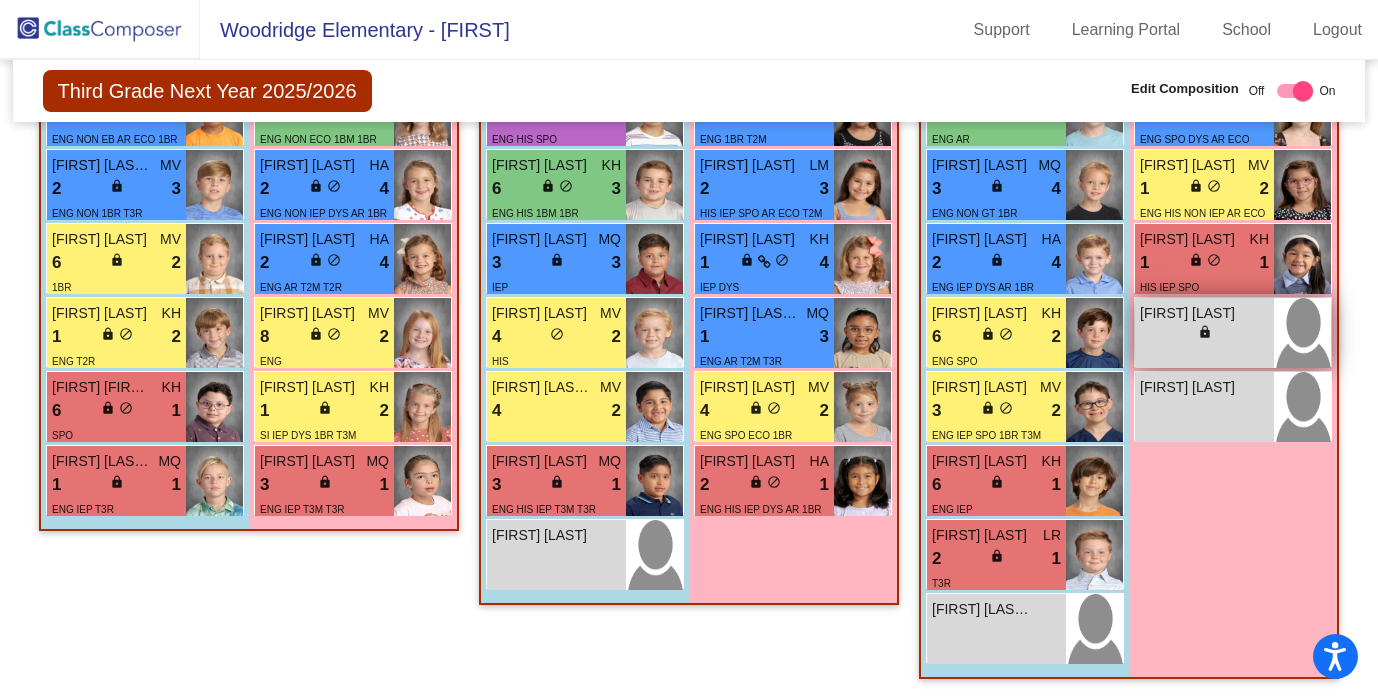 type 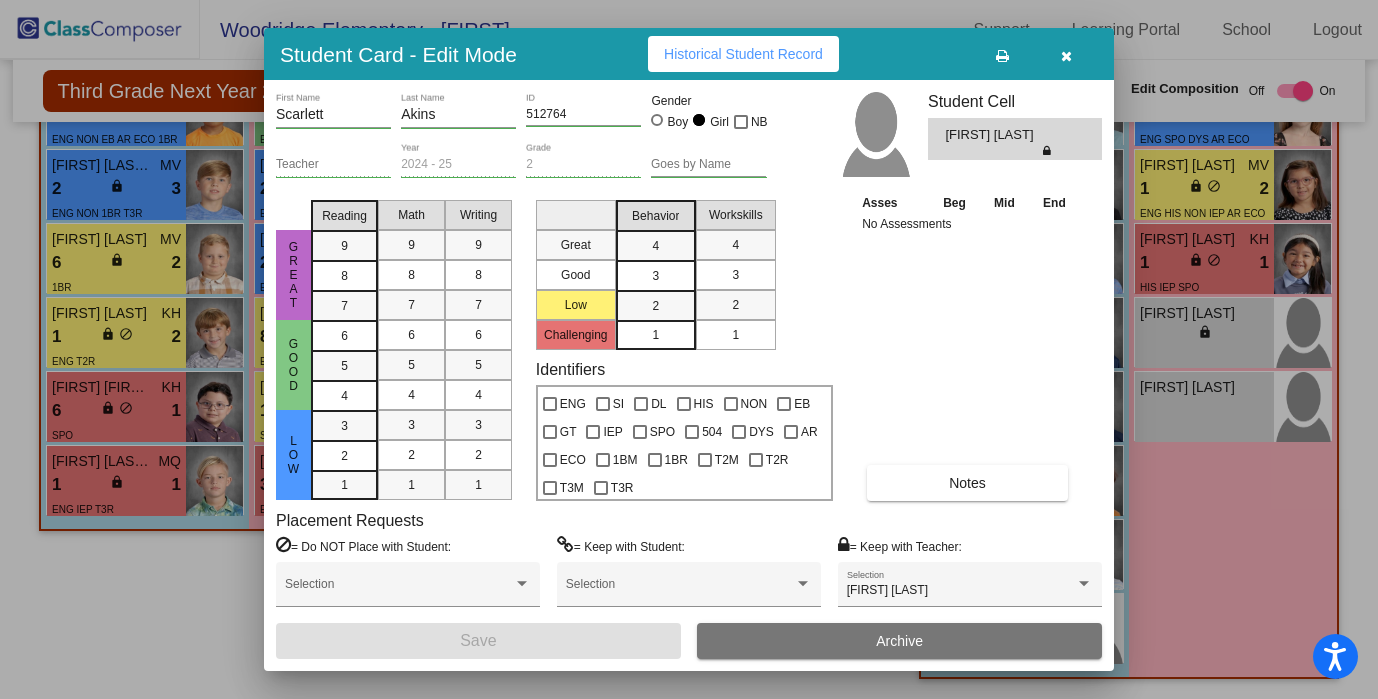click at bounding box center (1066, 54) 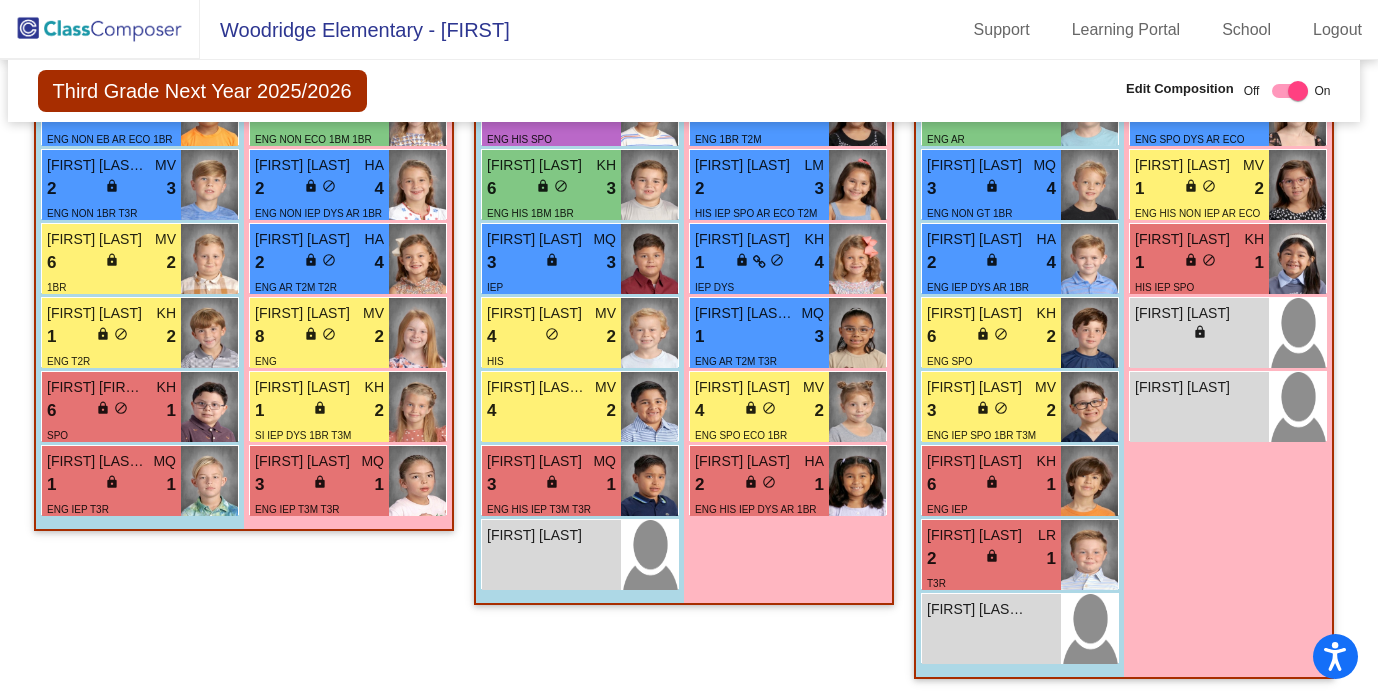 scroll, scrollTop: 3764, scrollLeft: 5, axis: both 